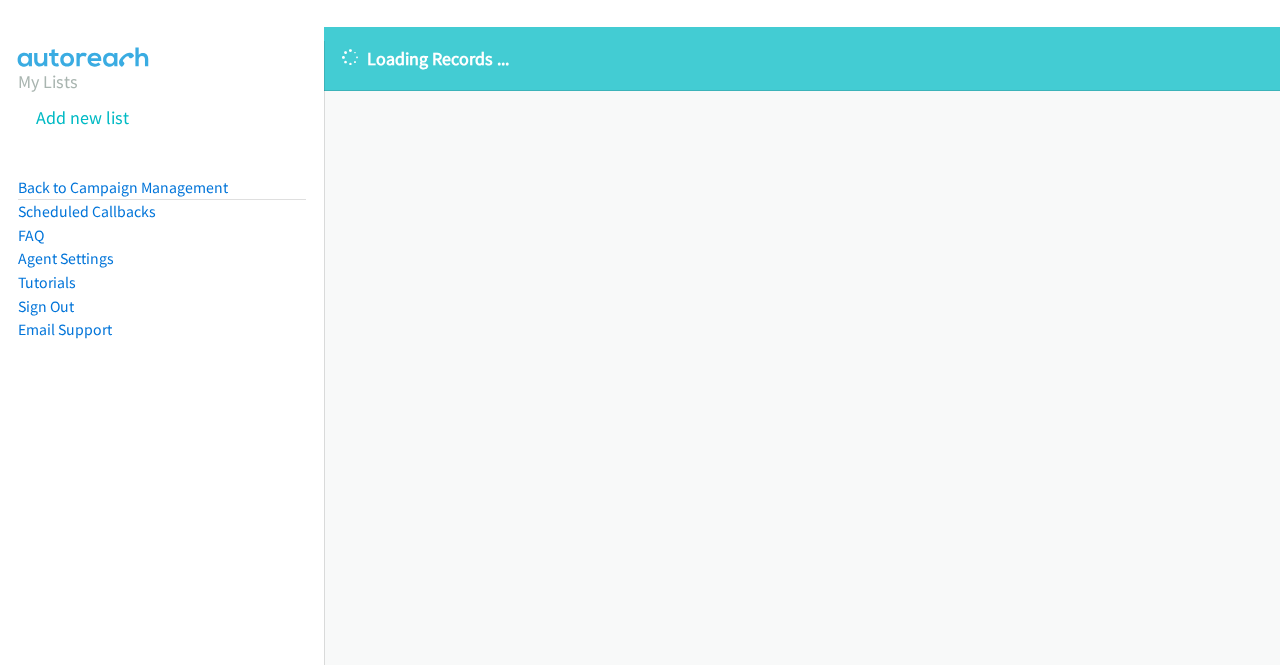 scroll, scrollTop: 0, scrollLeft: 0, axis: both 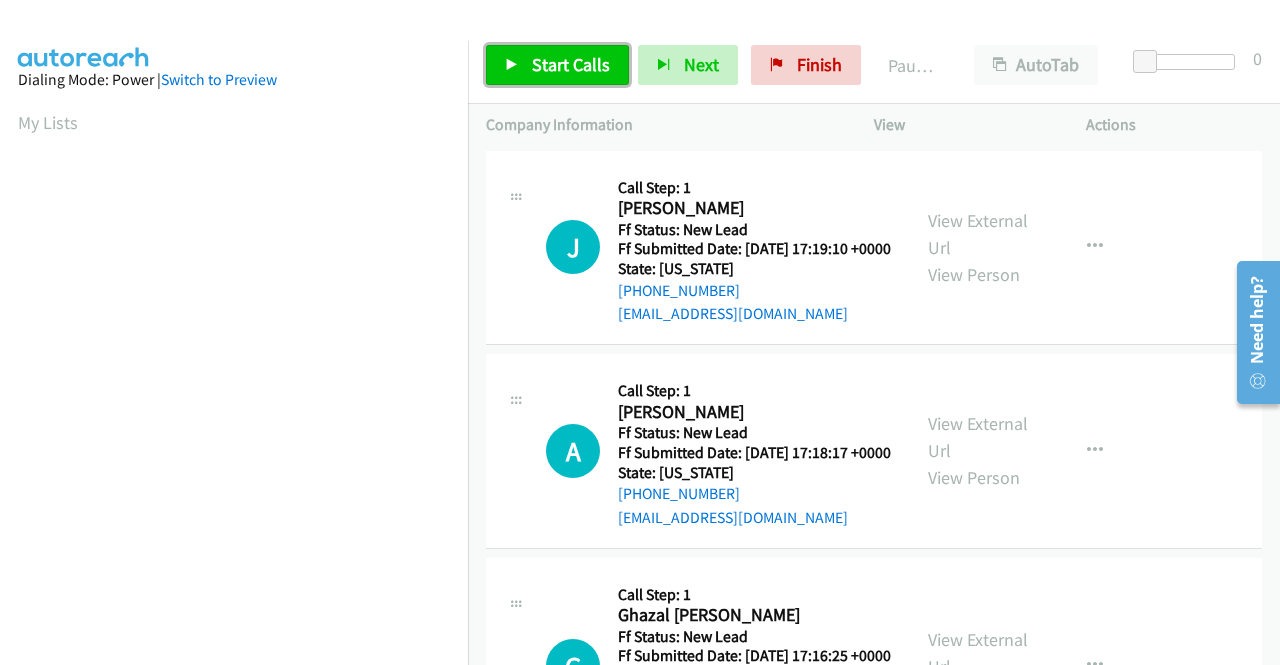 click on "Start Calls" at bounding box center [557, 65] 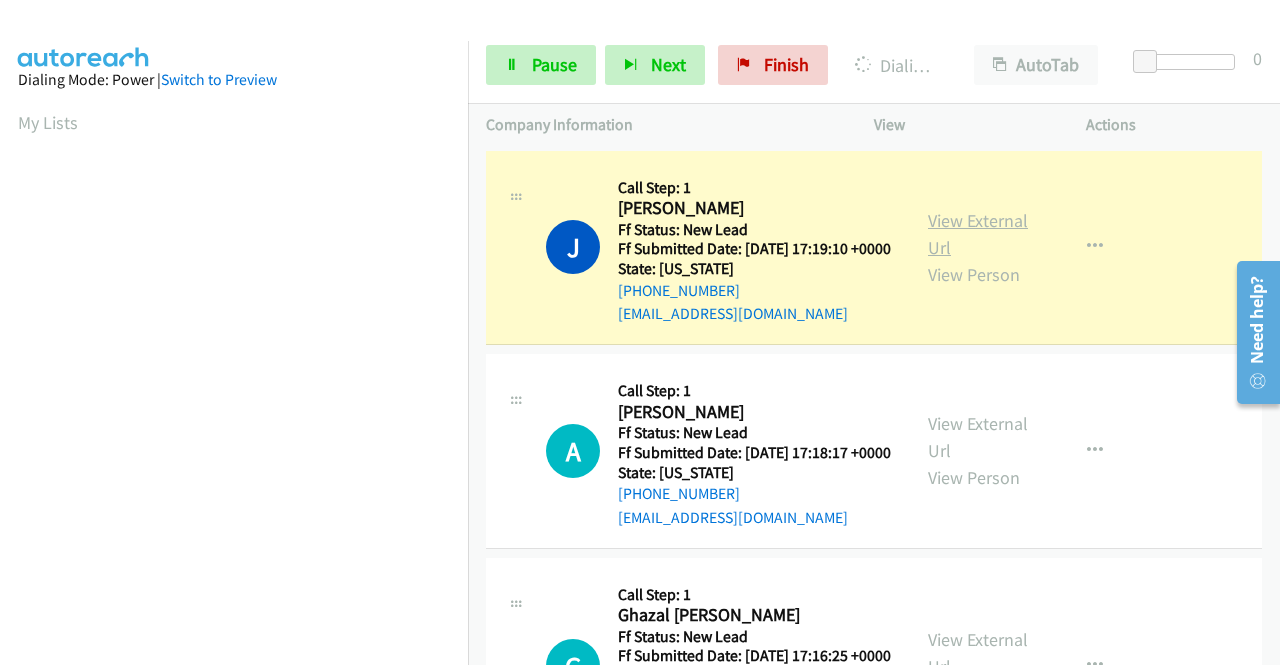 click on "View External Url" at bounding box center (978, 234) 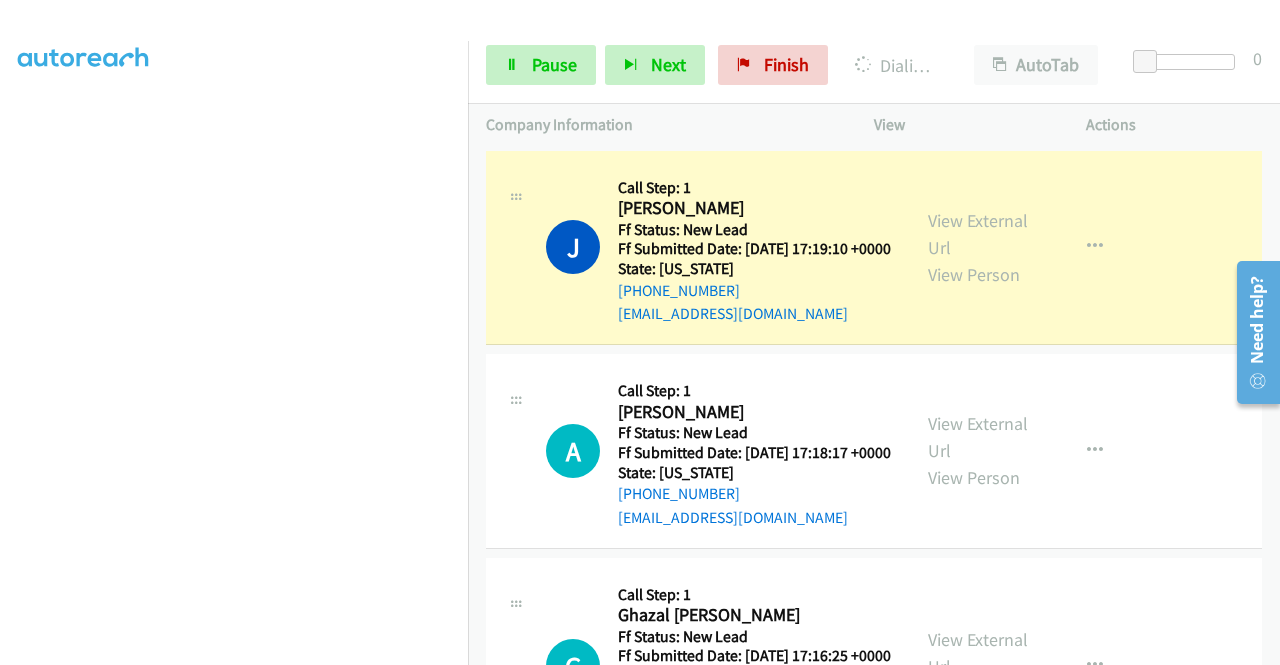 scroll, scrollTop: 456, scrollLeft: 0, axis: vertical 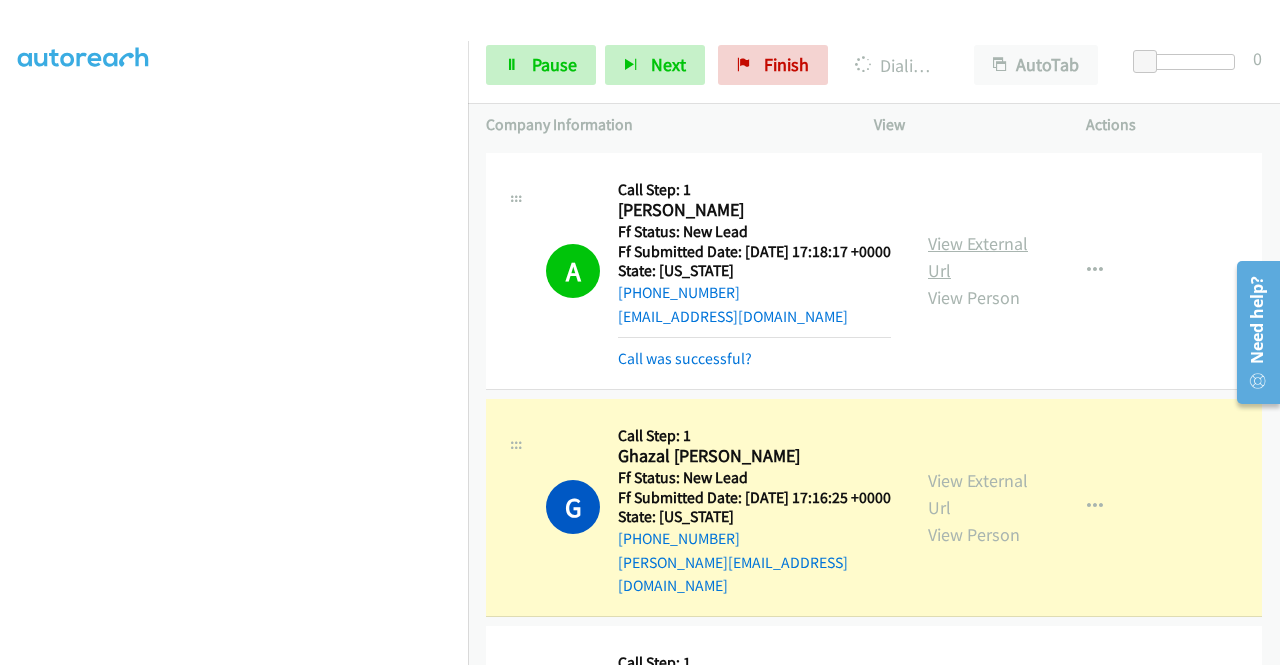 click on "View External Url" at bounding box center (978, 257) 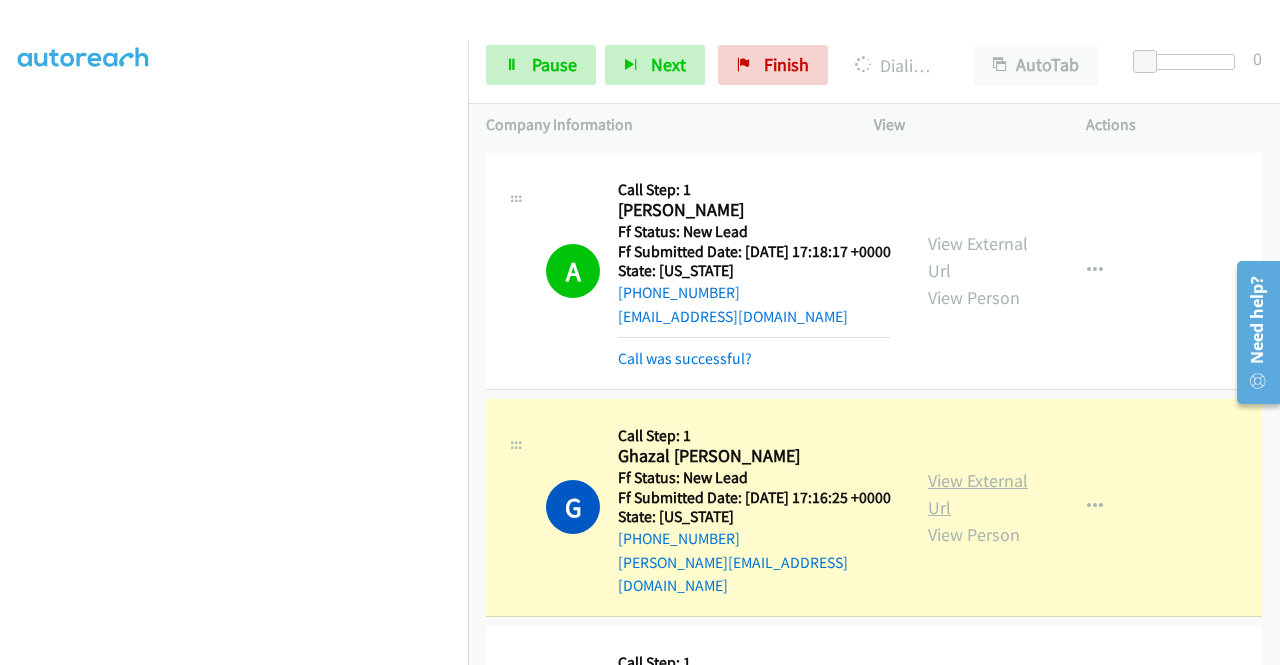 click on "View External Url" at bounding box center [978, 494] 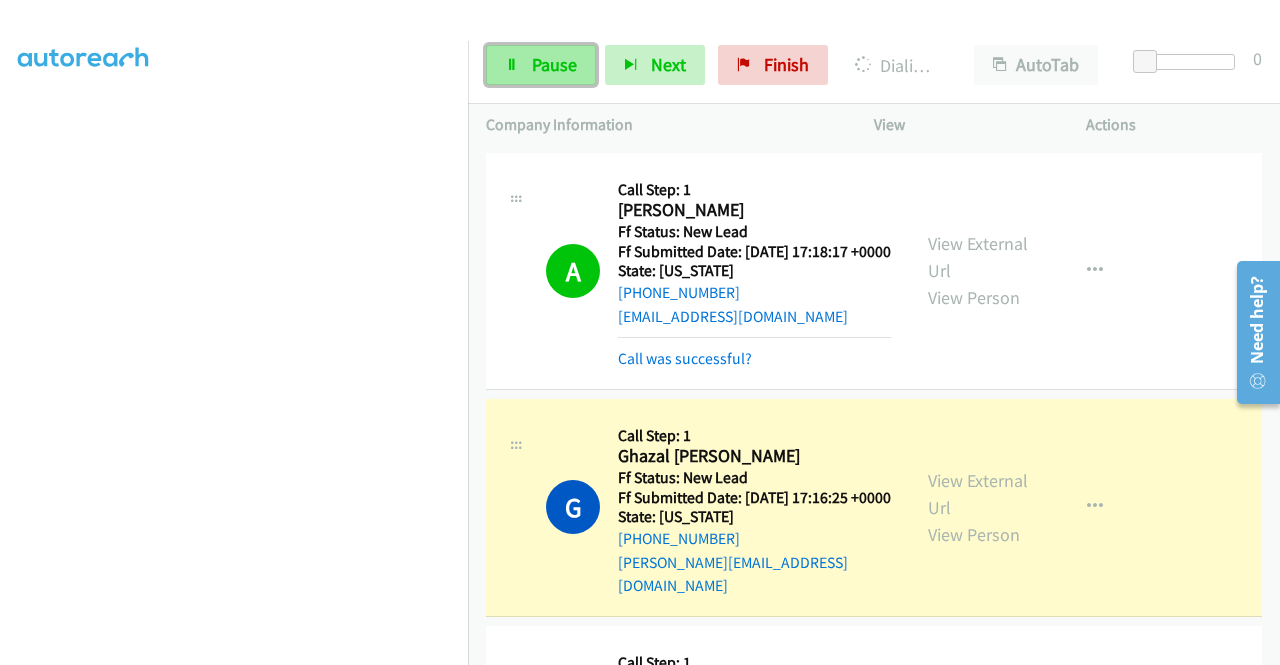 click on "Pause" at bounding box center [554, 64] 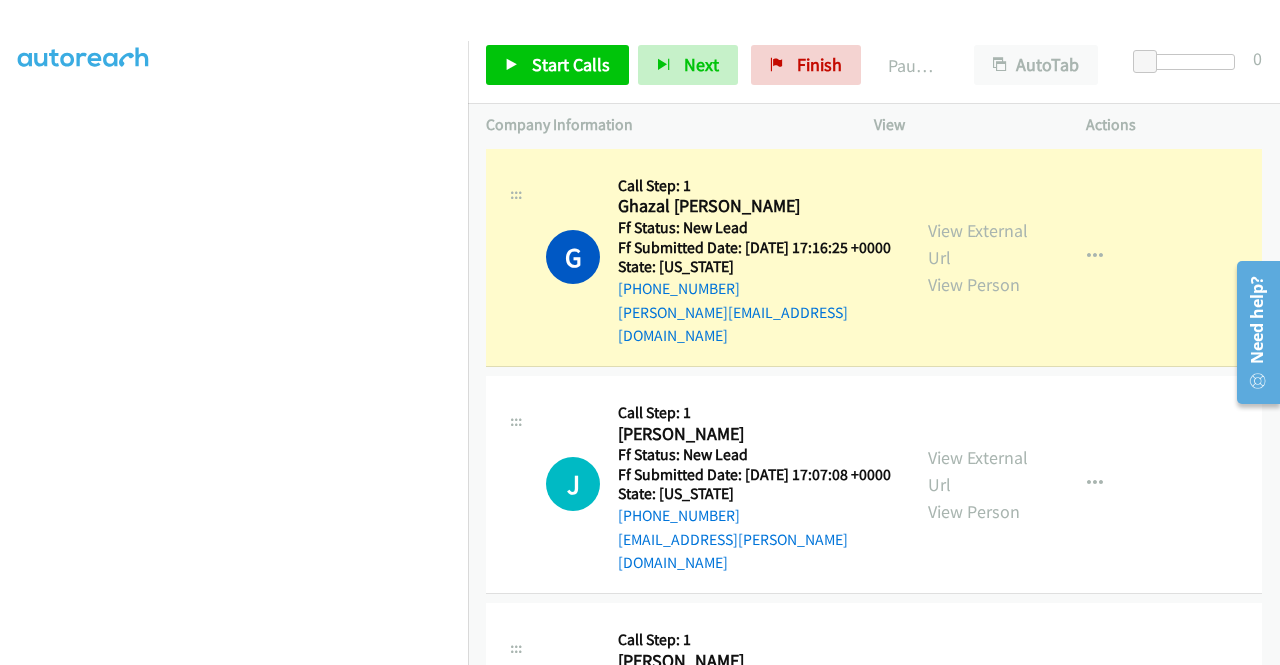 scroll, scrollTop: 506, scrollLeft: 0, axis: vertical 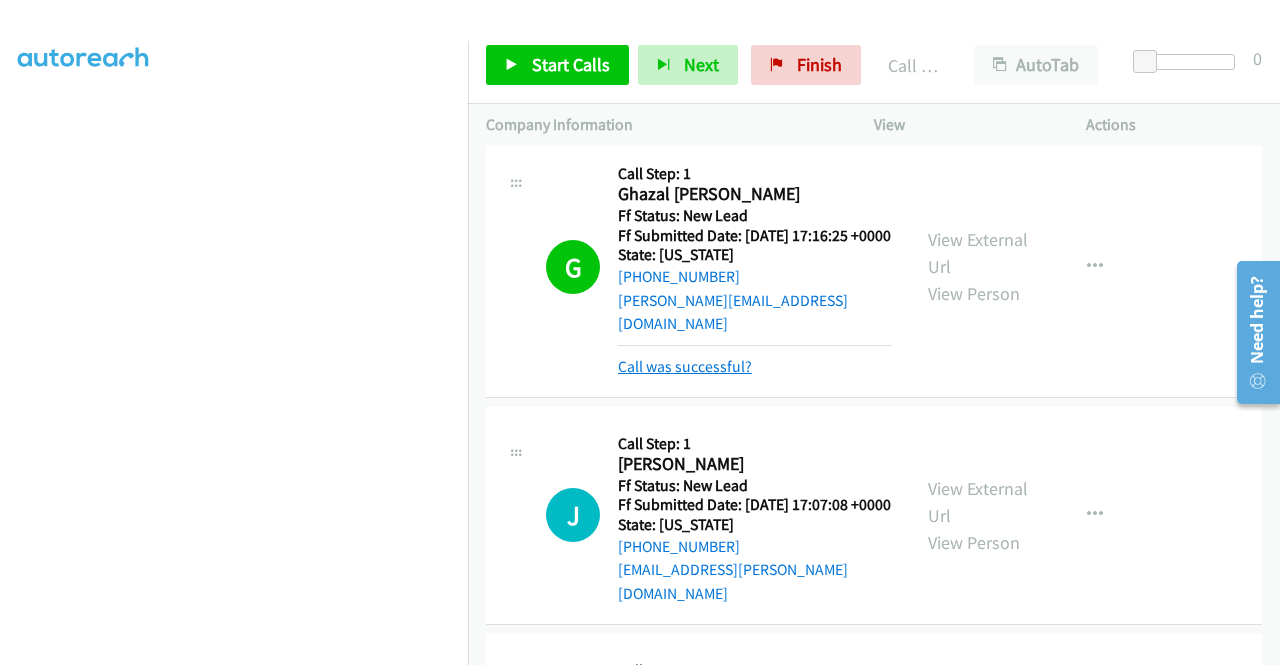 click on "Call was successful?" at bounding box center [685, 366] 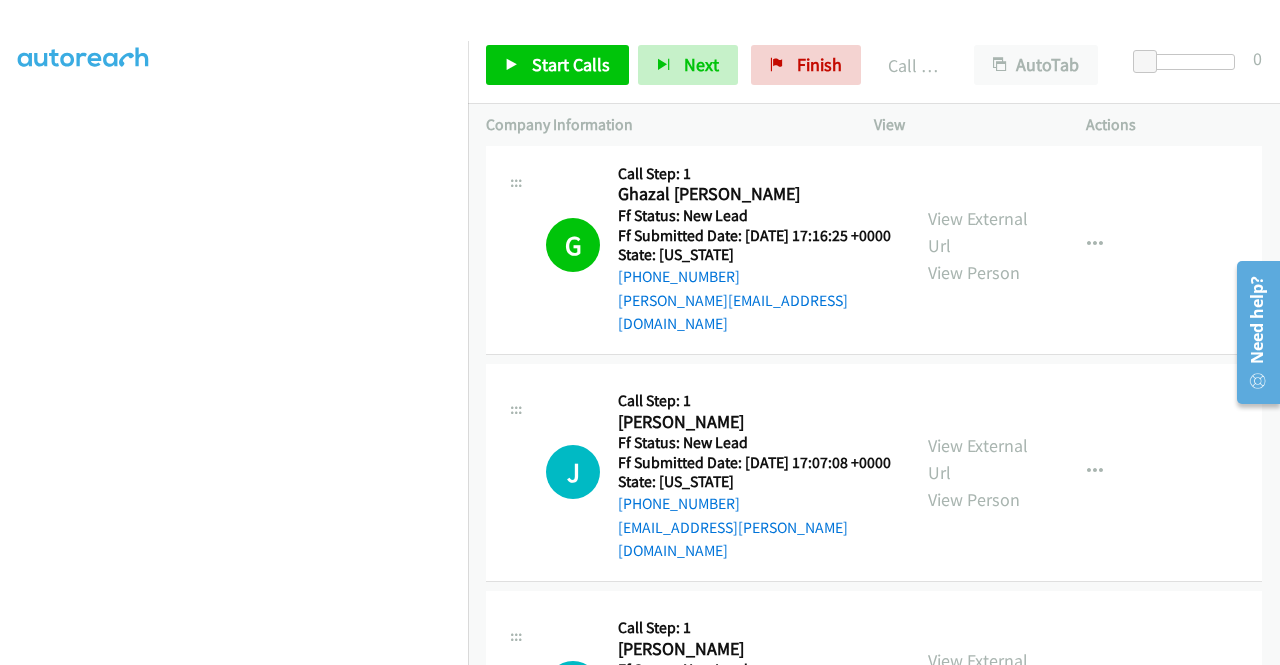 drag, startPoint x: 2497, startPoint y: 663, endPoint x: 1278, endPoint y: 436, distance: 1239.9557 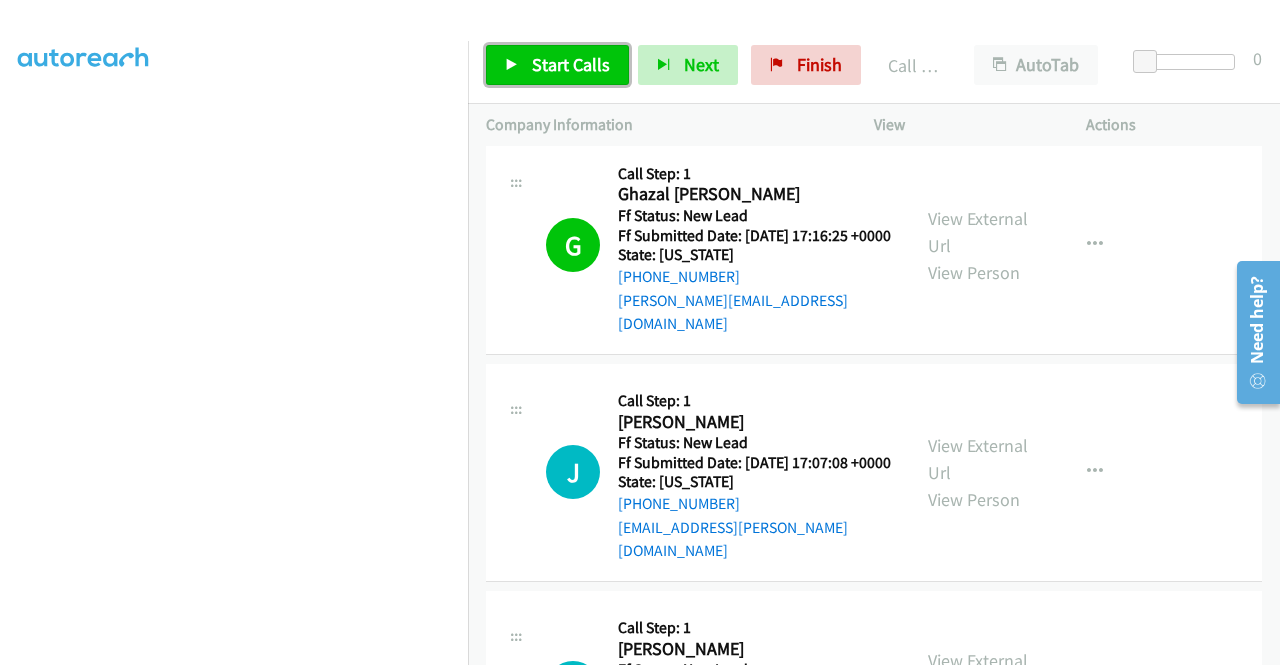 click on "Start Calls" at bounding box center [571, 64] 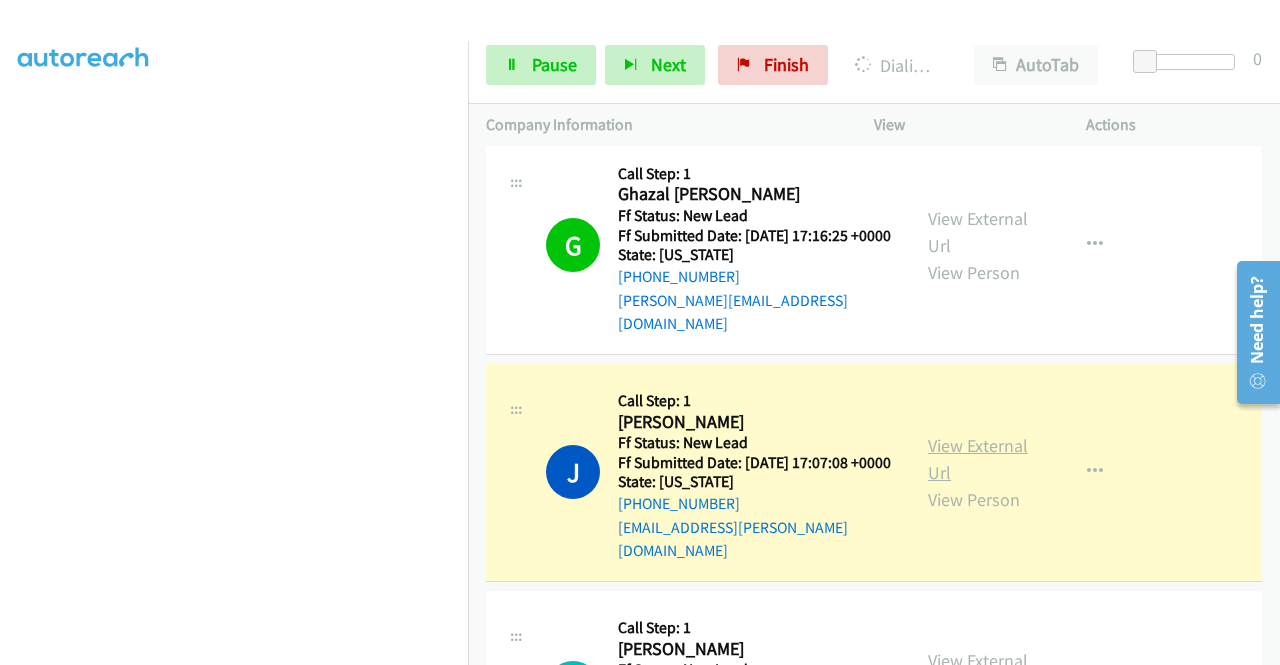 click on "View External Url" at bounding box center [978, 459] 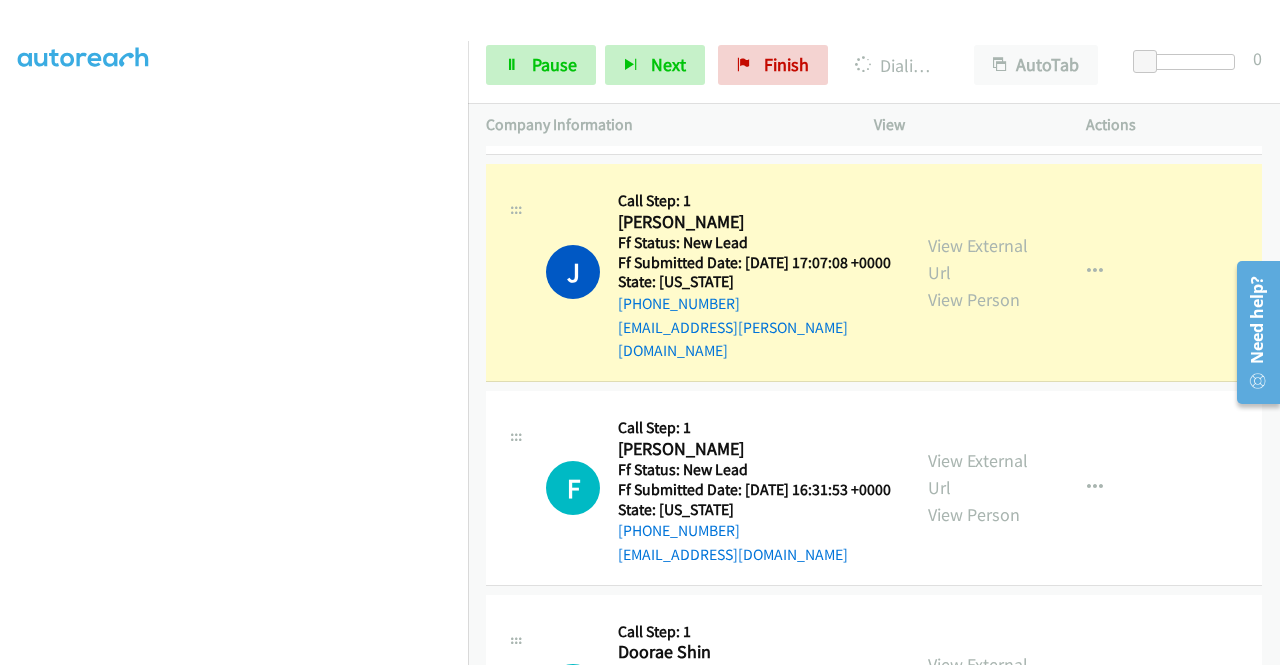 scroll, scrollTop: 733, scrollLeft: 0, axis: vertical 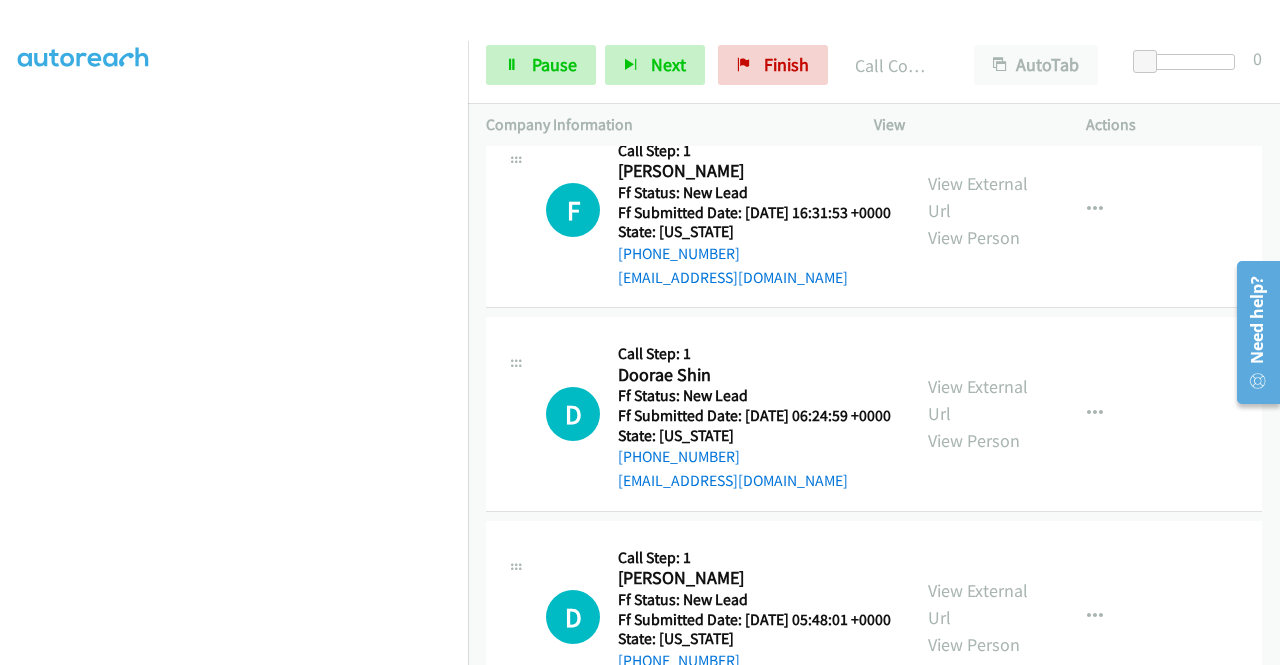 click on "View External Url
View Person" at bounding box center (980, 210) 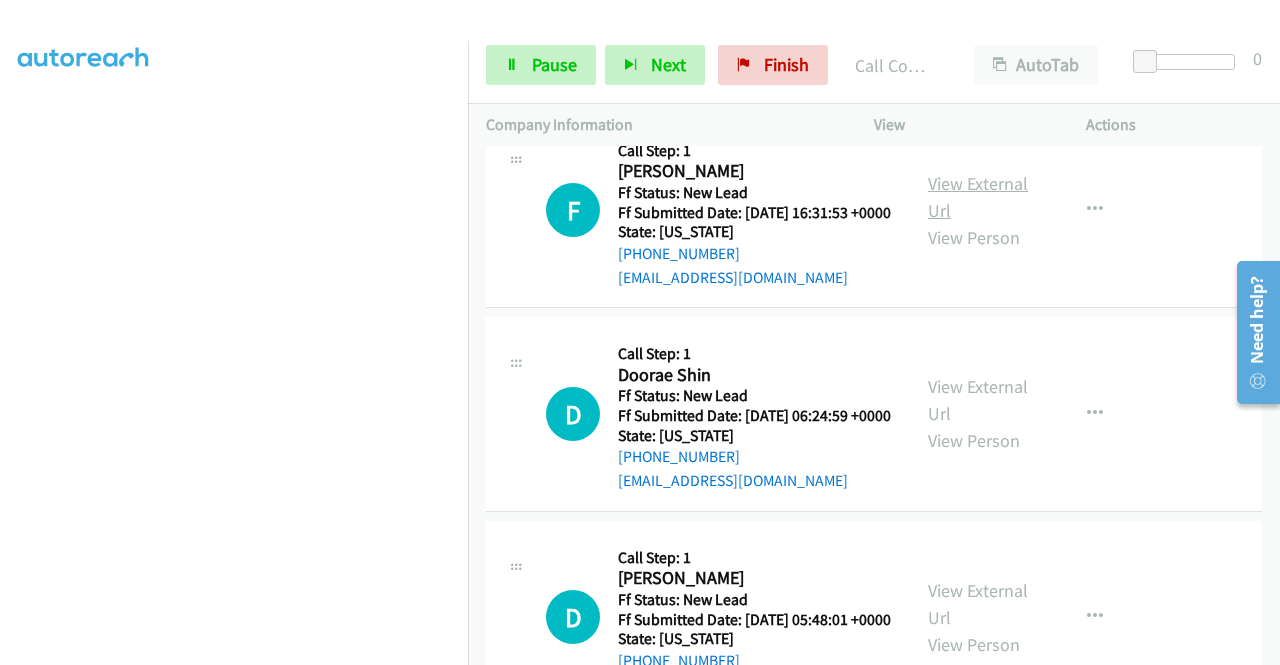 click on "View External Url" at bounding box center [978, 197] 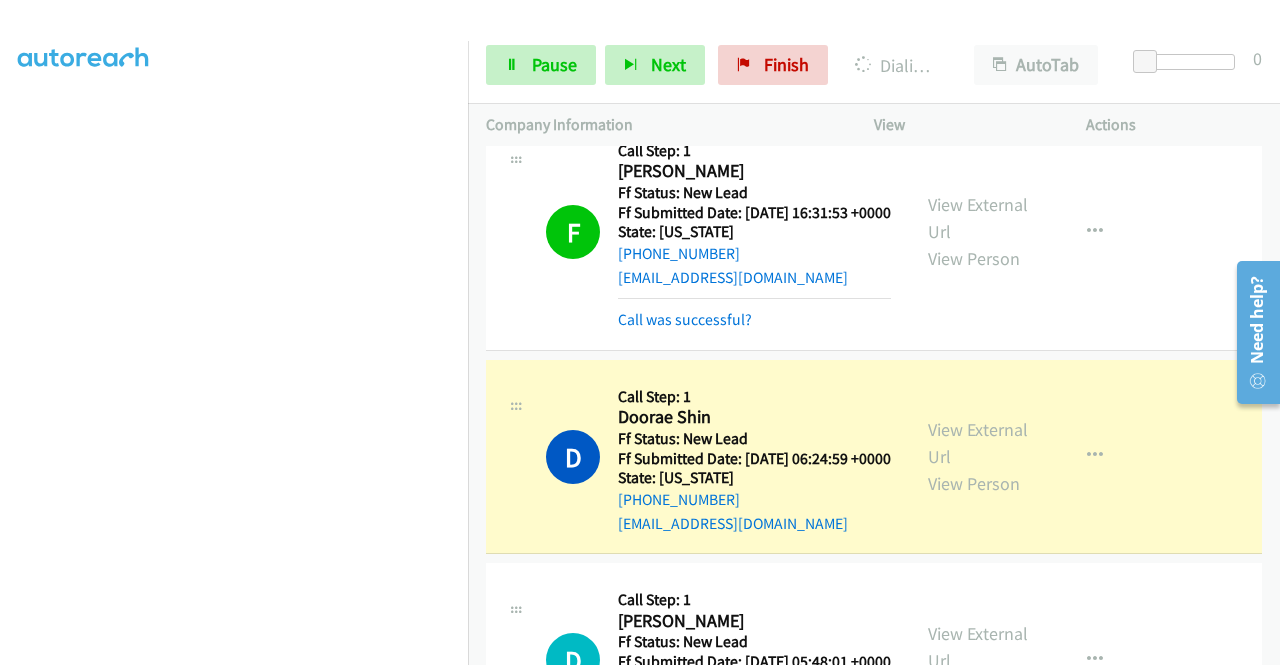 click on "View External Url
View Person
View External Url
Email
Schedule/Manage Callback
Skip Call
Add to do not call list" at bounding box center [1025, 457] 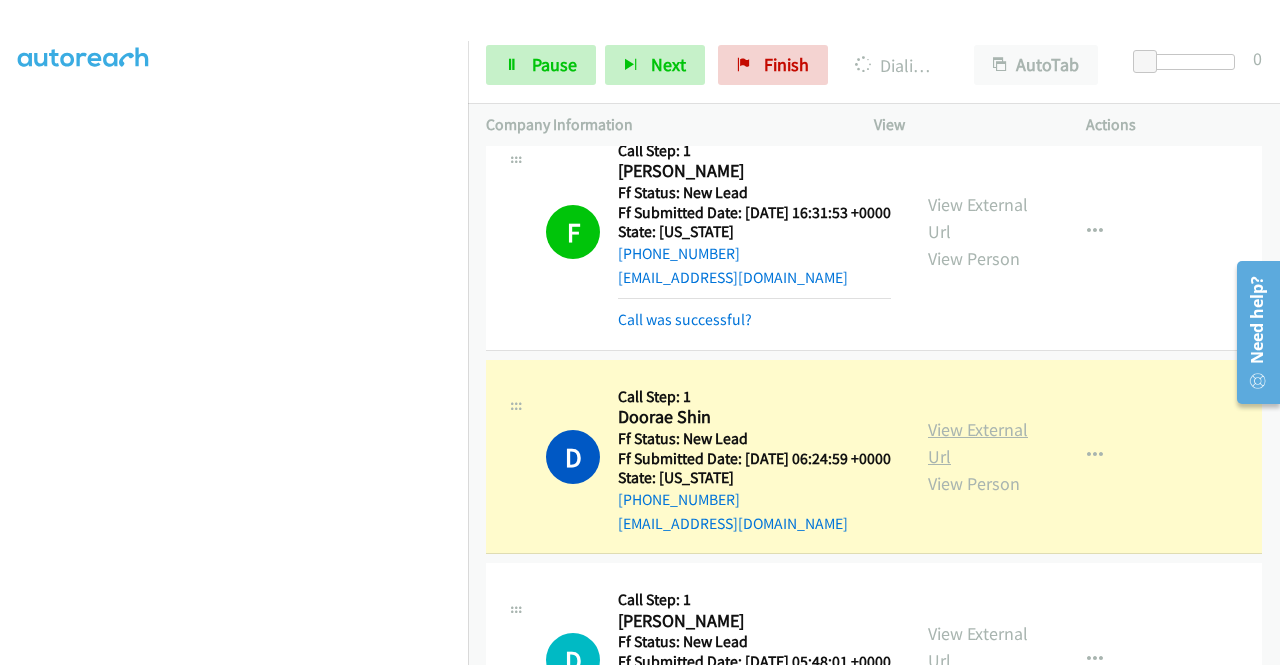 click on "View External Url" at bounding box center [978, 443] 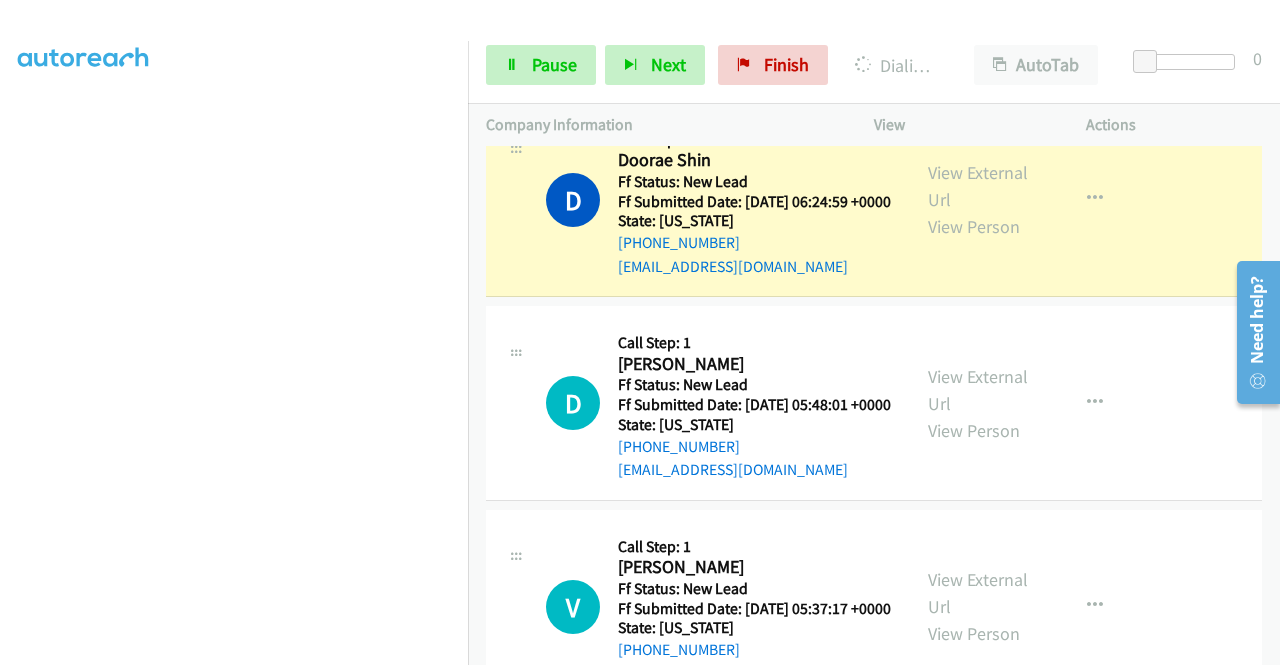 scroll, scrollTop: 1286, scrollLeft: 0, axis: vertical 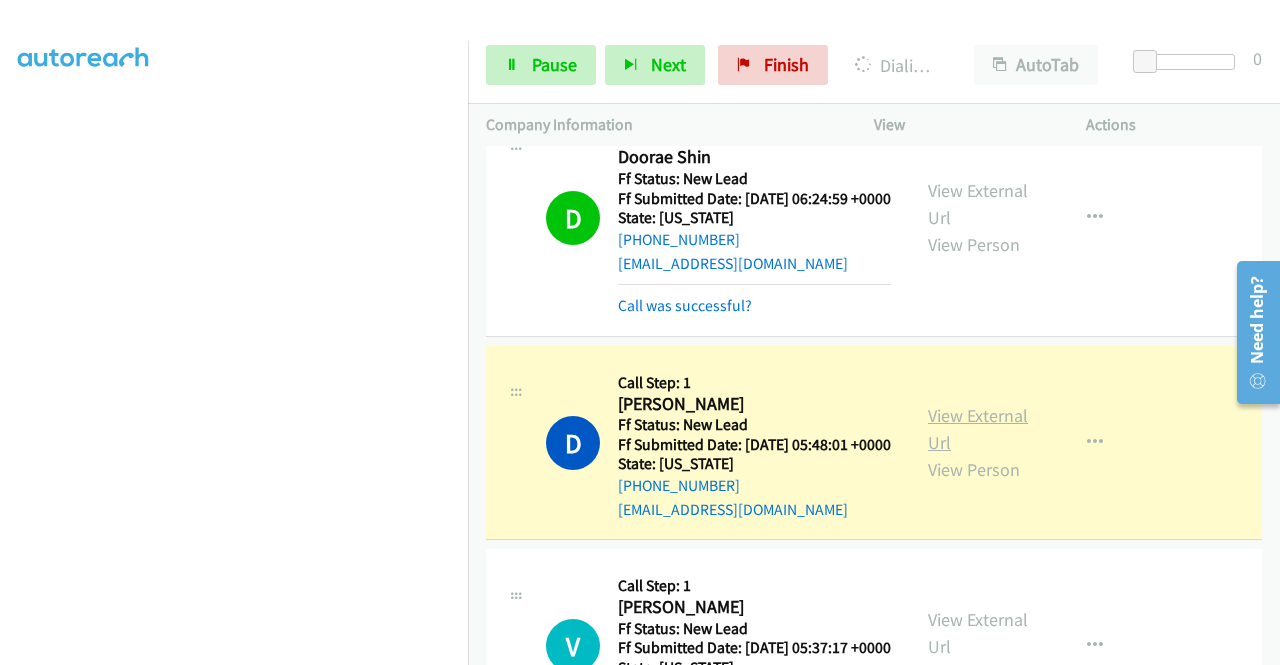 click on "View External Url" at bounding box center [978, 429] 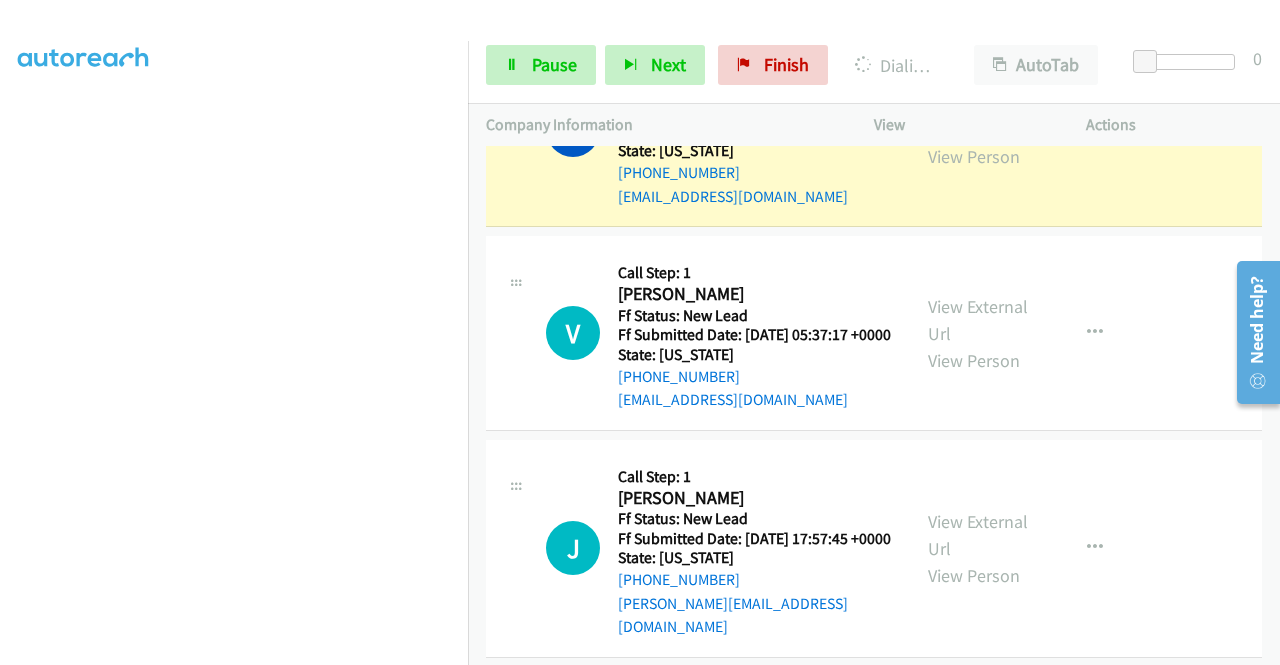 scroll, scrollTop: 1560, scrollLeft: 0, axis: vertical 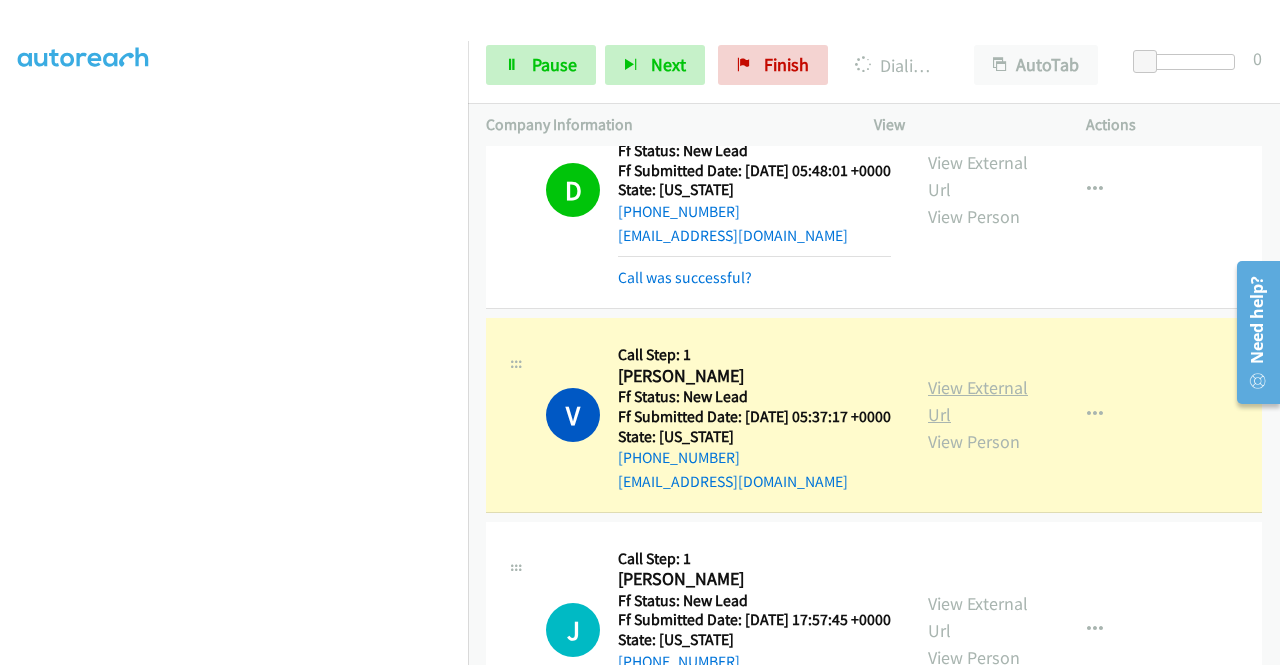 click on "View External Url" at bounding box center (978, 401) 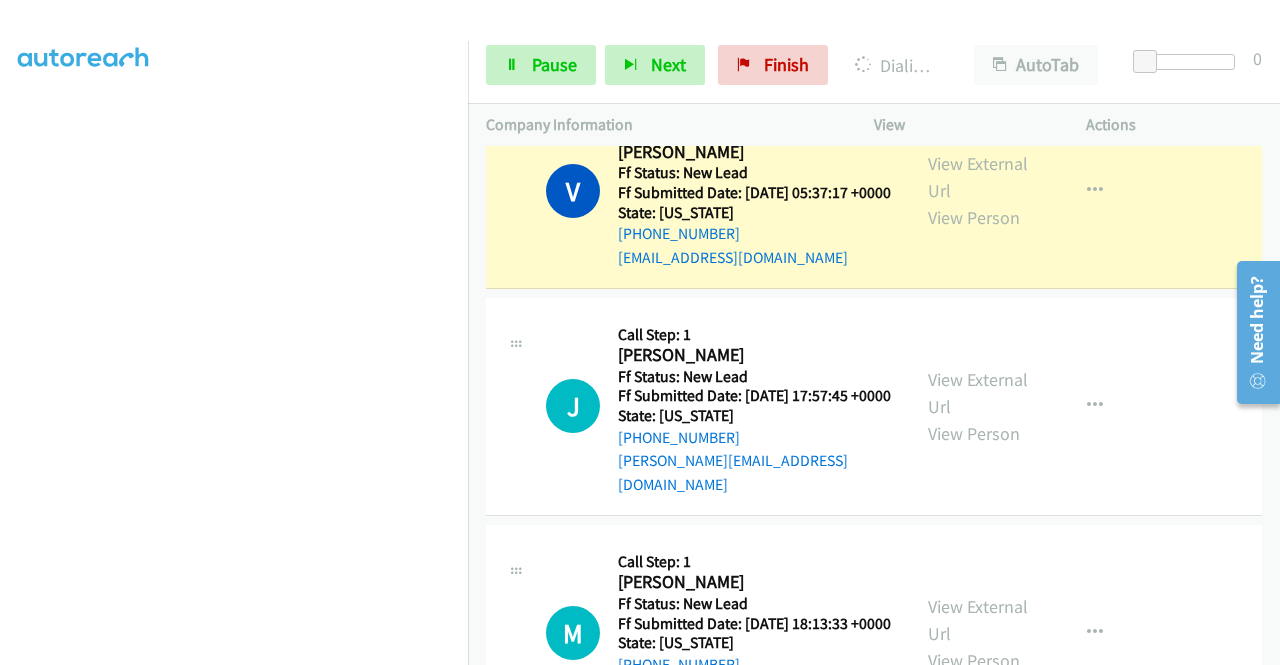 scroll, scrollTop: 1793, scrollLeft: 0, axis: vertical 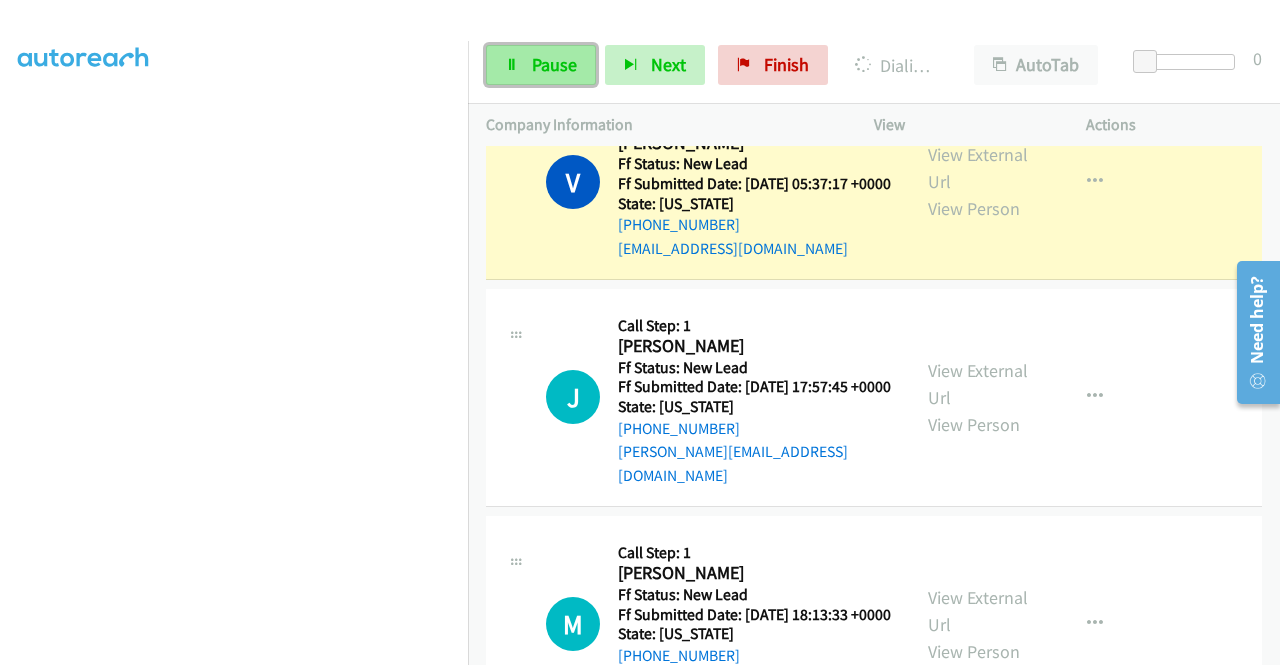 click on "Pause" at bounding box center (554, 64) 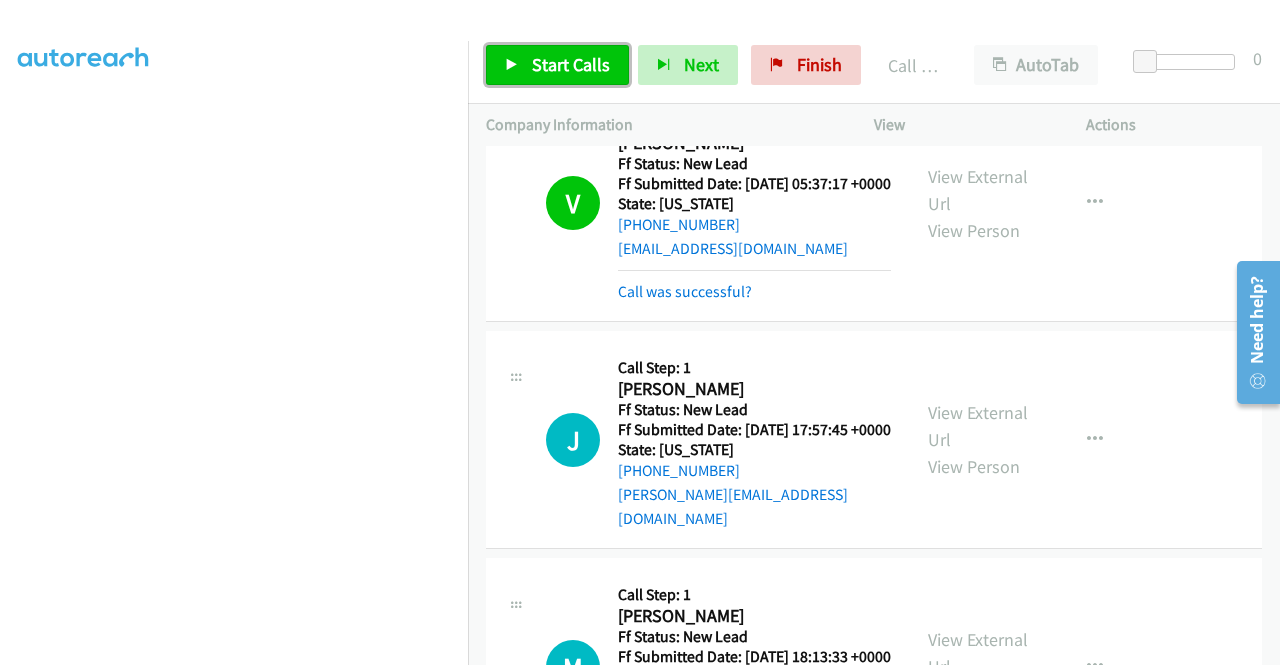 click on "Start Calls" at bounding box center (571, 64) 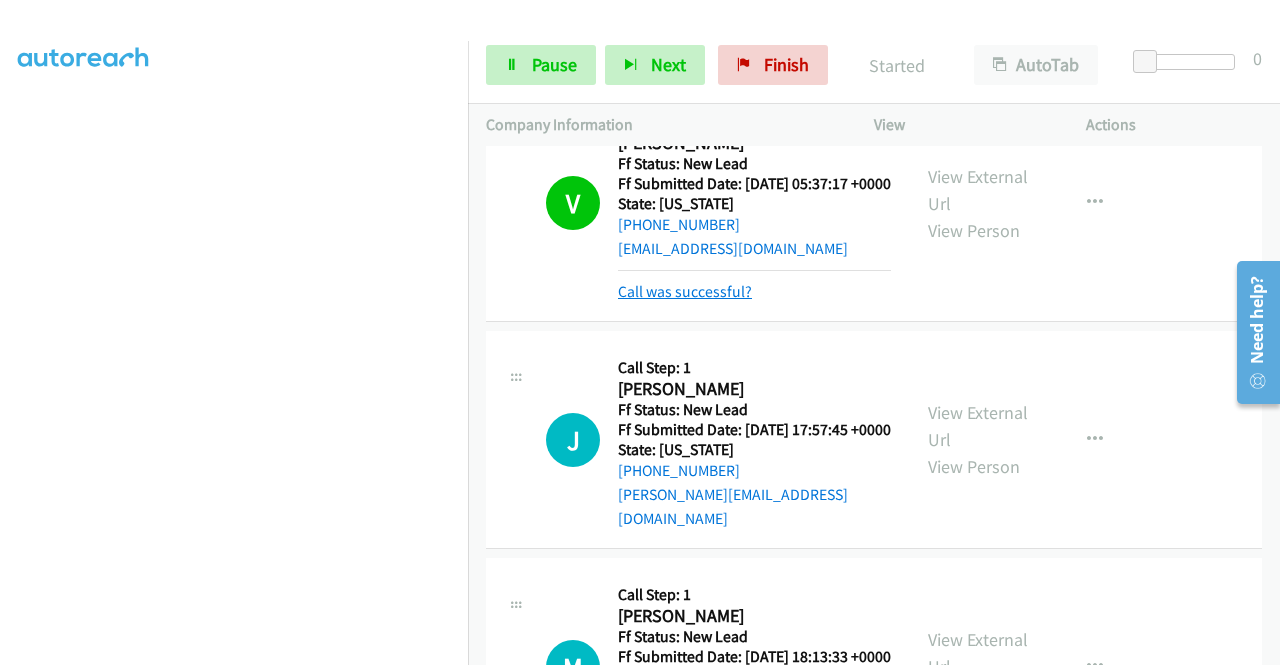 click on "Call was successful?" at bounding box center (685, 291) 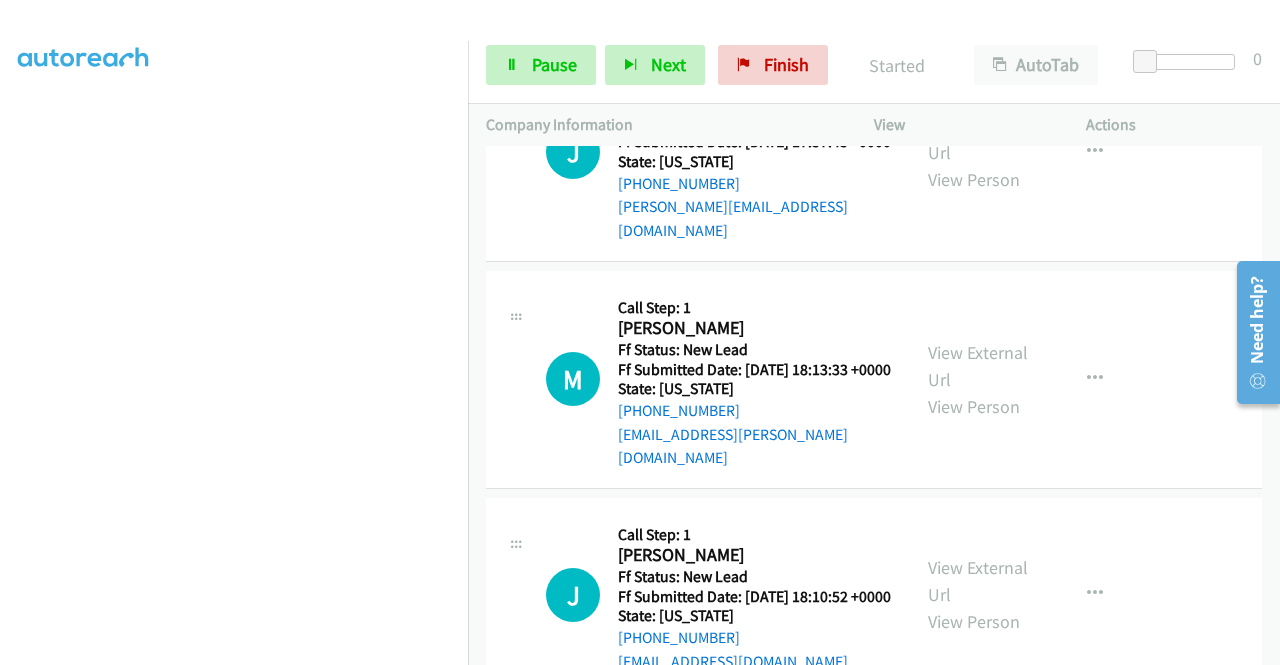 scroll, scrollTop: 2046, scrollLeft: 0, axis: vertical 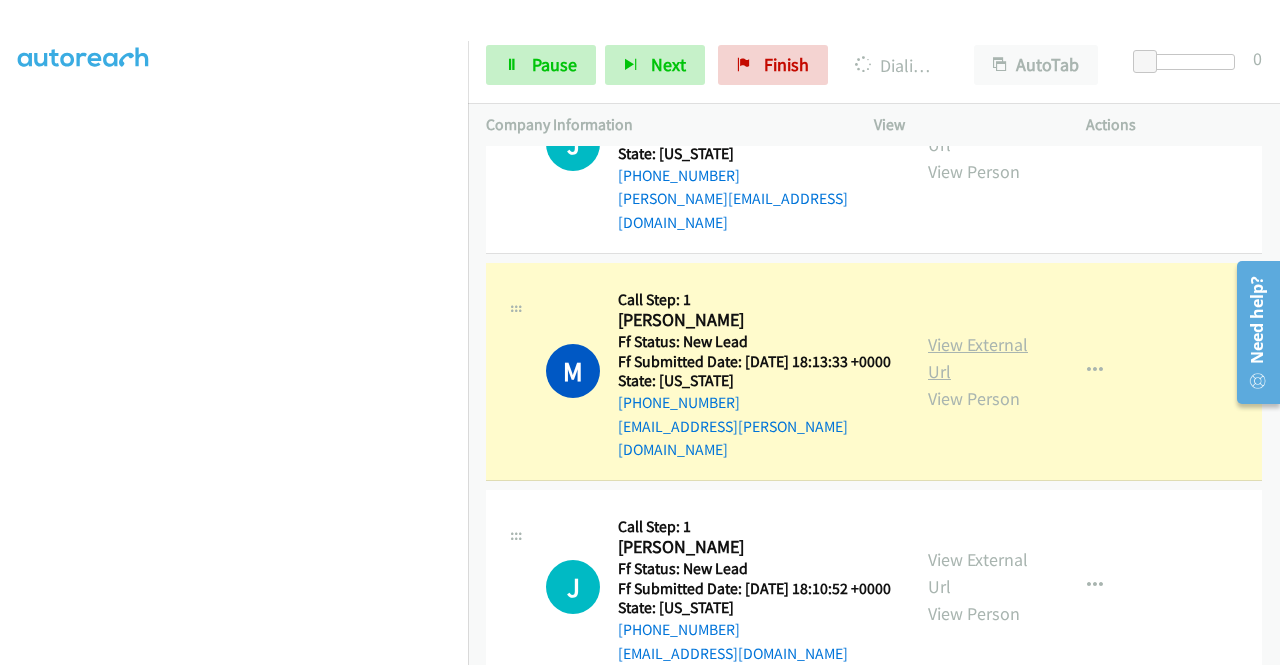 click on "View External Url" at bounding box center [978, 358] 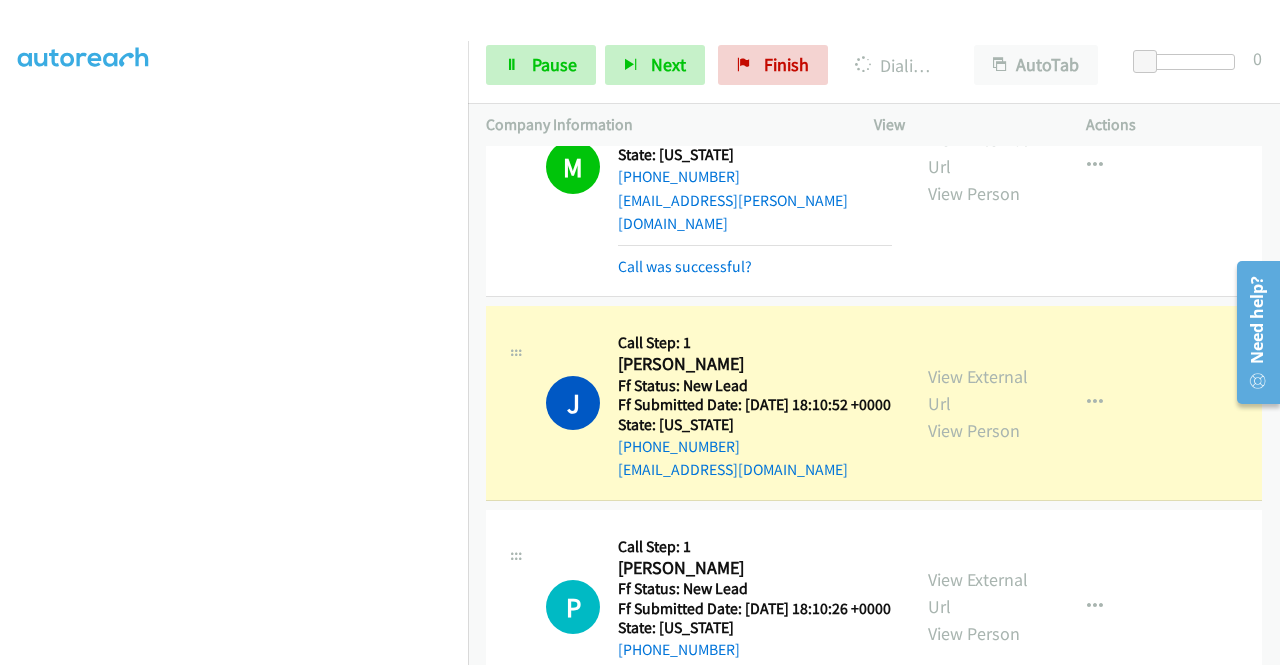 scroll, scrollTop: 2406, scrollLeft: 0, axis: vertical 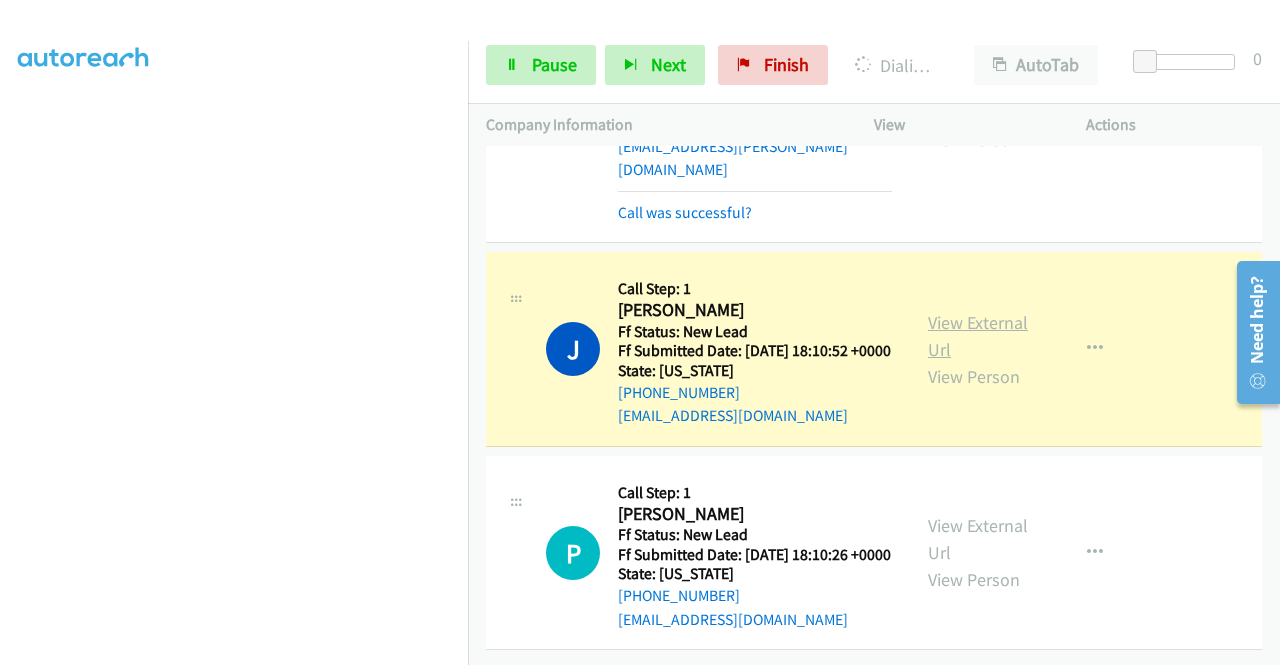 click on "View External Url" at bounding box center [978, 336] 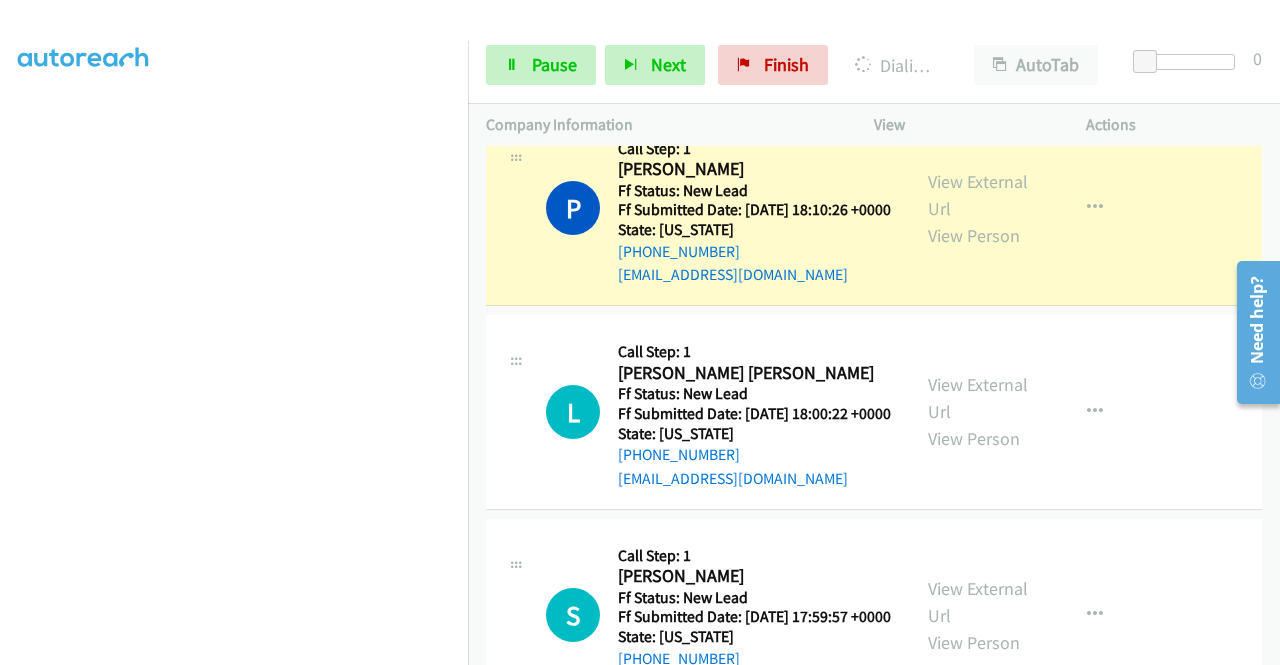 scroll, scrollTop: 2753, scrollLeft: 0, axis: vertical 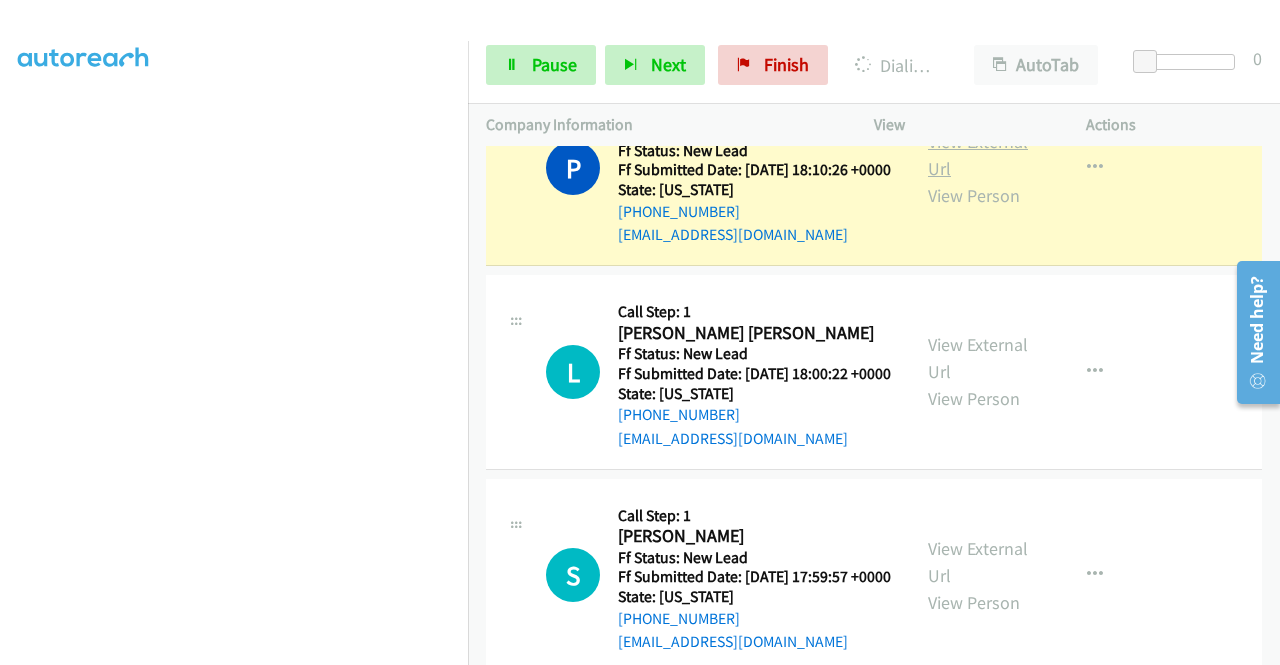 click on "View External Url" at bounding box center (978, 155) 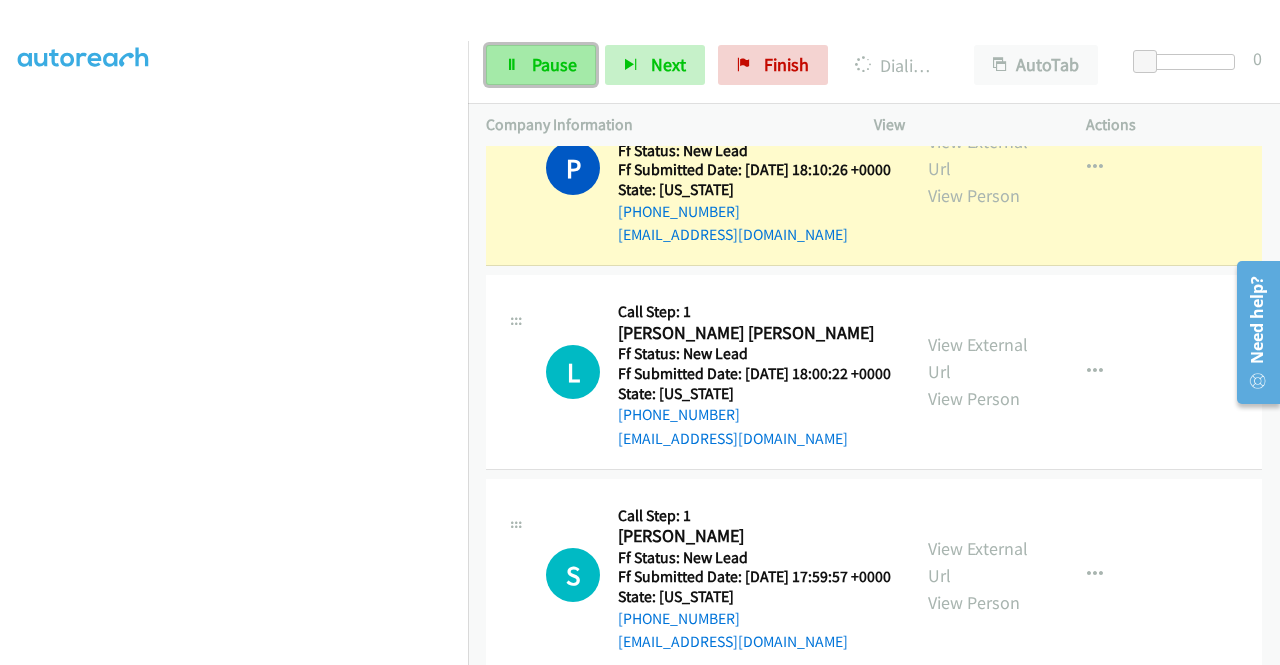 click on "Pause" at bounding box center [541, 65] 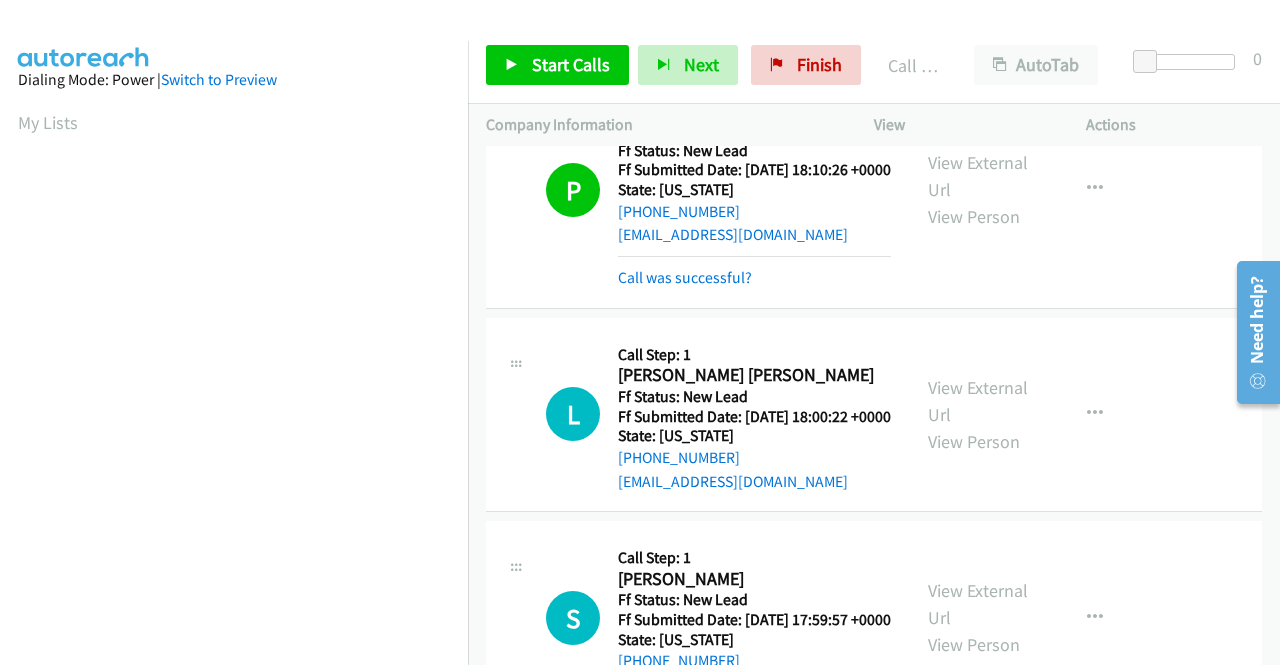 scroll, scrollTop: 456, scrollLeft: 0, axis: vertical 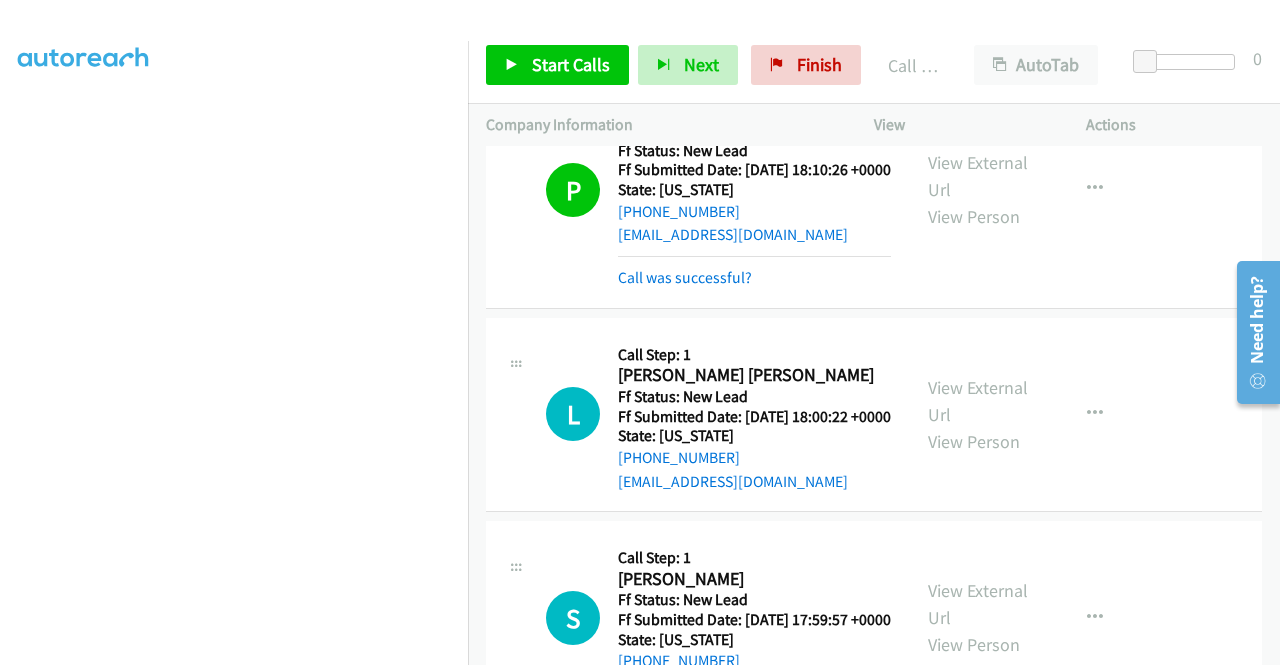 click on "Start Calls
Pause
Next
Finish
Call Completed
AutoTab
AutoTab
0" at bounding box center (874, 65) 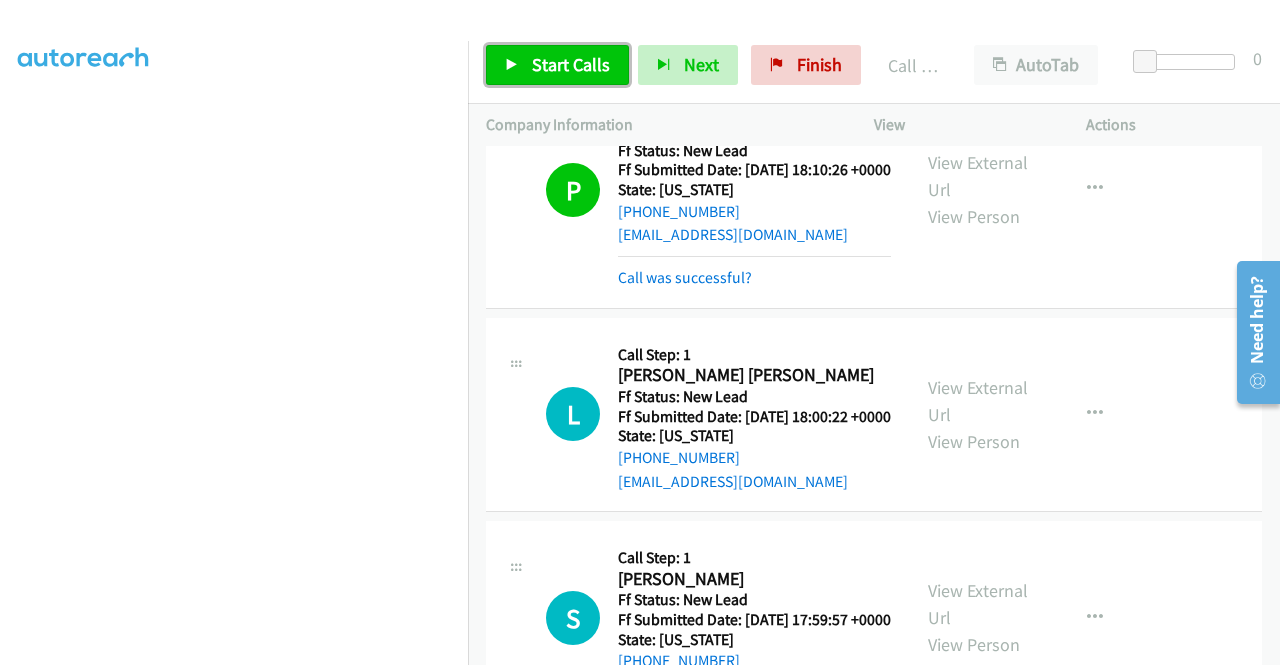 click on "Start Calls" at bounding box center (557, 65) 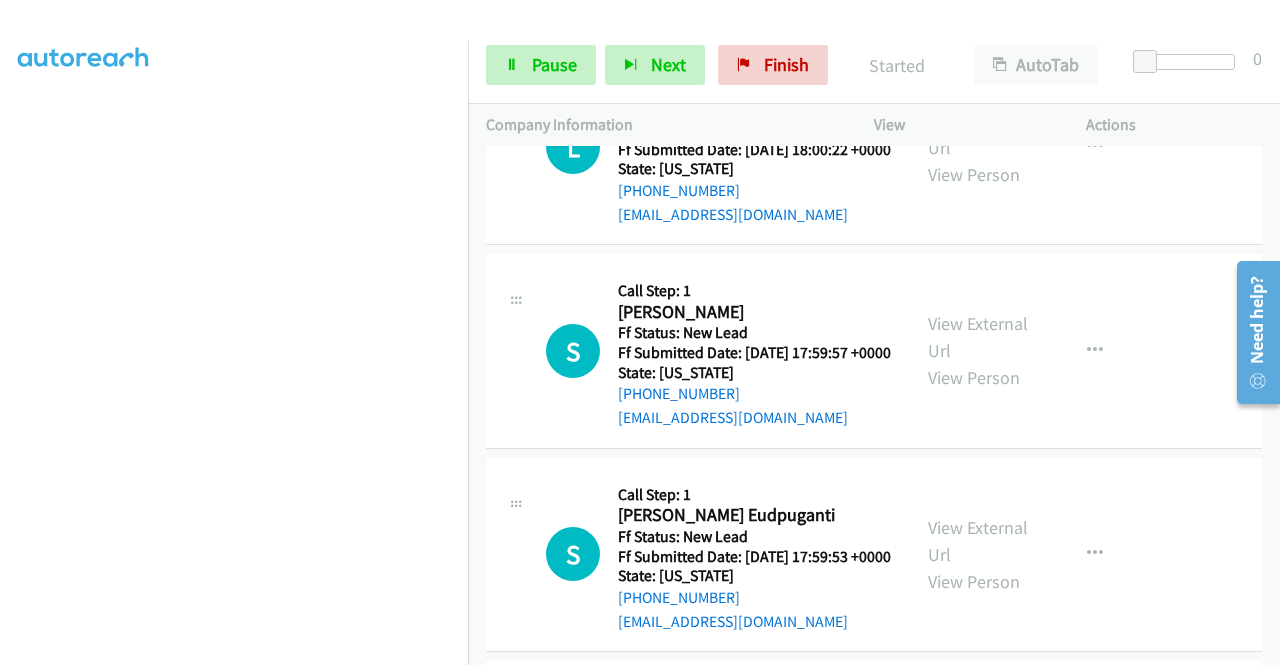 scroll, scrollTop: 3066, scrollLeft: 0, axis: vertical 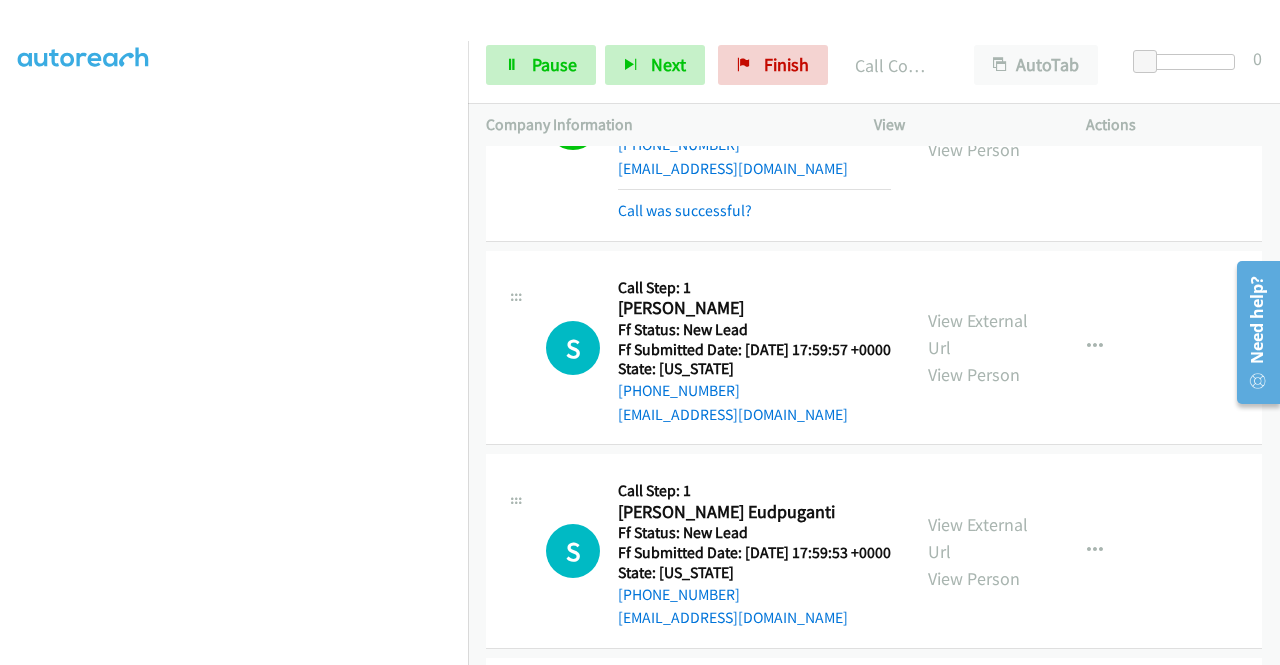 click on "View External Url" at bounding box center (978, 109) 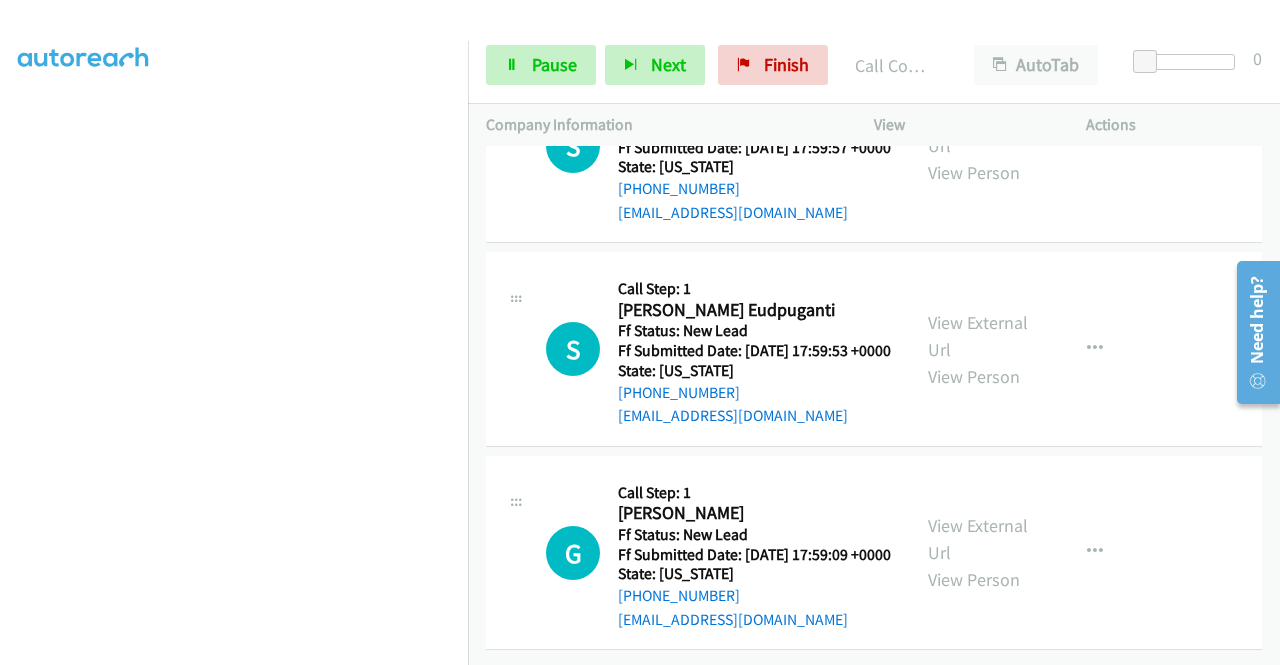 scroll, scrollTop: 3273, scrollLeft: 0, axis: vertical 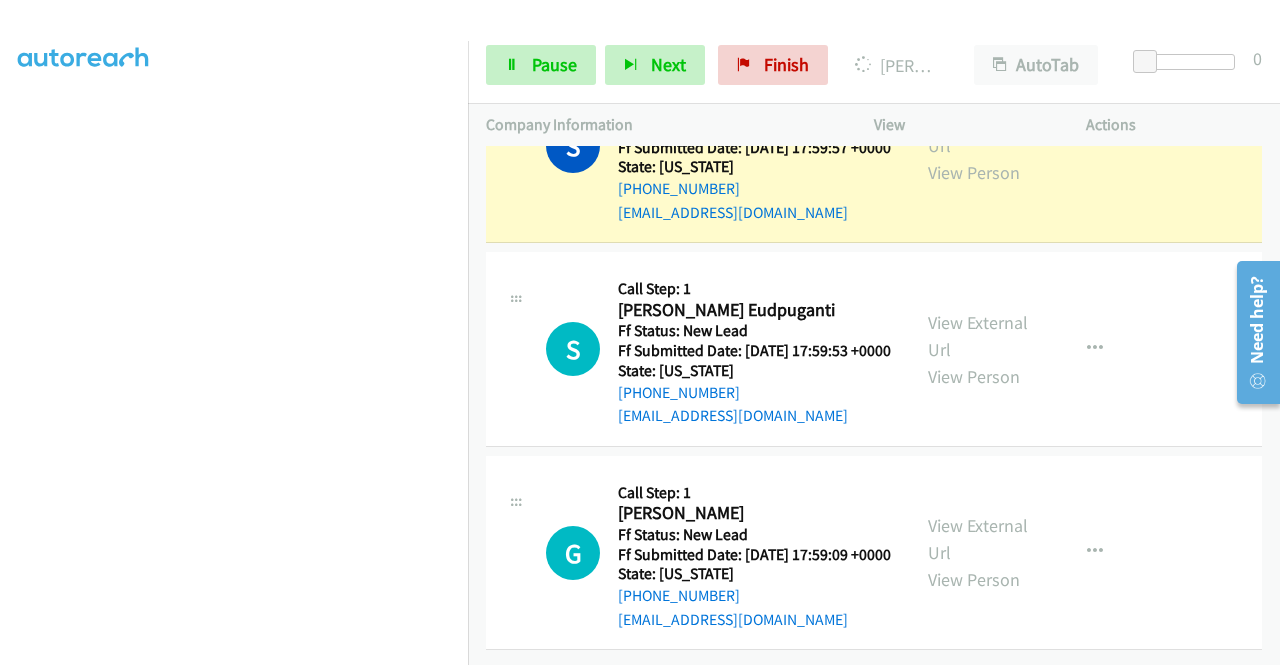 click on "View External Url
View Person" at bounding box center (980, 145) 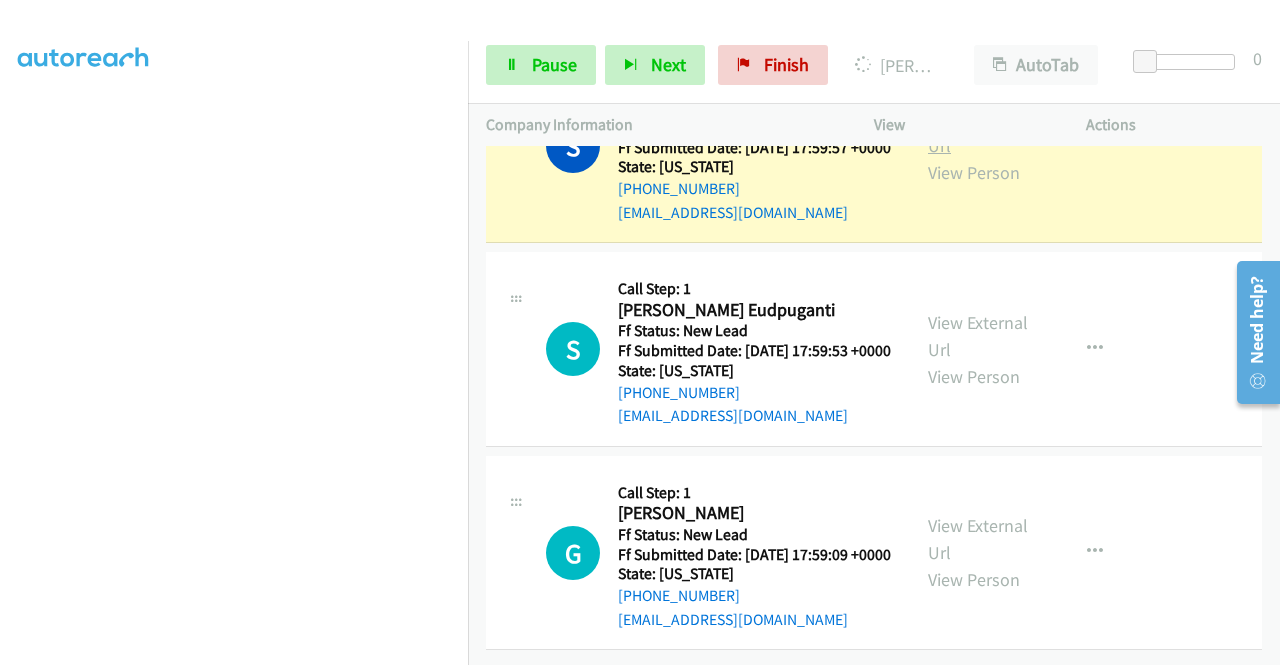 click on "View External Url" at bounding box center [978, 132] 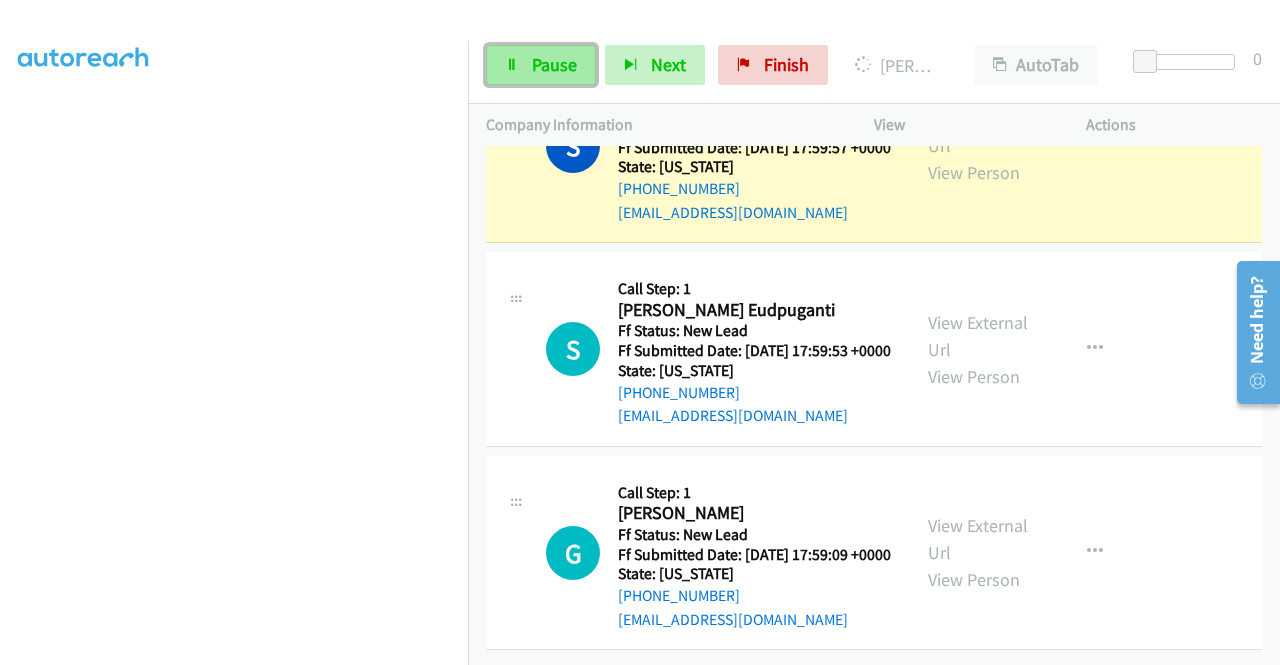 click on "Pause" at bounding box center (541, 65) 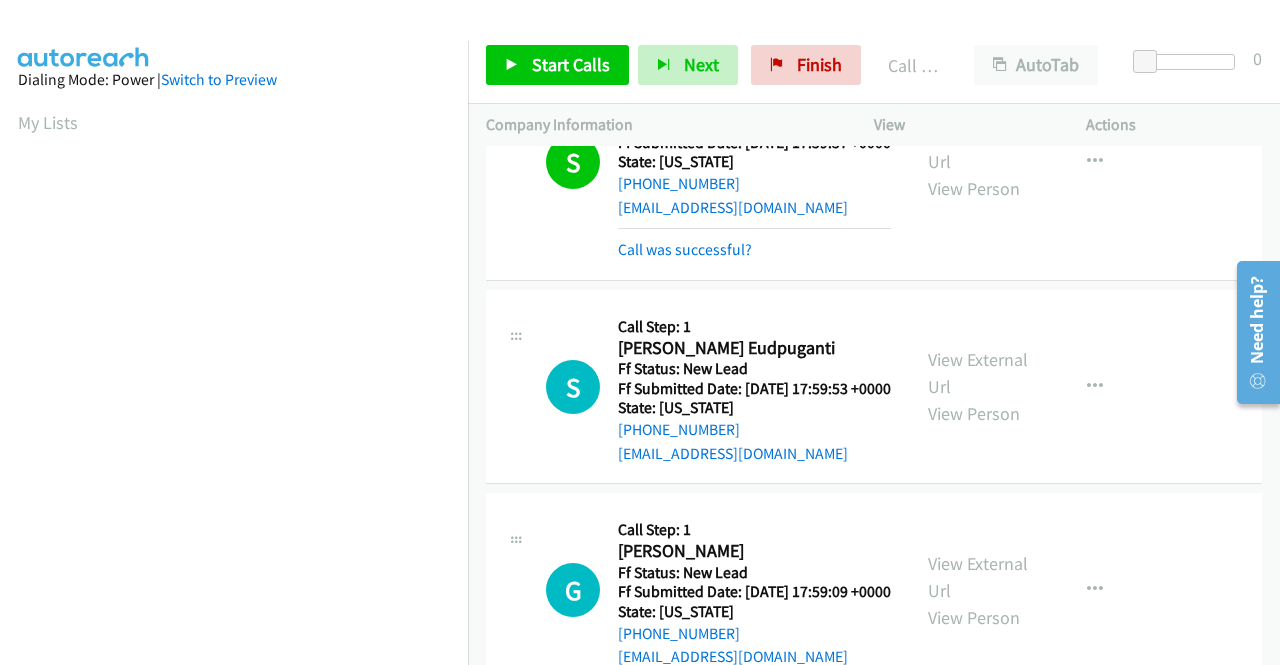scroll, scrollTop: 456, scrollLeft: 0, axis: vertical 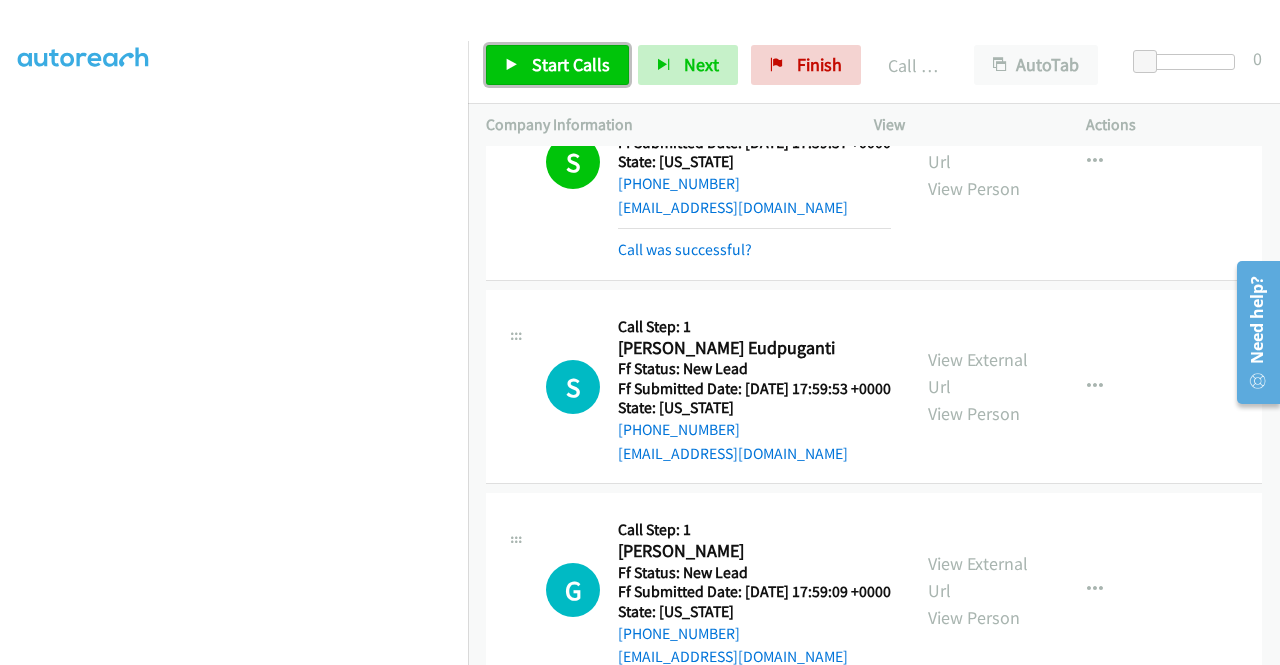 click on "Start Calls" at bounding box center (557, 65) 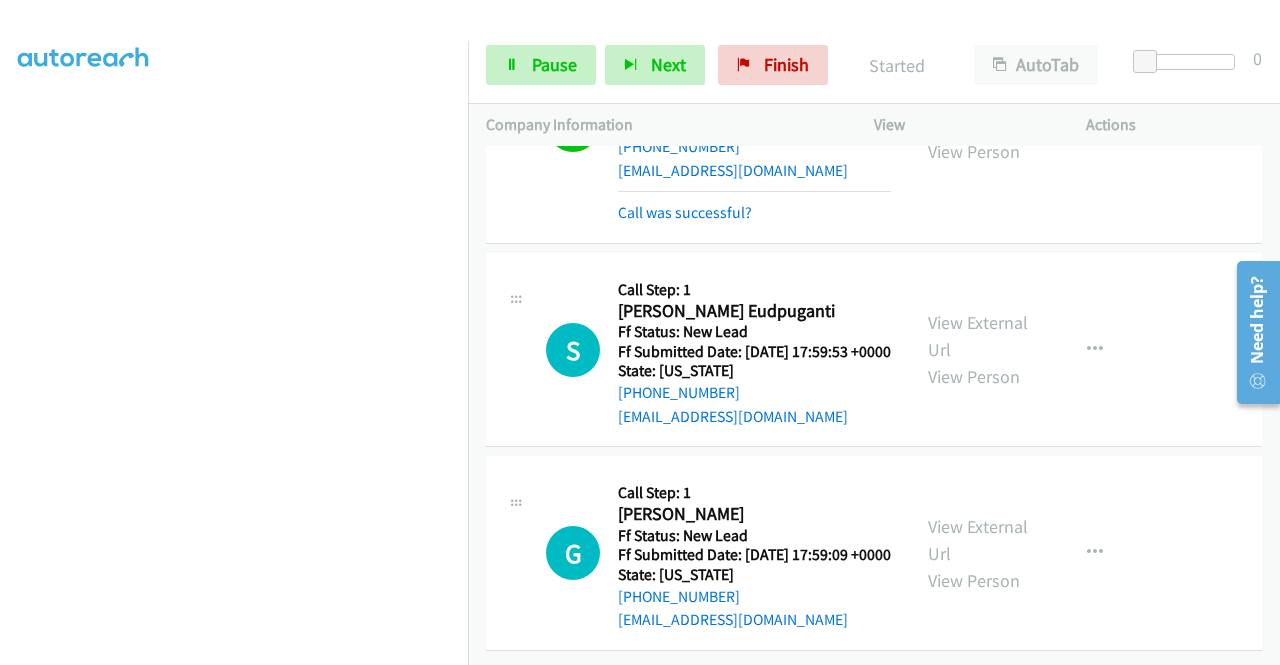 scroll, scrollTop: 3536, scrollLeft: 0, axis: vertical 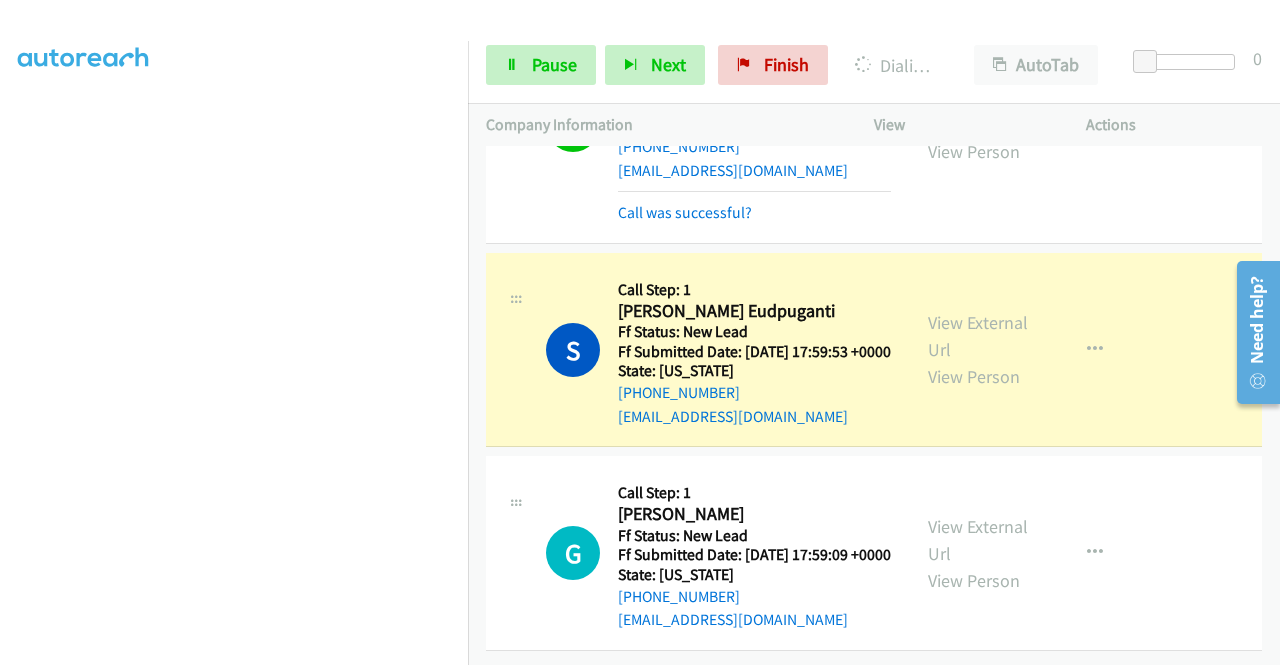 click on "View External Url
View Person" at bounding box center [980, 349] 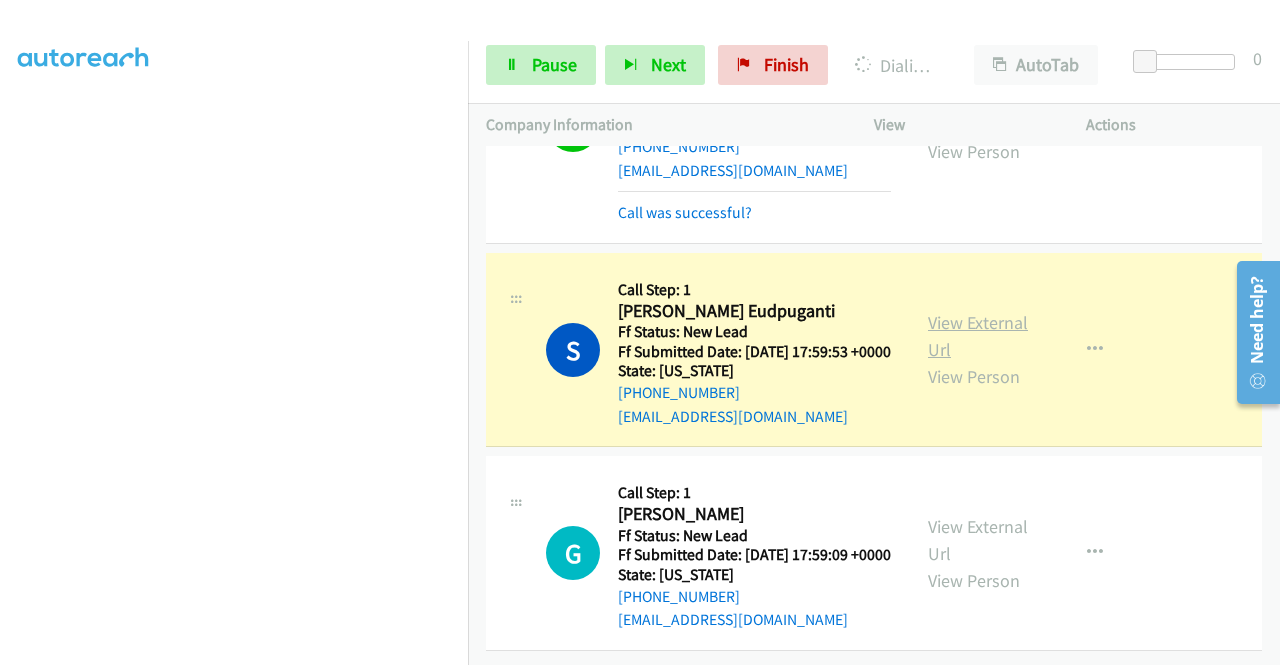 click on "View External Url" at bounding box center [978, 336] 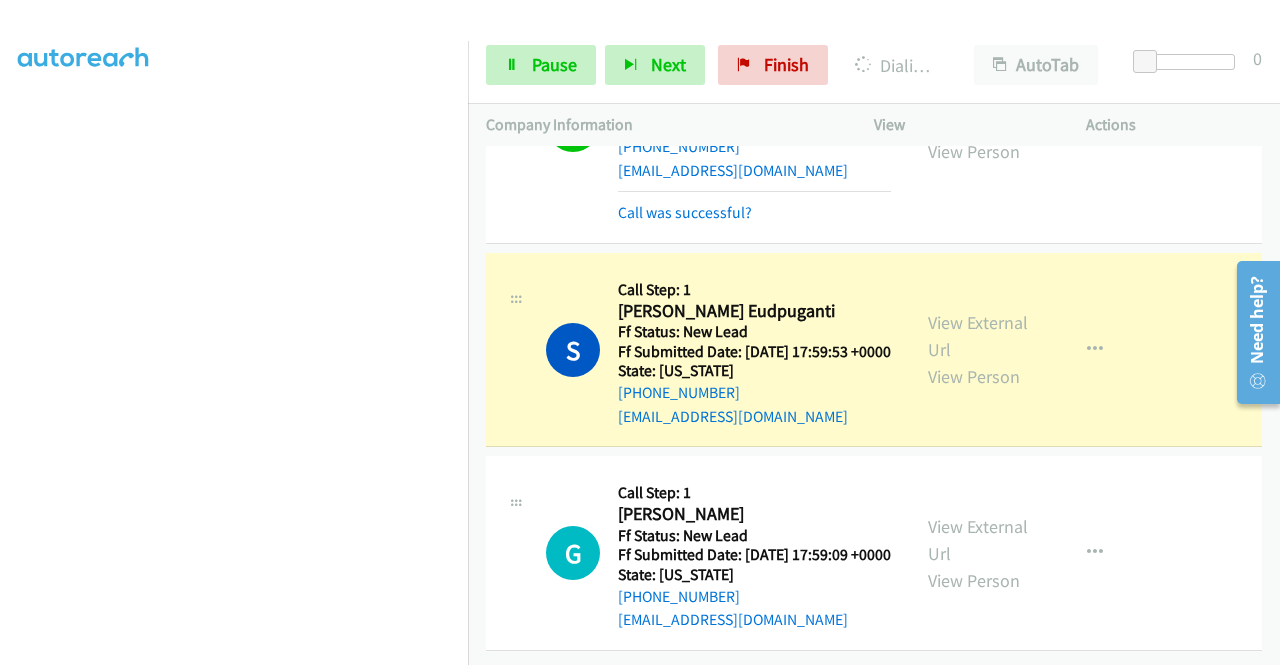 click on "Start Calls
Pause
Next
Finish
Dialing Srinithya Eudpuganti
AutoTab
AutoTab
0" at bounding box center [874, 65] 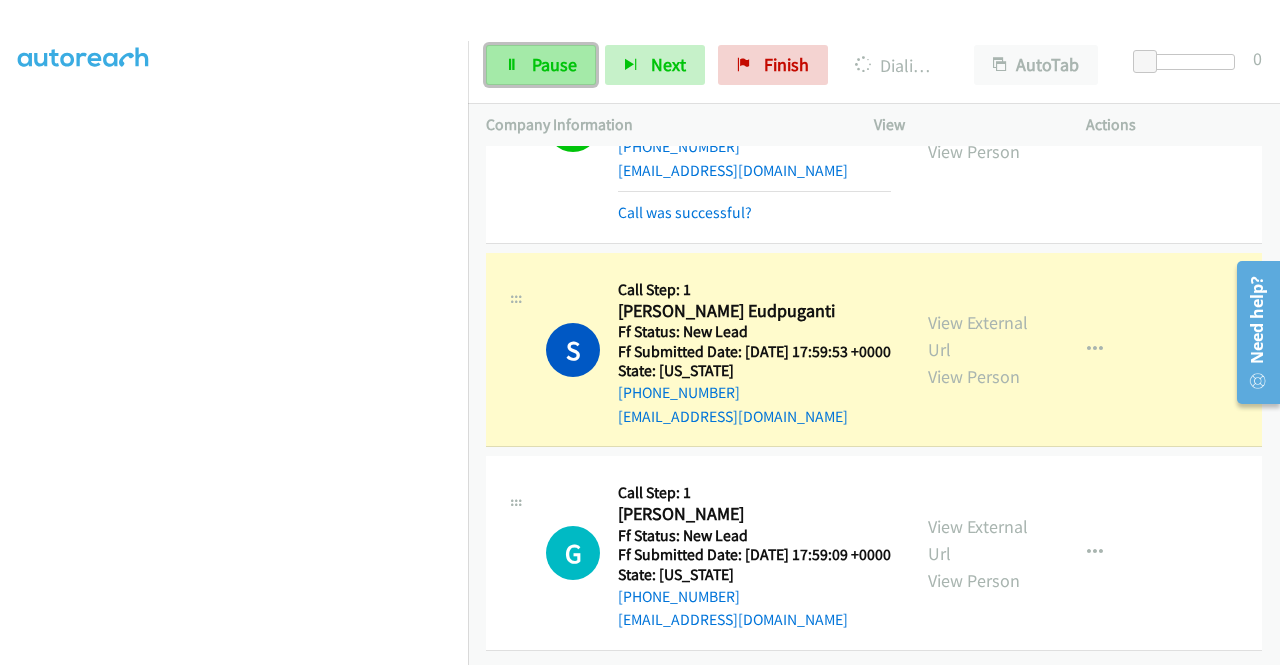 click on "Pause" at bounding box center [554, 64] 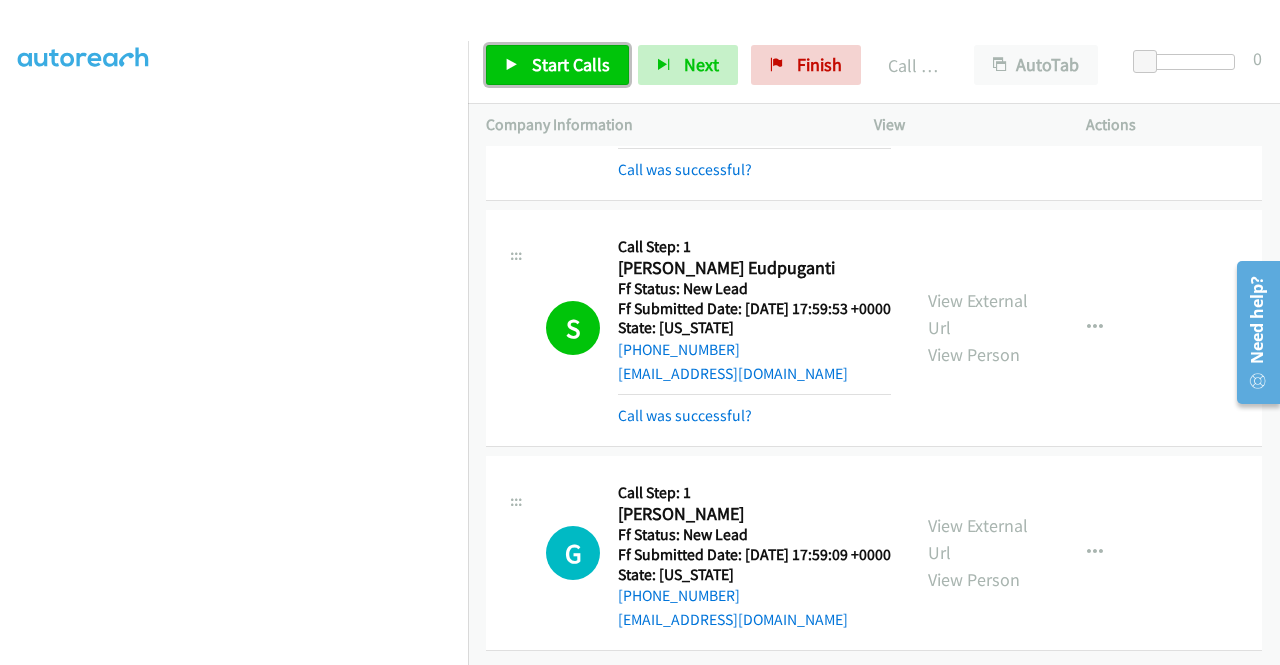 click on "Start Calls" at bounding box center [571, 64] 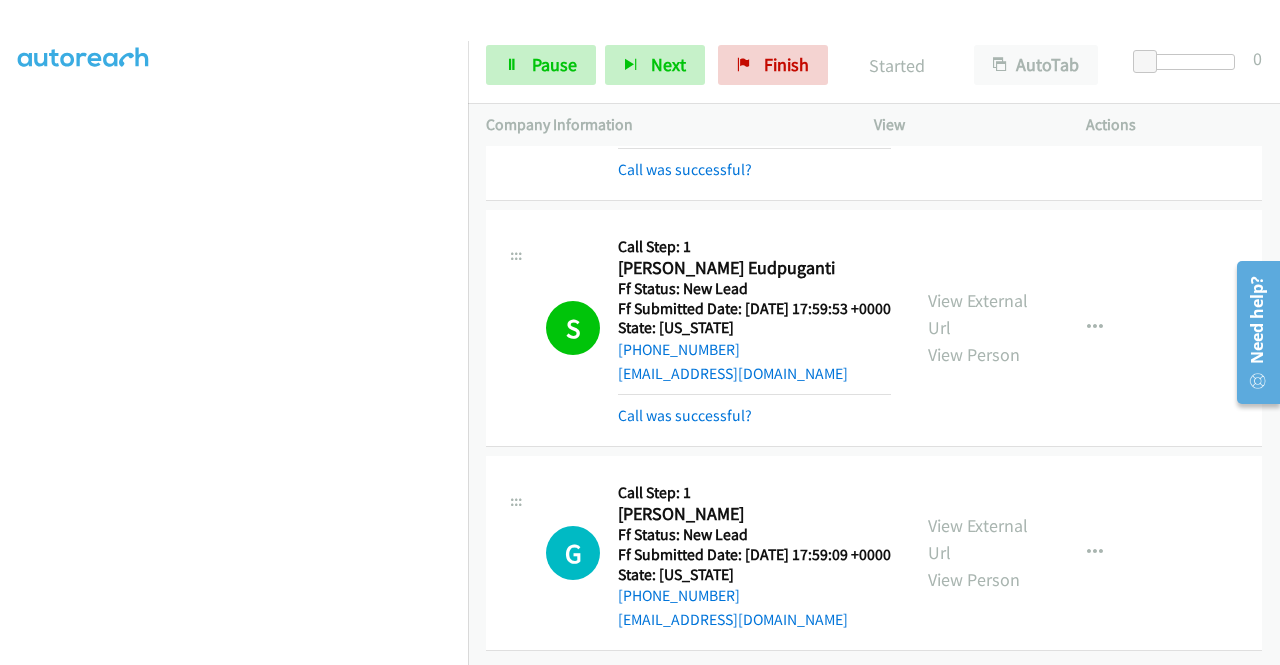 scroll, scrollTop: 3579, scrollLeft: 0, axis: vertical 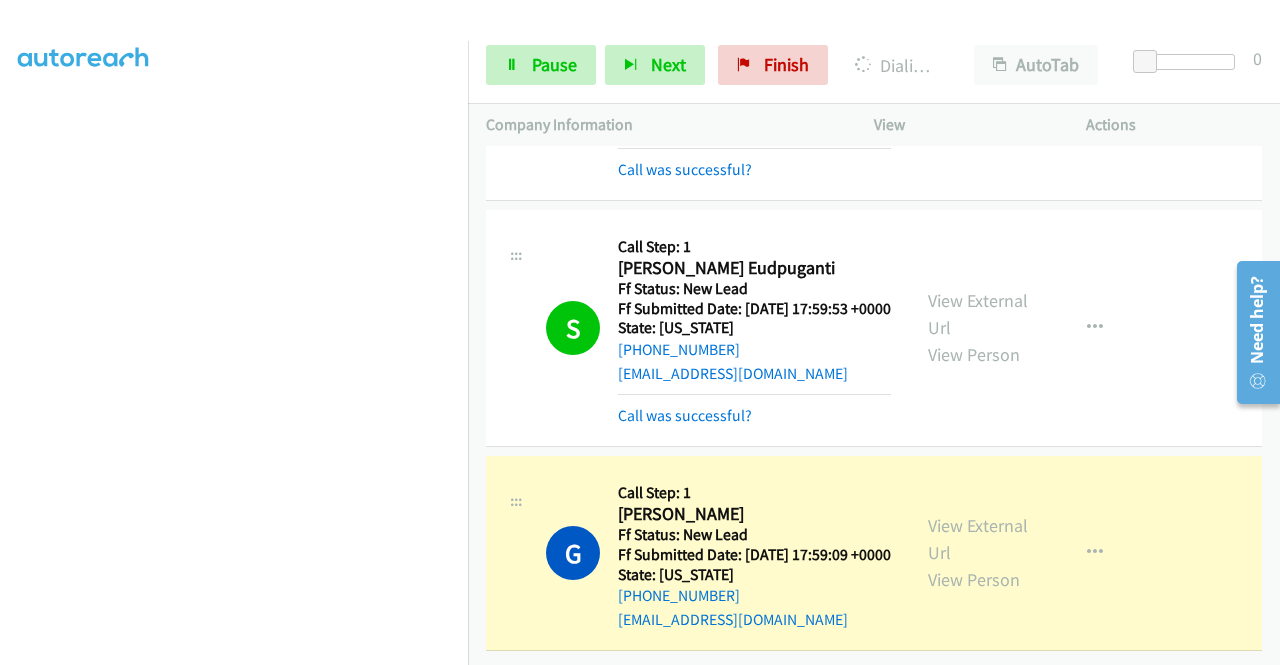 click on "View External Url
View Person
View External Url
Email
Schedule/Manage Callback
Skip Call
Add to do not call list" at bounding box center (1025, 553) 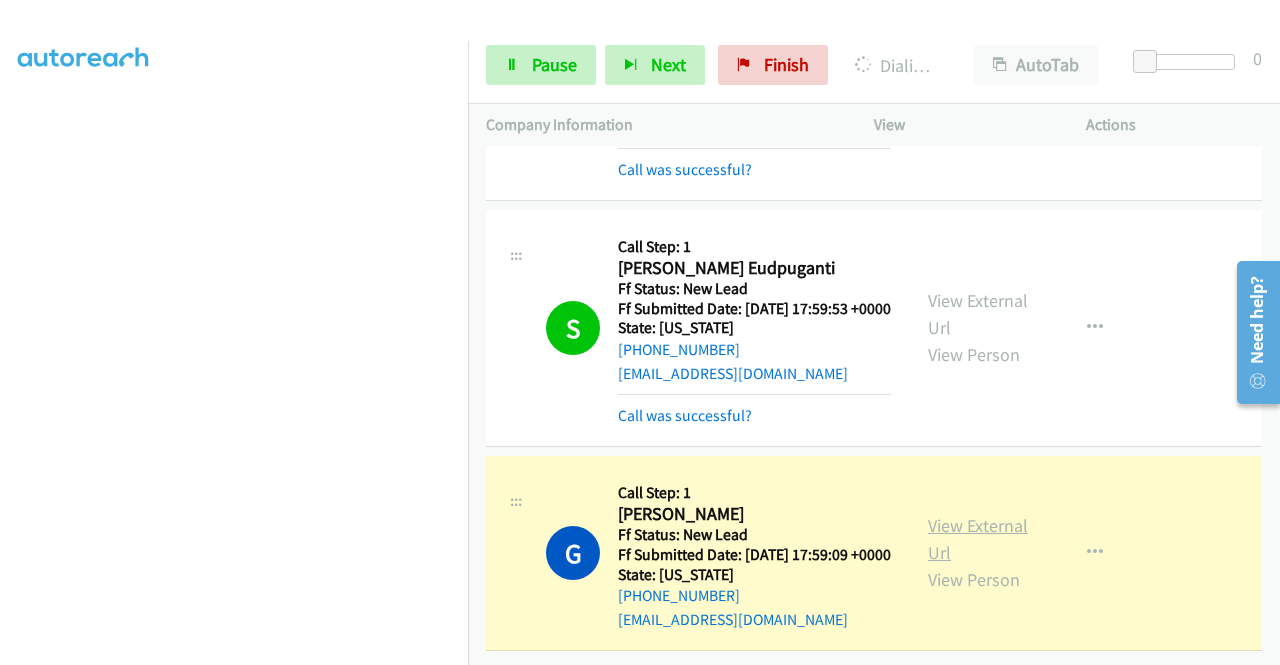 click on "View External Url" at bounding box center [978, 539] 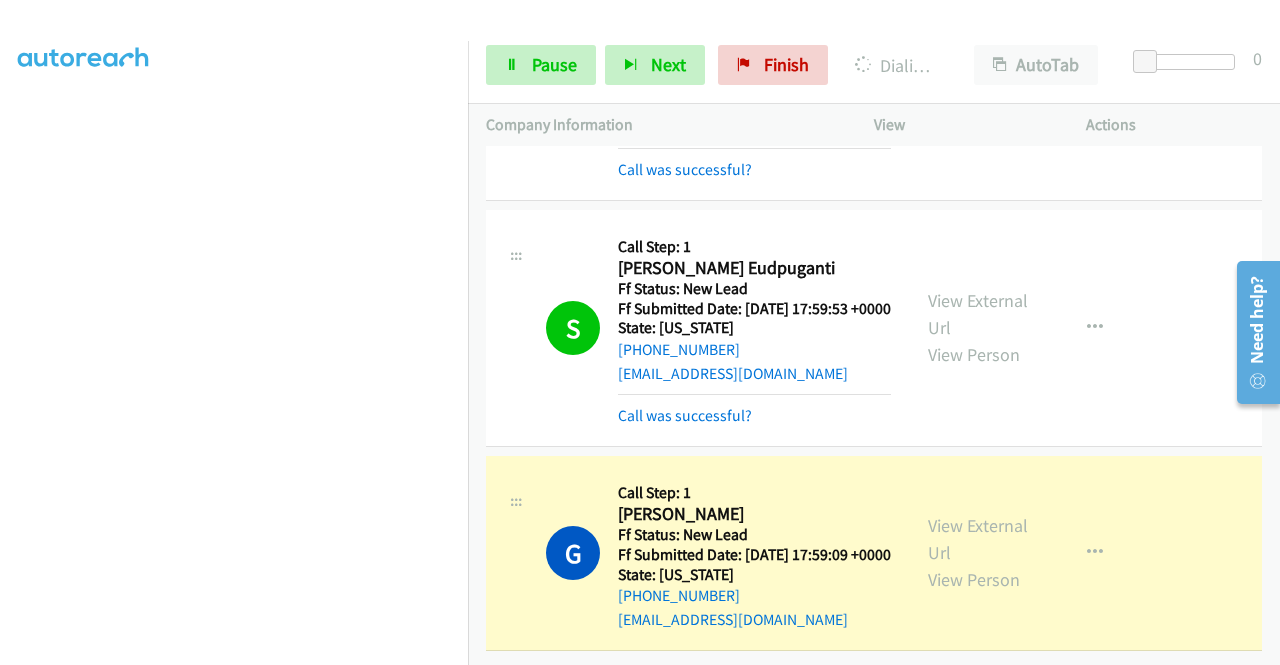 click on "Ff Submitted Date: 2025-07-24 17:59:09 +0000" at bounding box center [754, 555] 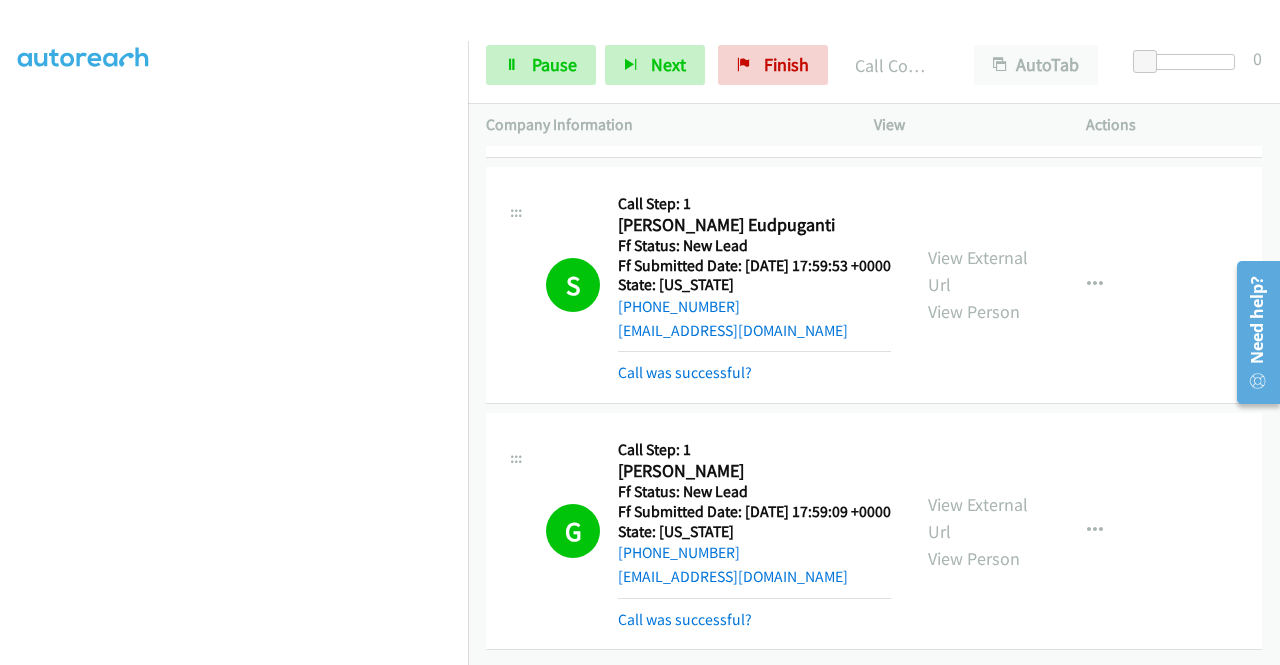 scroll, scrollTop: 3621, scrollLeft: 0, axis: vertical 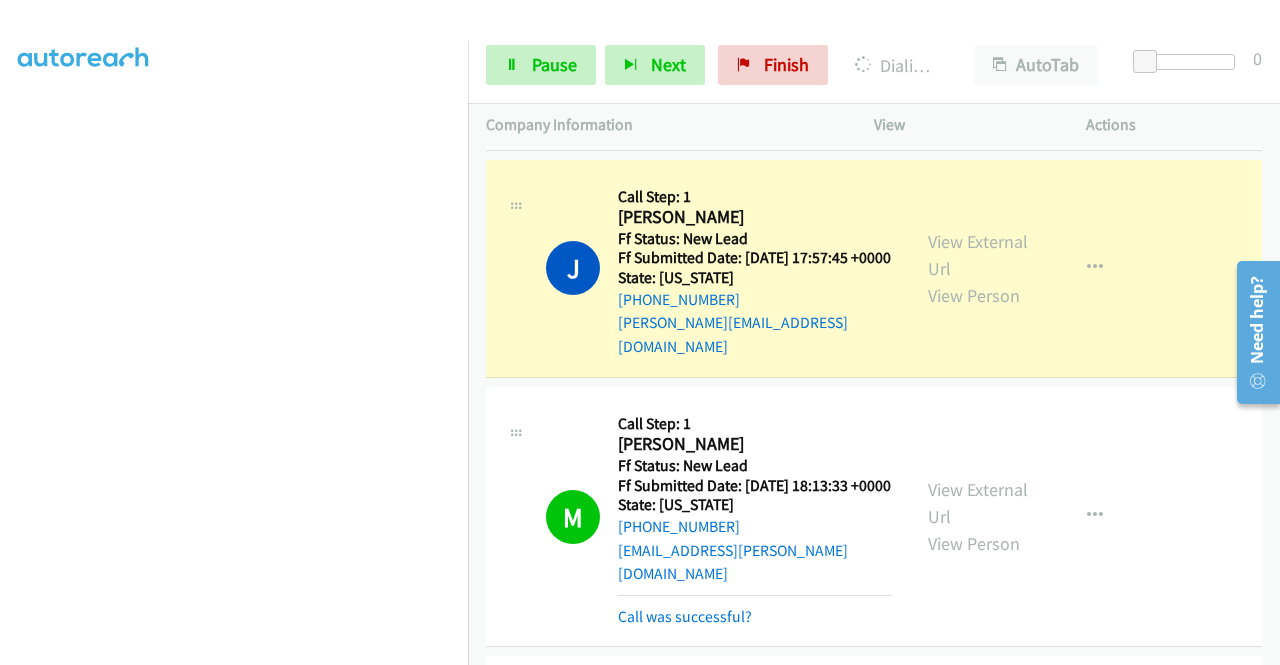 drag, startPoint x: 1279, startPoint y: 514, endPoint x: 56, endPoint y: 107, distance: 1288.9446 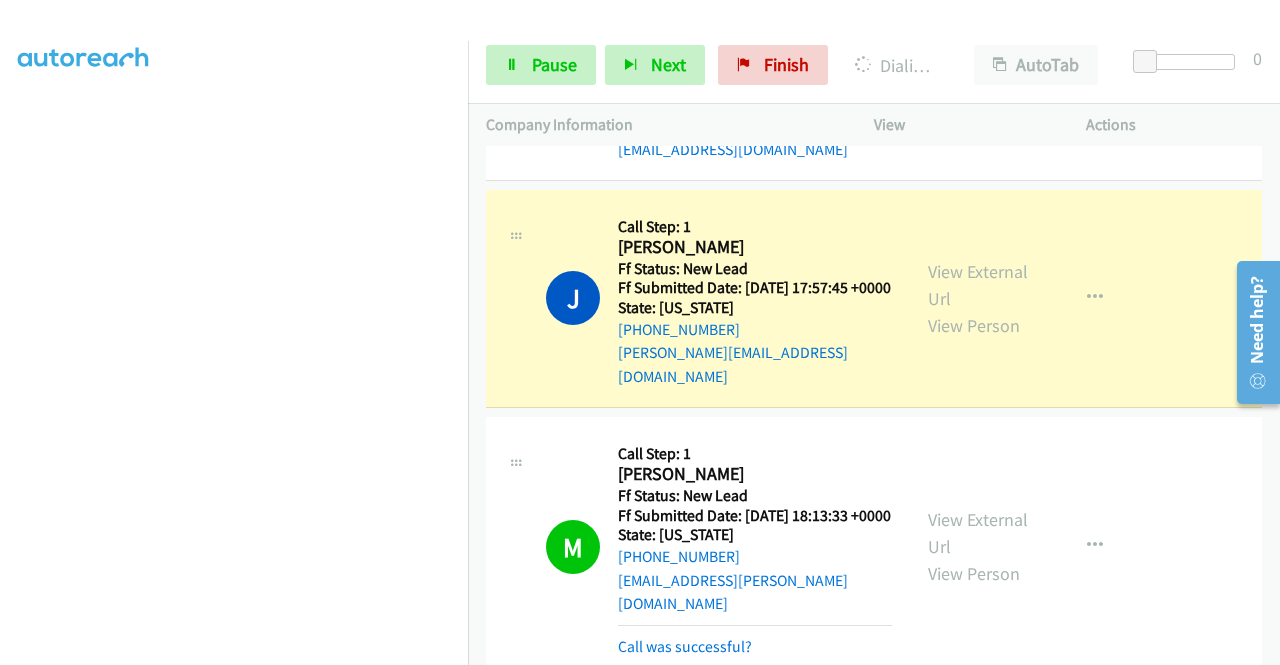 click on "View External Url
View Person
View External Url
Email
Schedule/Manage Callback
Skip Call
Add to do not call list" at bounding box center (1025, 298) 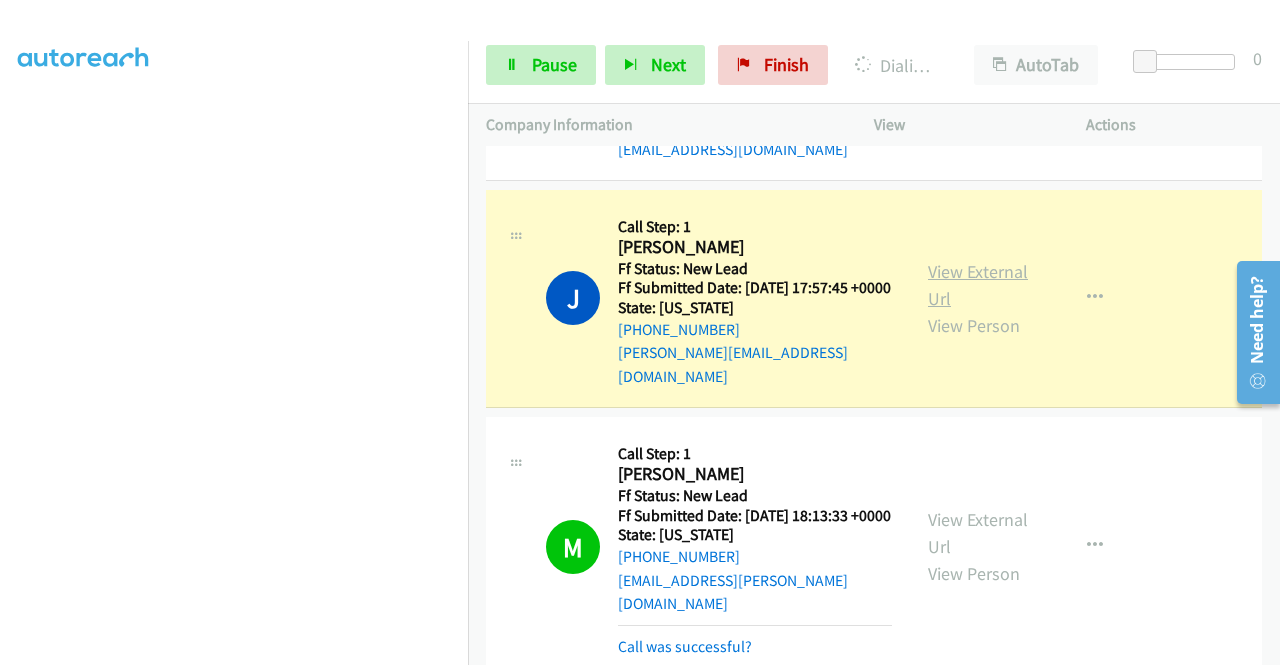 click on "View External Url" at bounding box center [978, 285] 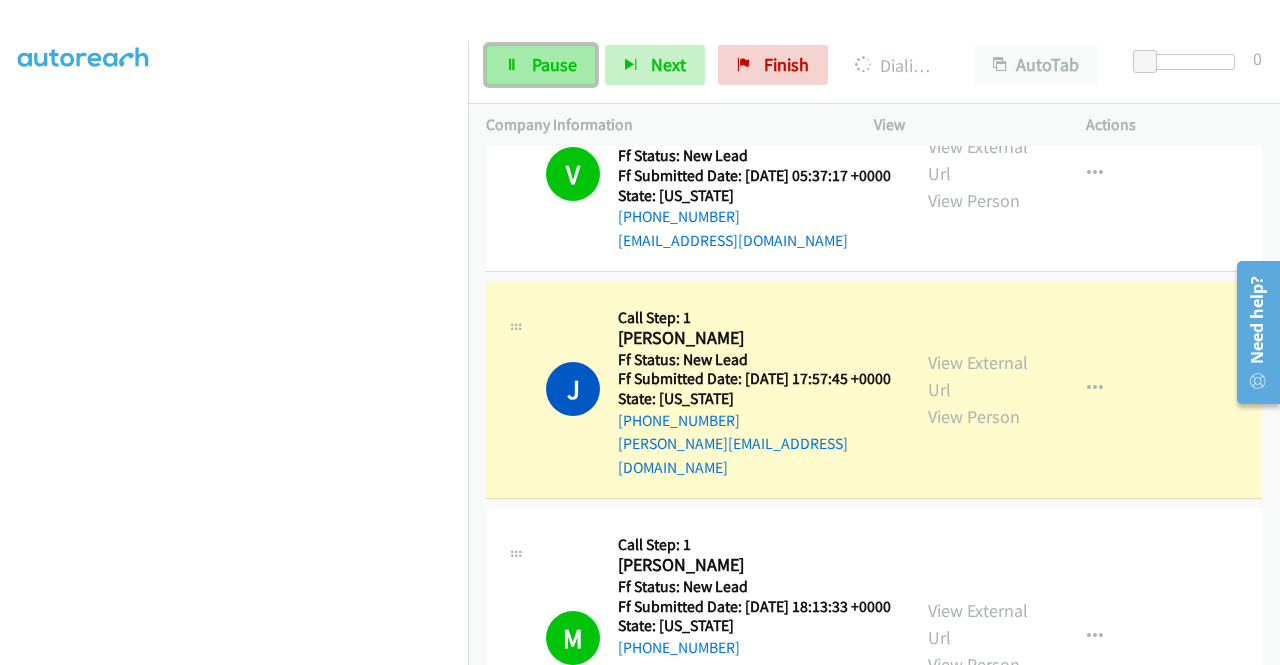 click on "Pause" at bounding box center (541, 65) 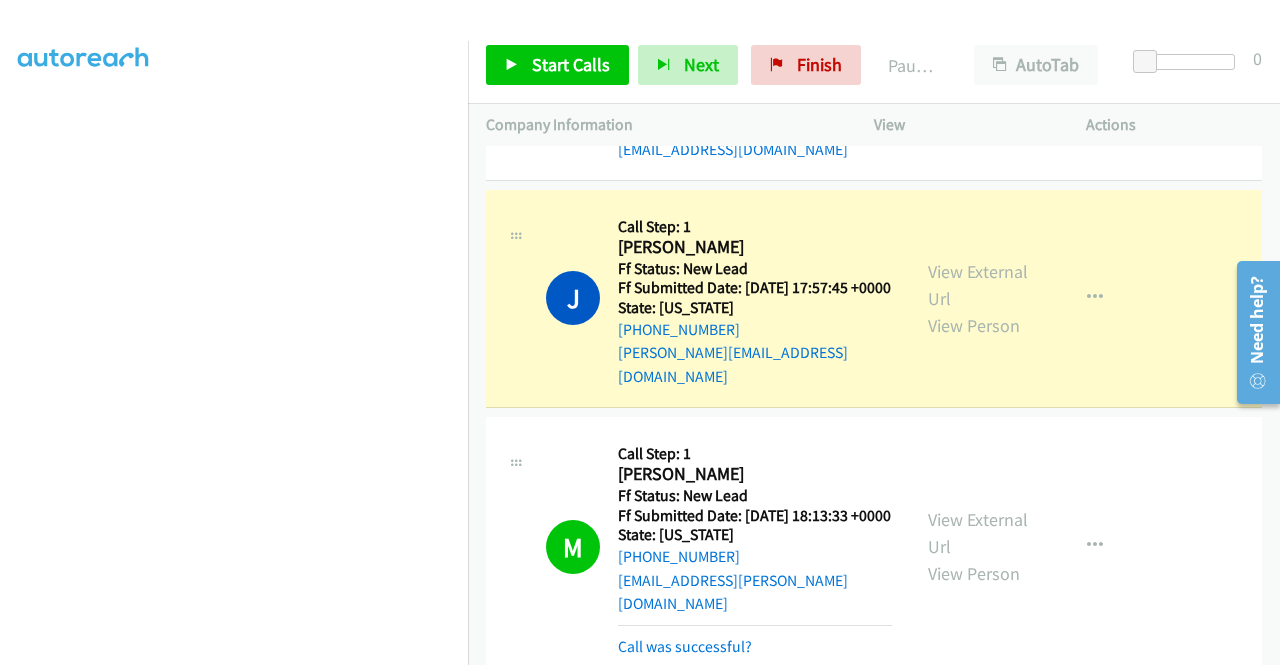 scroll, scrollTop: 94, scrollLeft: 0, axis: vertical 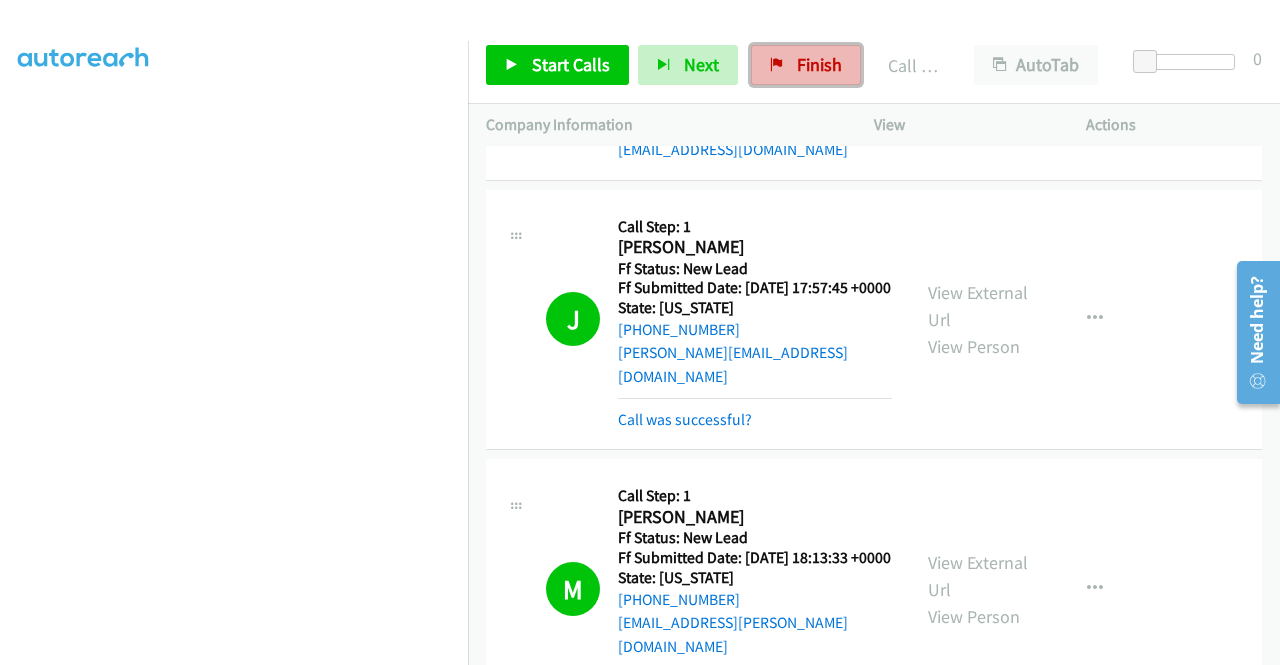 click on "Finish" at bounding box center (806, 65) 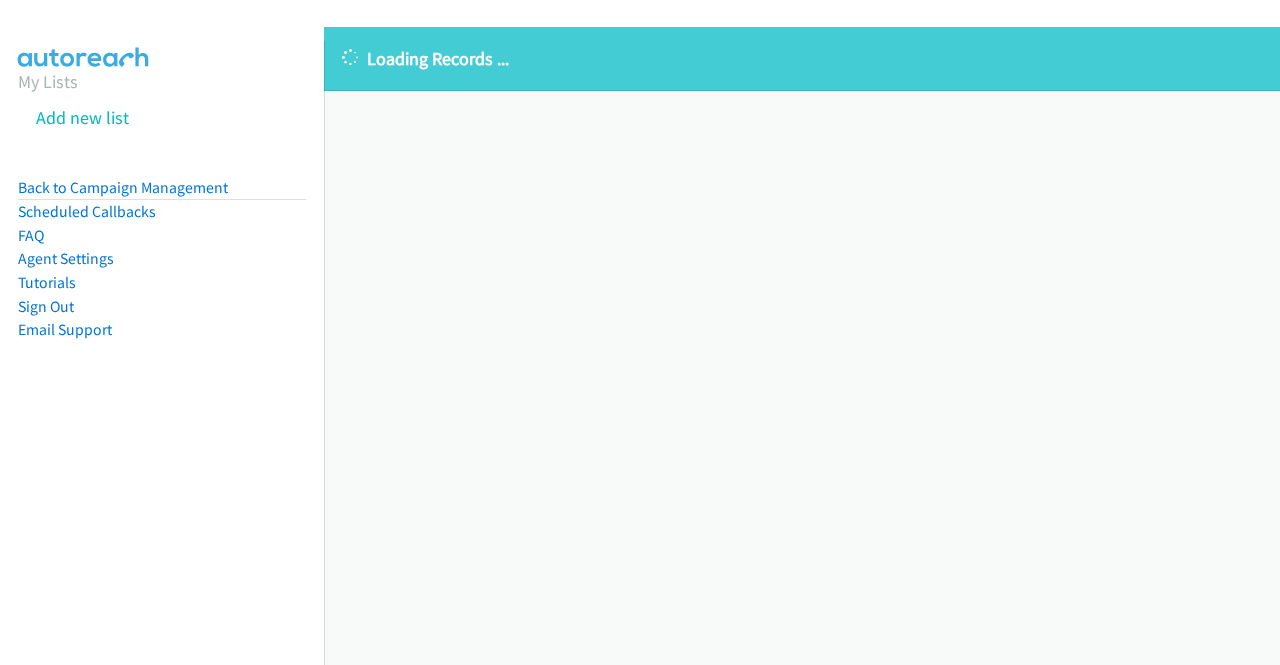 scroll, scrollTop: 0, scrollLeft: 0, axis: both 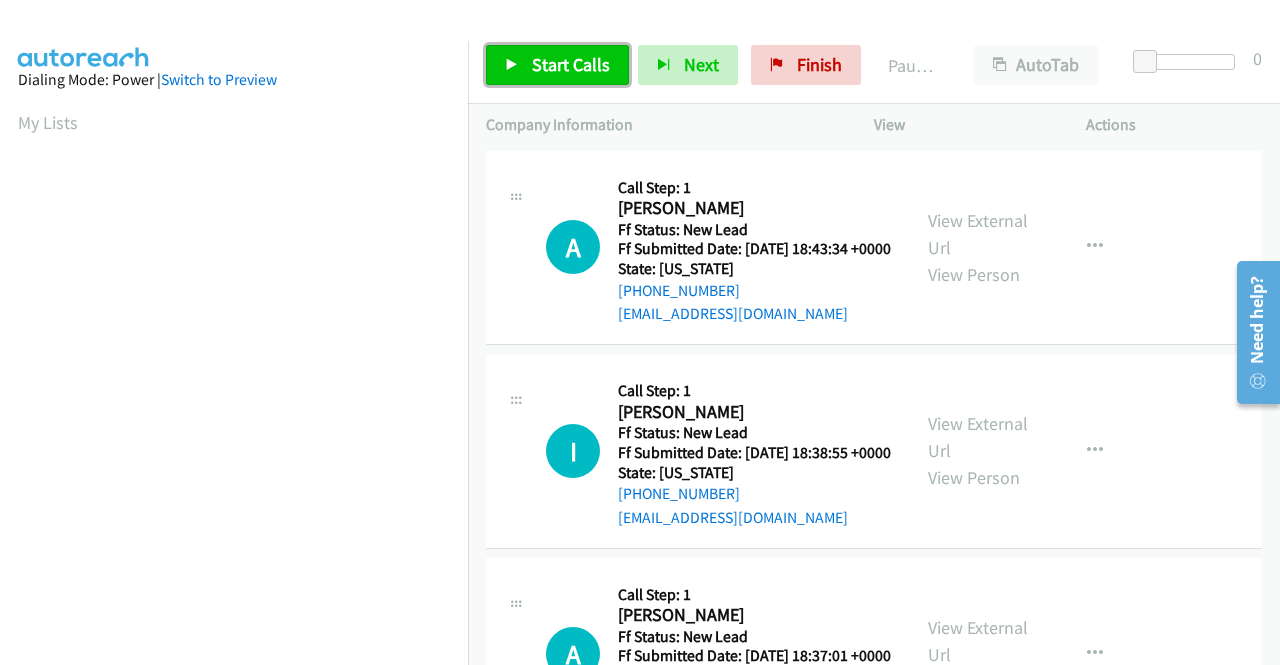 click on "Start Calls" at bounding box center [571, 64] 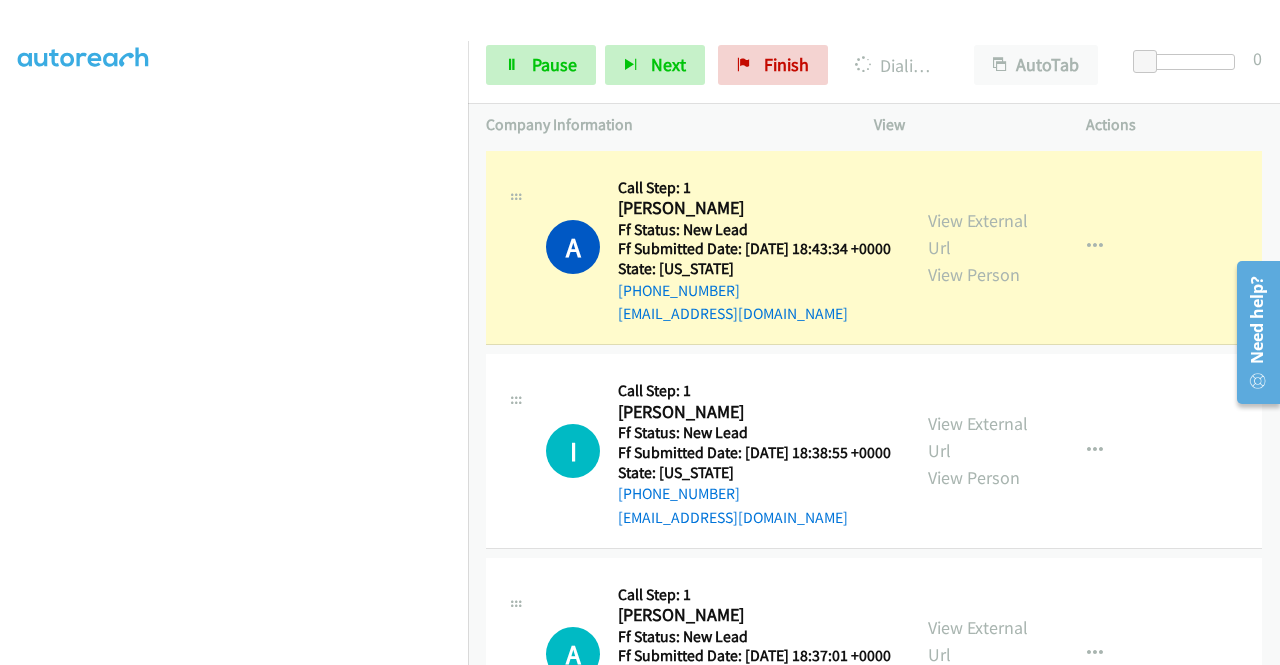 scroll, scrollTop: 450, scrollLeft: 0, axis: vertical 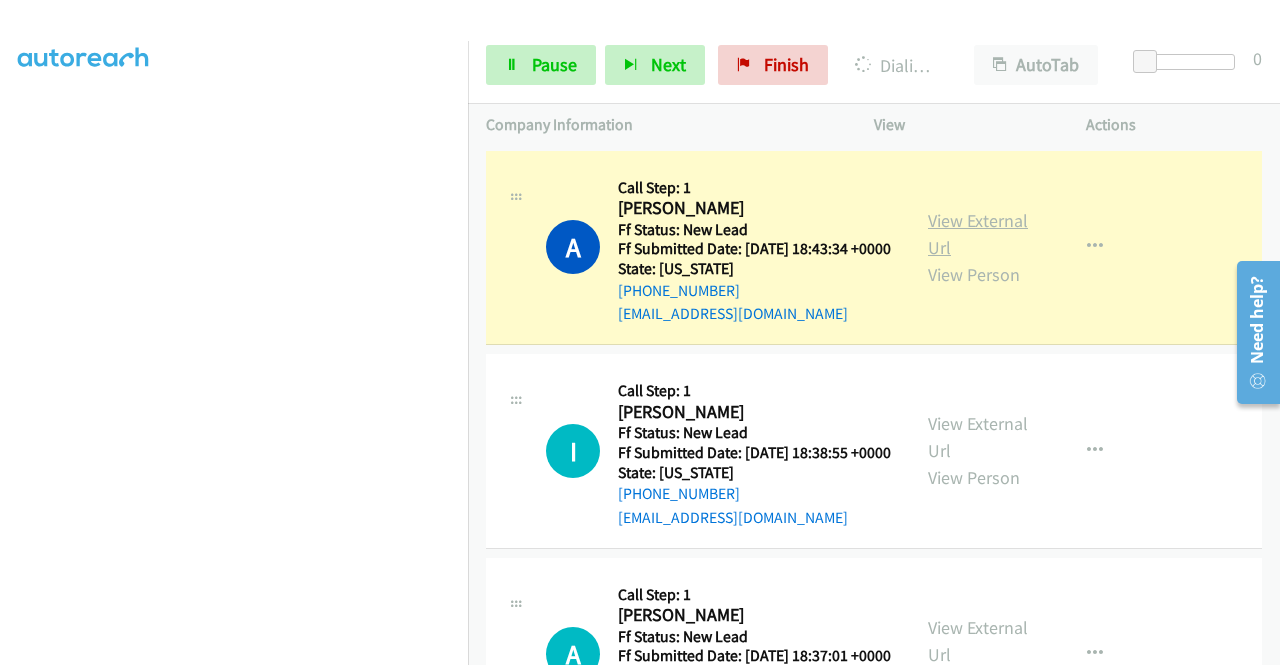 click on "View External Url" at bounding box center [978, 234] 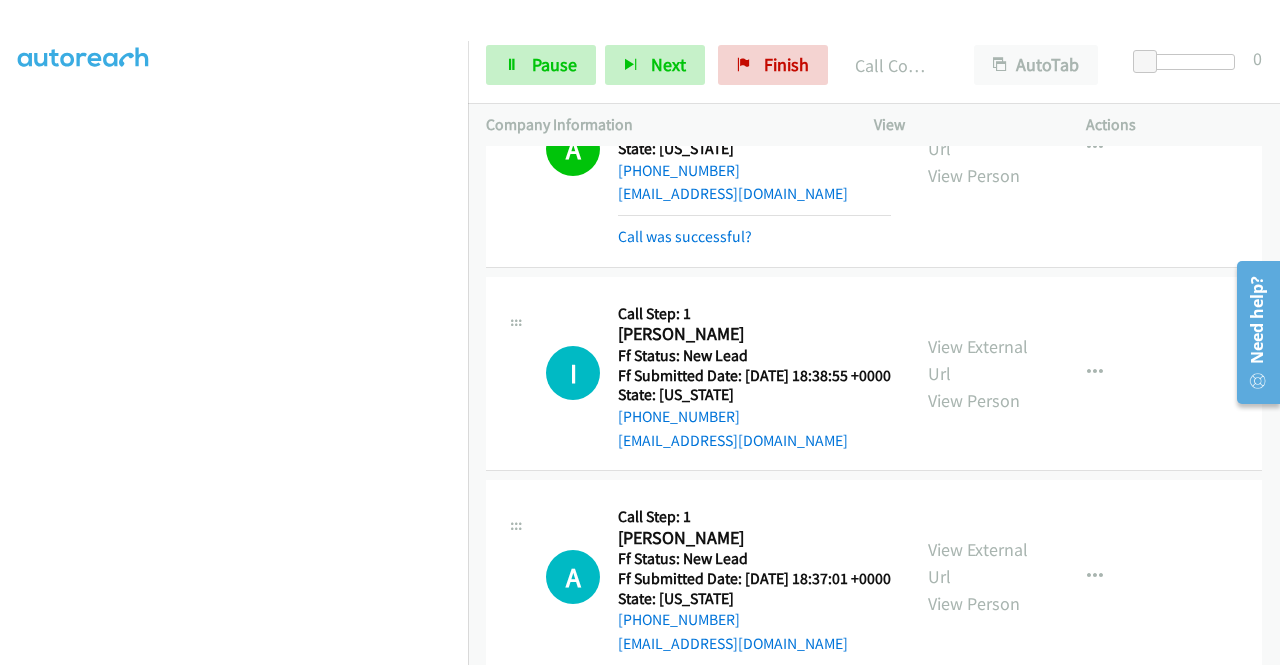 scroll, scrollTop: 160, scrollLeft: 0, axis: vertical 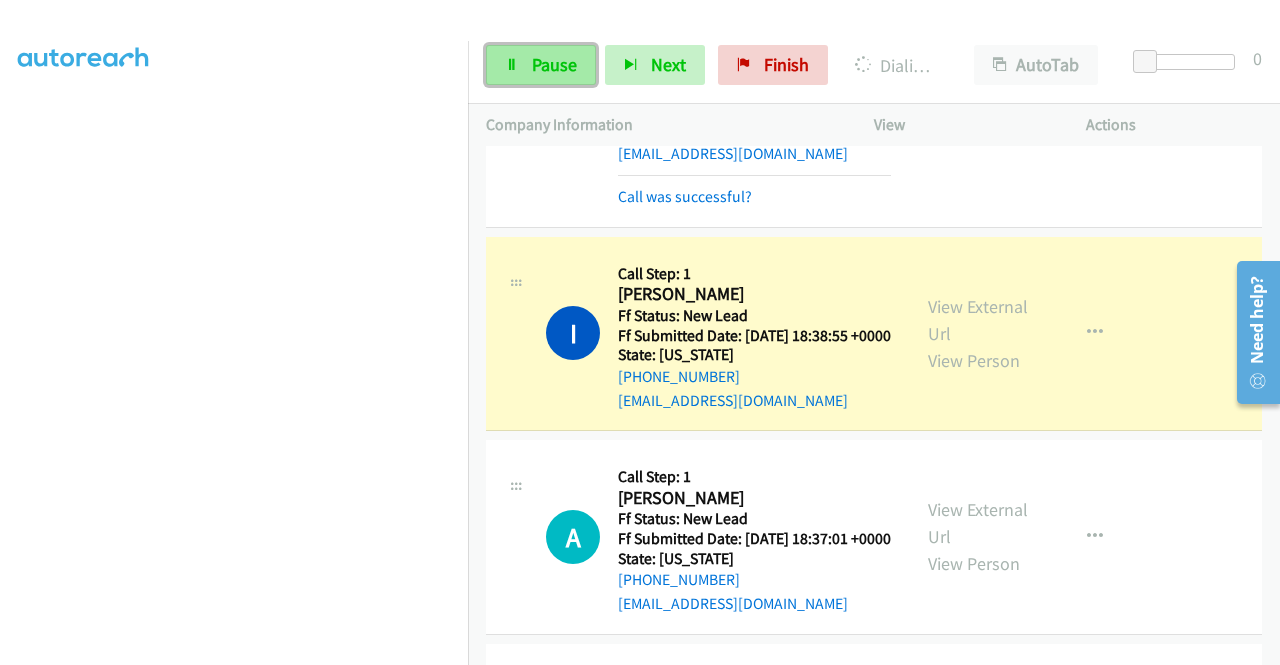 click on "Pause" at bounding box center (541, 65) 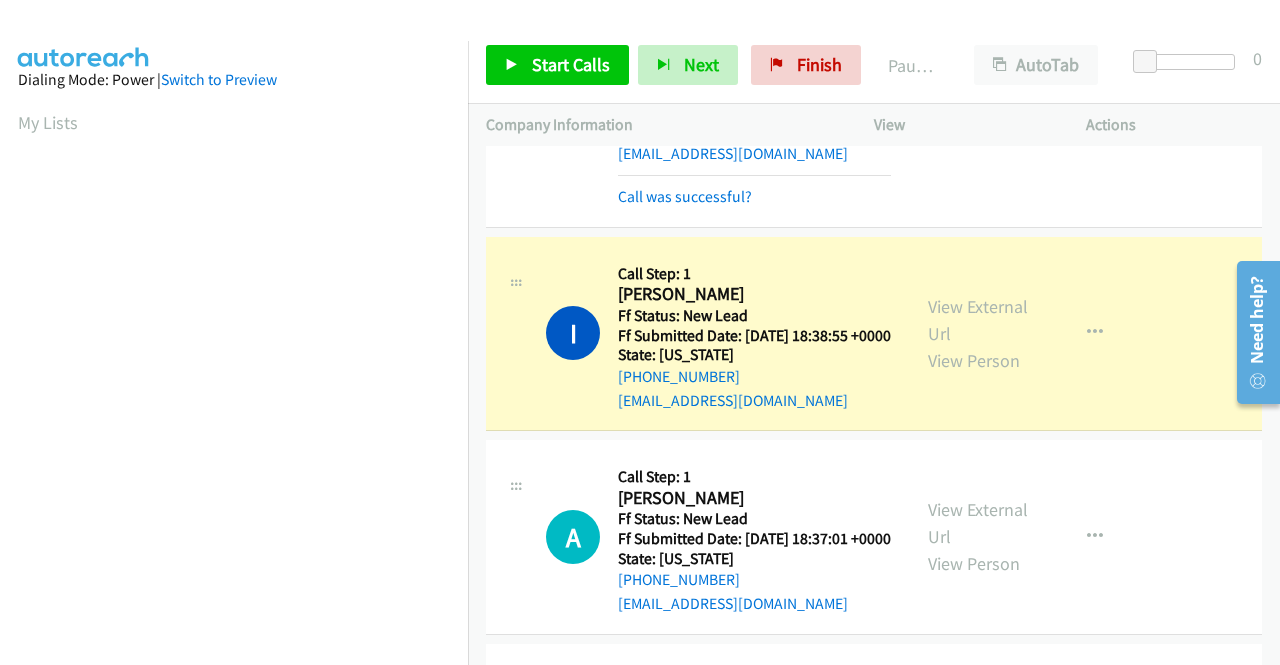 scroll, scrollTop: 456, scrollLeft: 0, axis: vertical 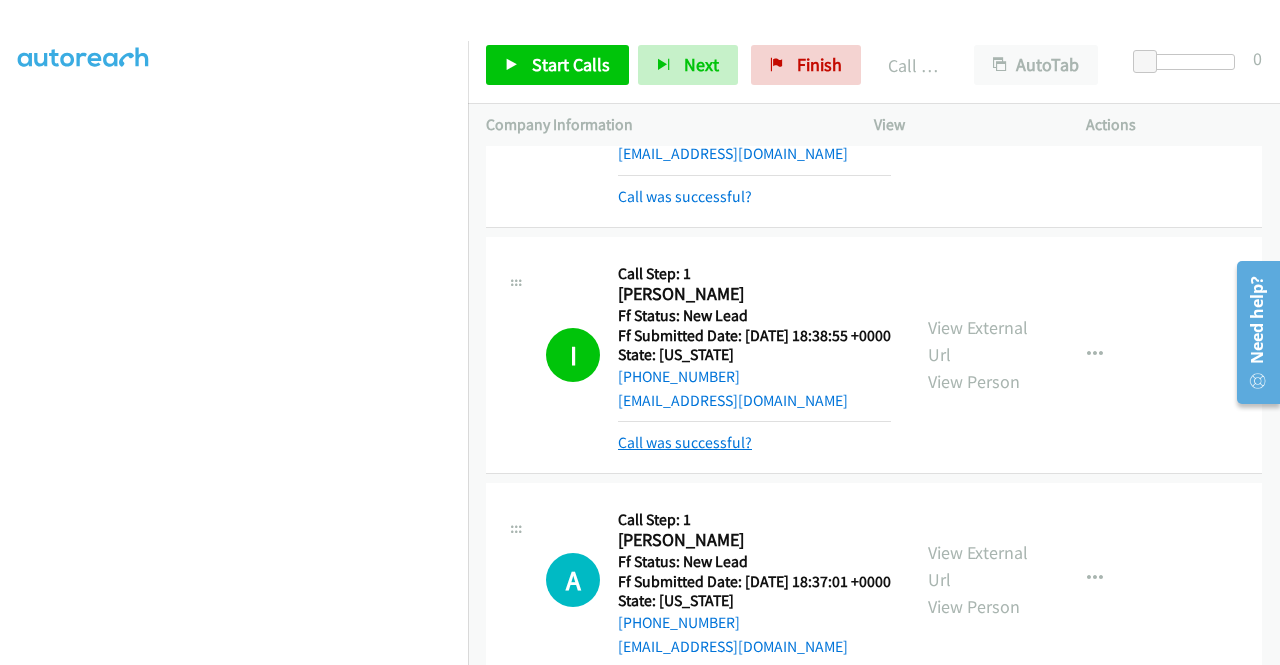 click on "Call was successful?" at bounding box center [685, 442] 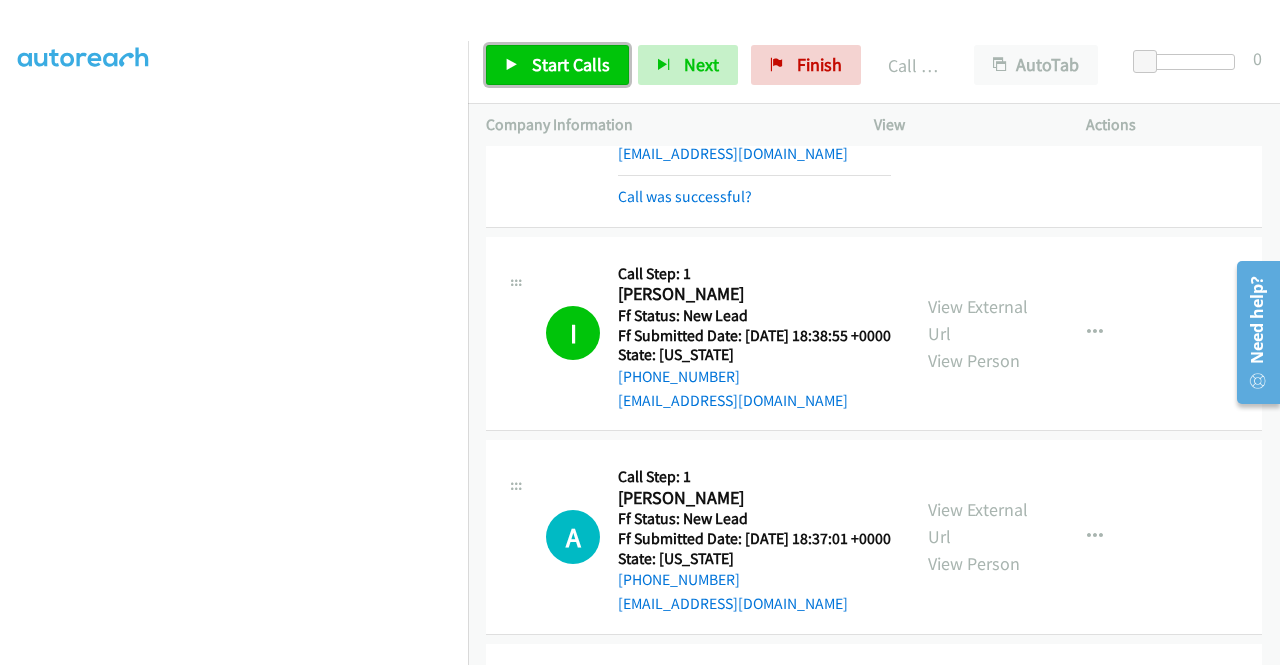 click on "Start Calls" at bounding box center [571, 64] 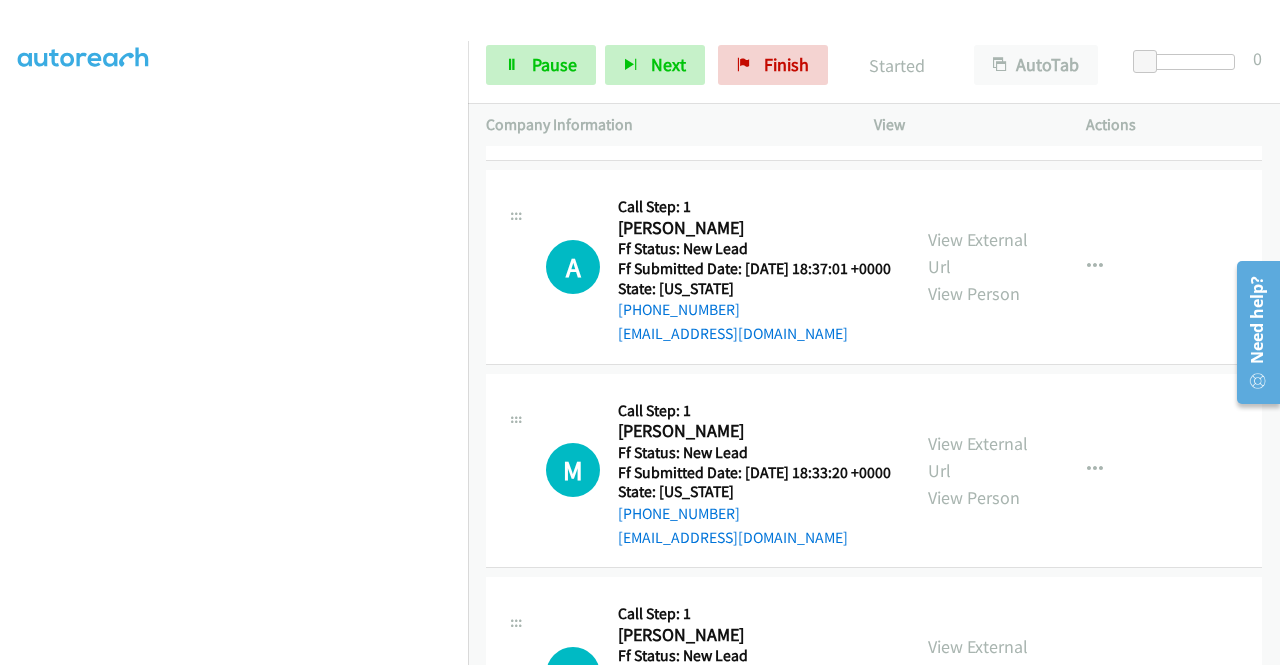 scroll, scrollTop: 460, scrollLeft: 0, axis: vertical 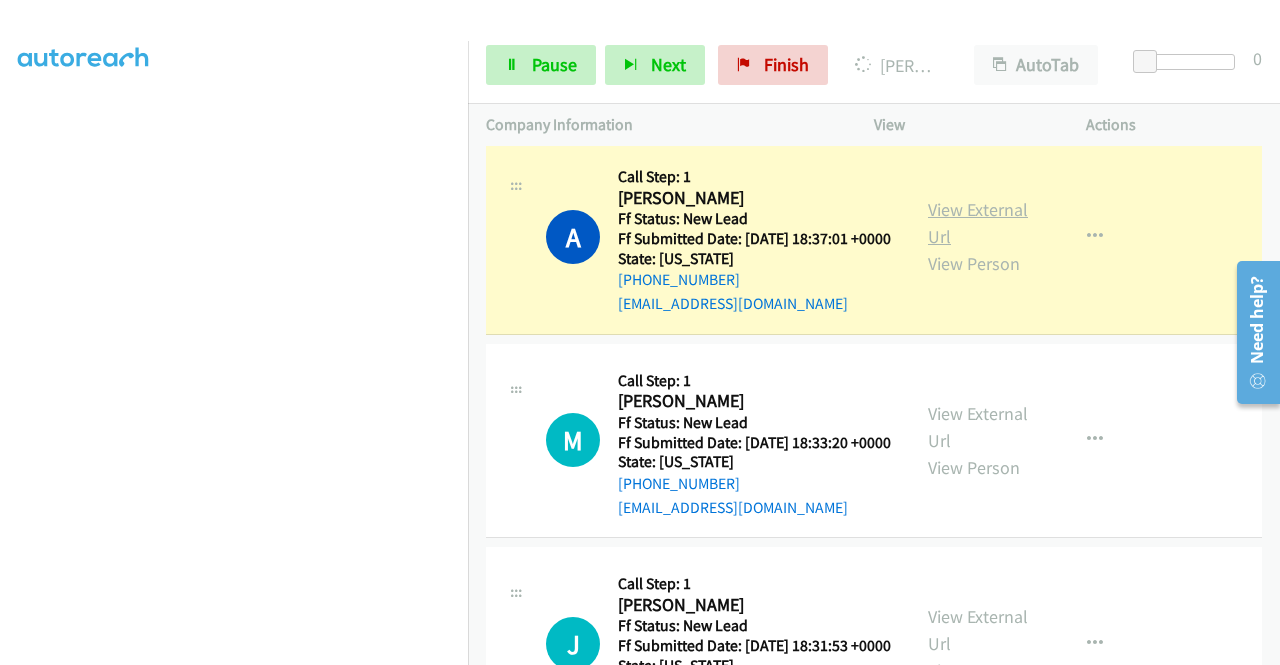 click on "View External Url" at bounding box center (978, 223) 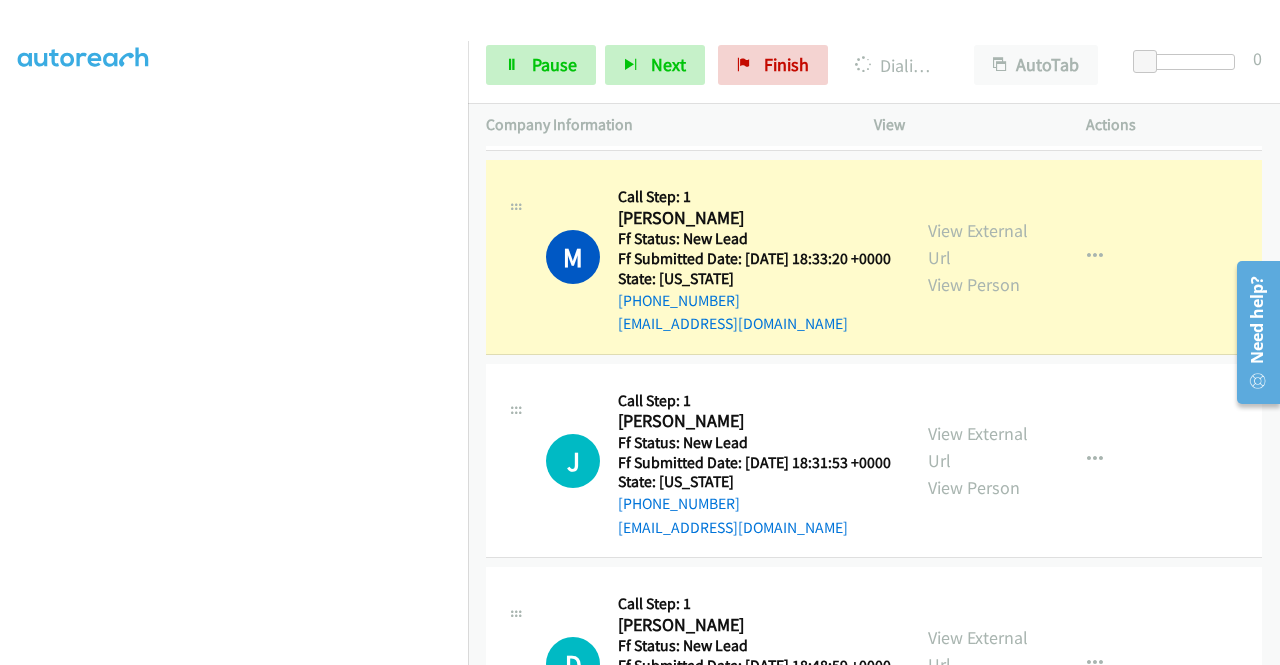 scroll, scrollTop: 726, scrollLeft: 0, axis: vertical 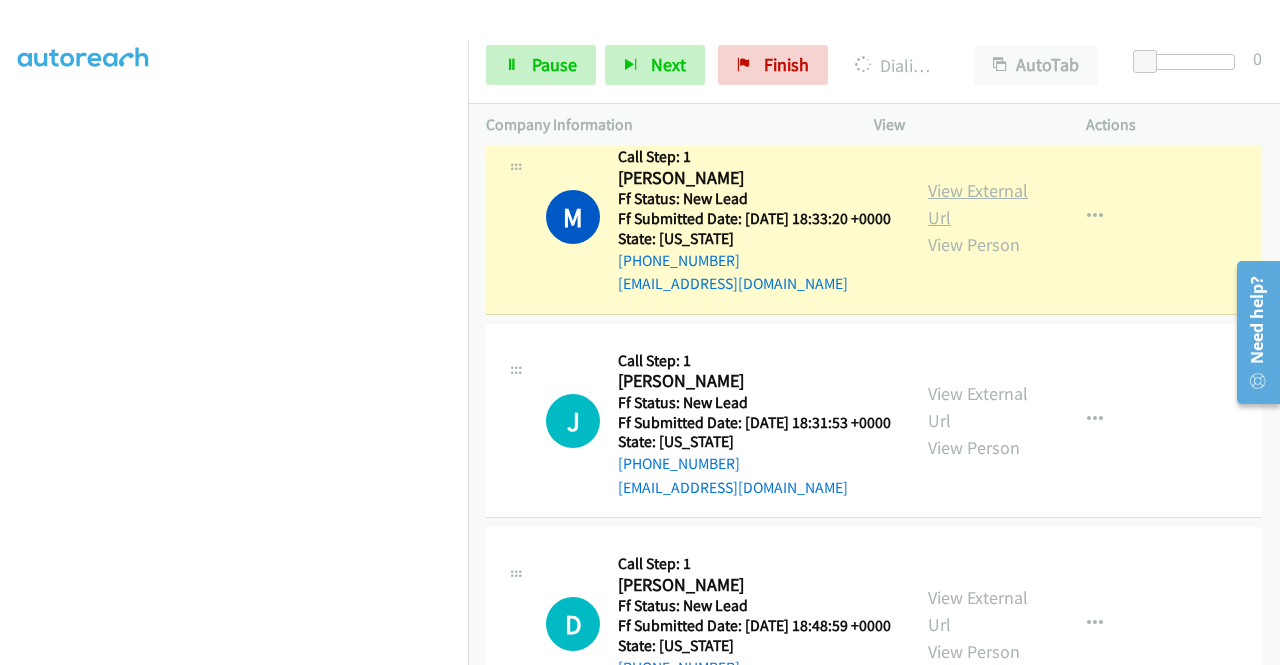 click on "View External Url" at bounding box center [978, 204] 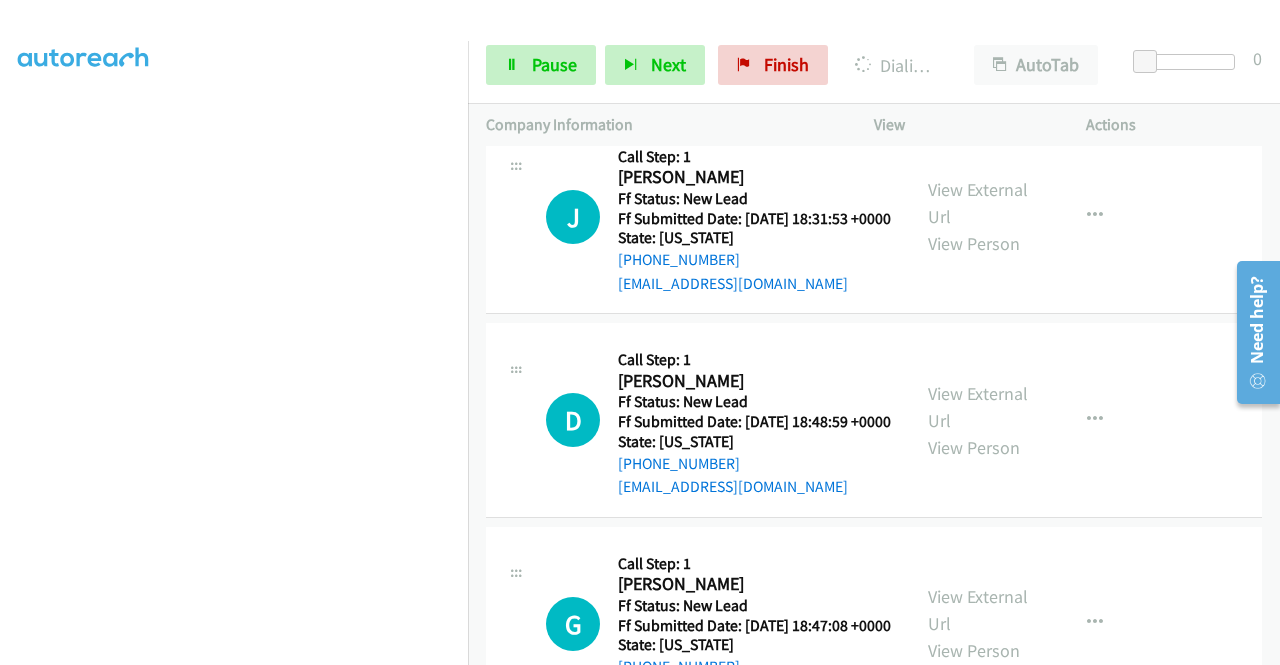 scroll, scrollTop: 914, scrollLeft: 0, axis: vertical 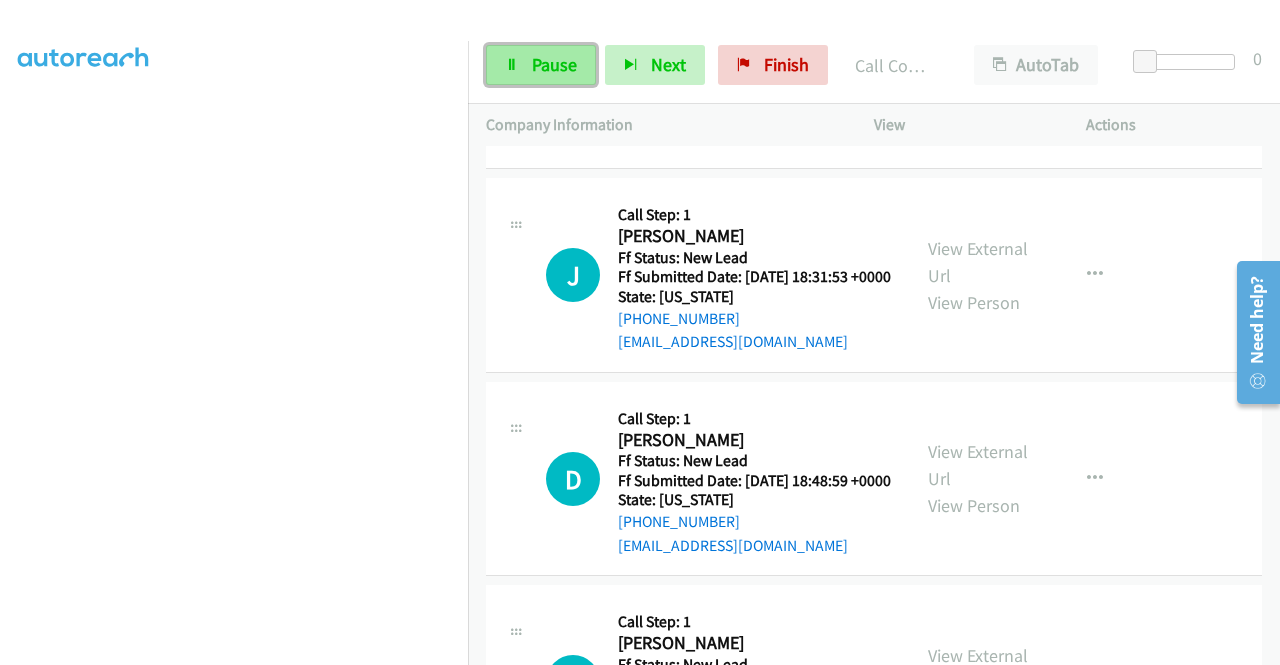 click on "Pause" at bounding box center (541, 65) 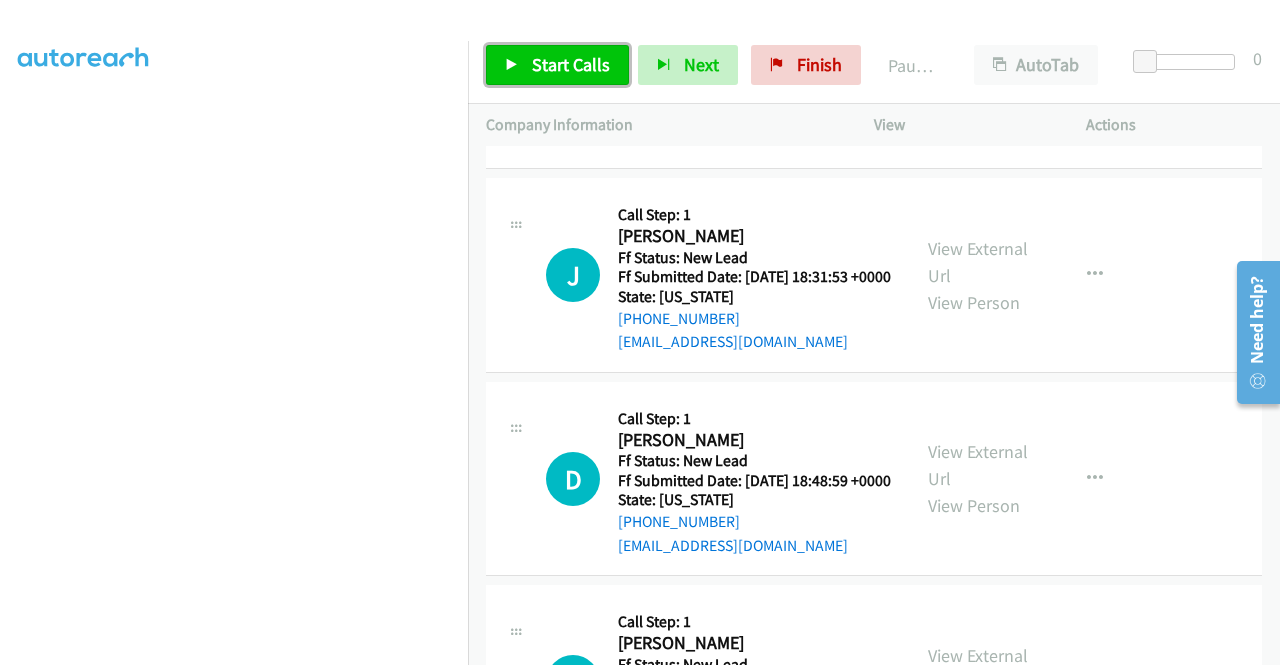 click on "Start Calls" at bounding box center [557, 65] 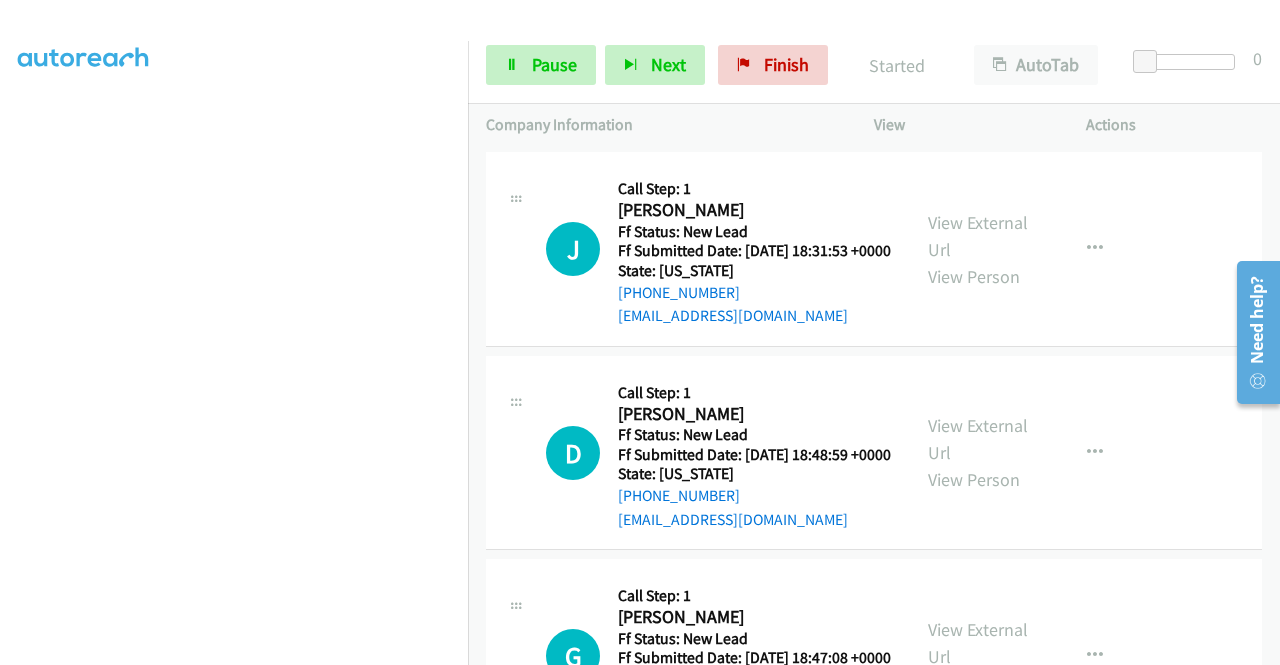 scroll, scrollTop: 968, scrollLeft: 0, axis: vertical 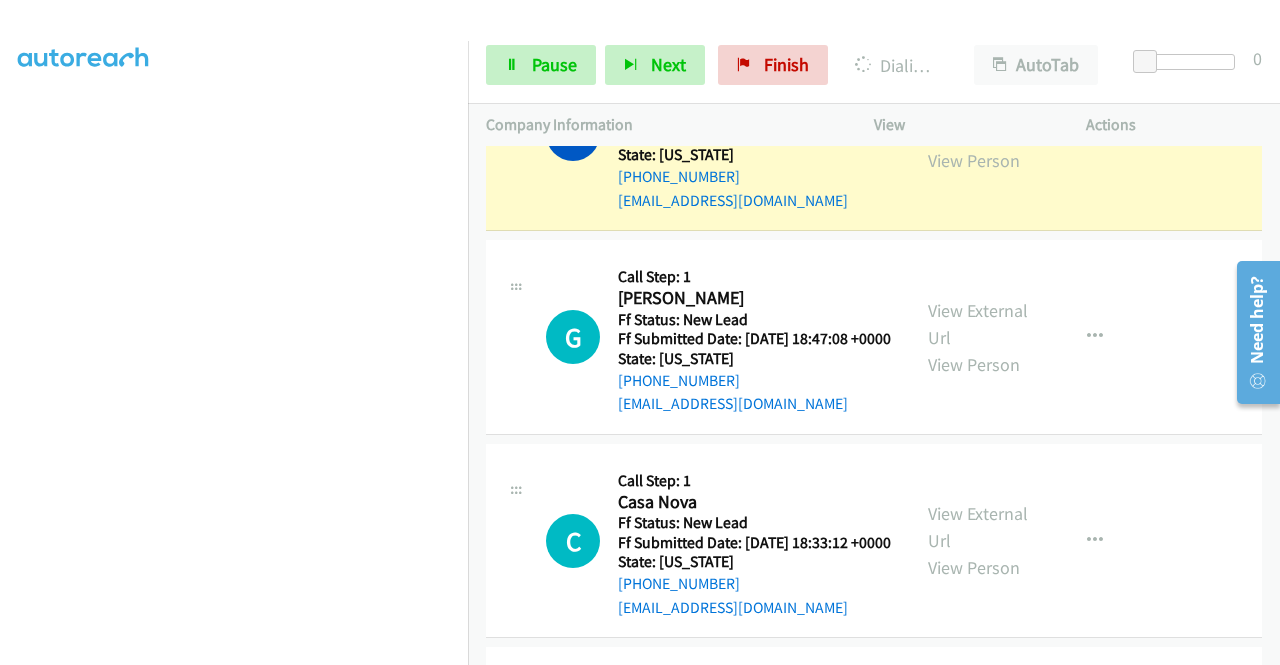 click on "View External Url" at bounding box center (978, 120) 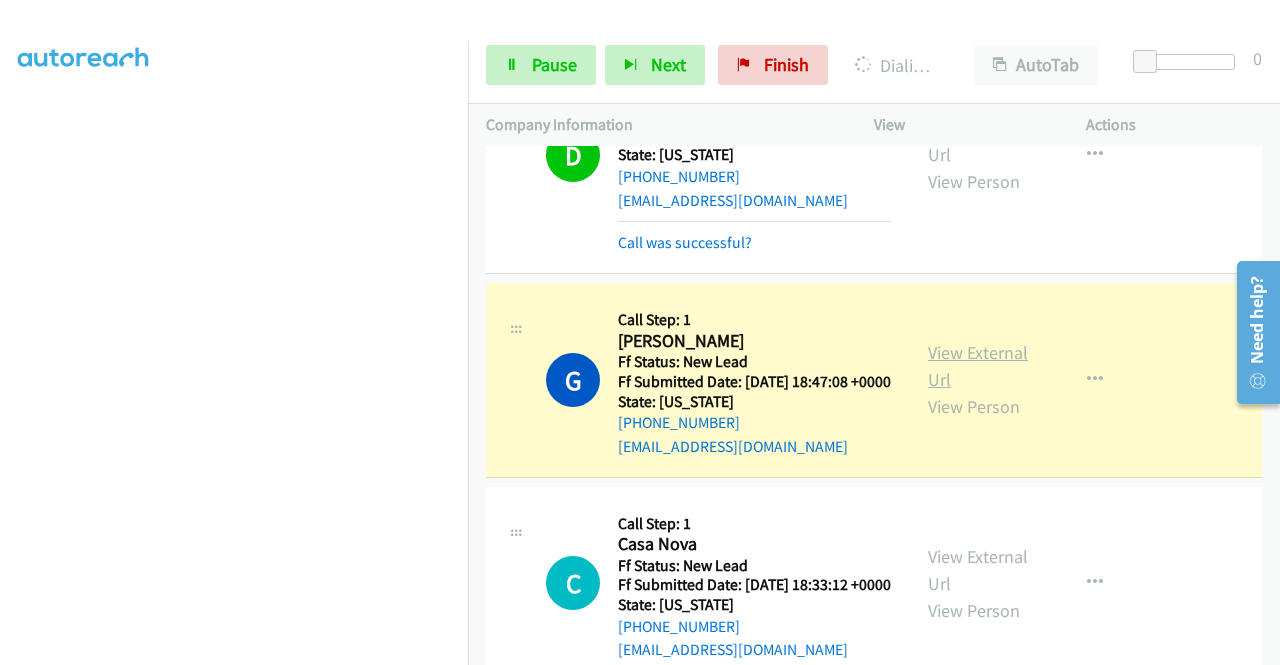 click on "View External Url" at bounding box center (978, 366) 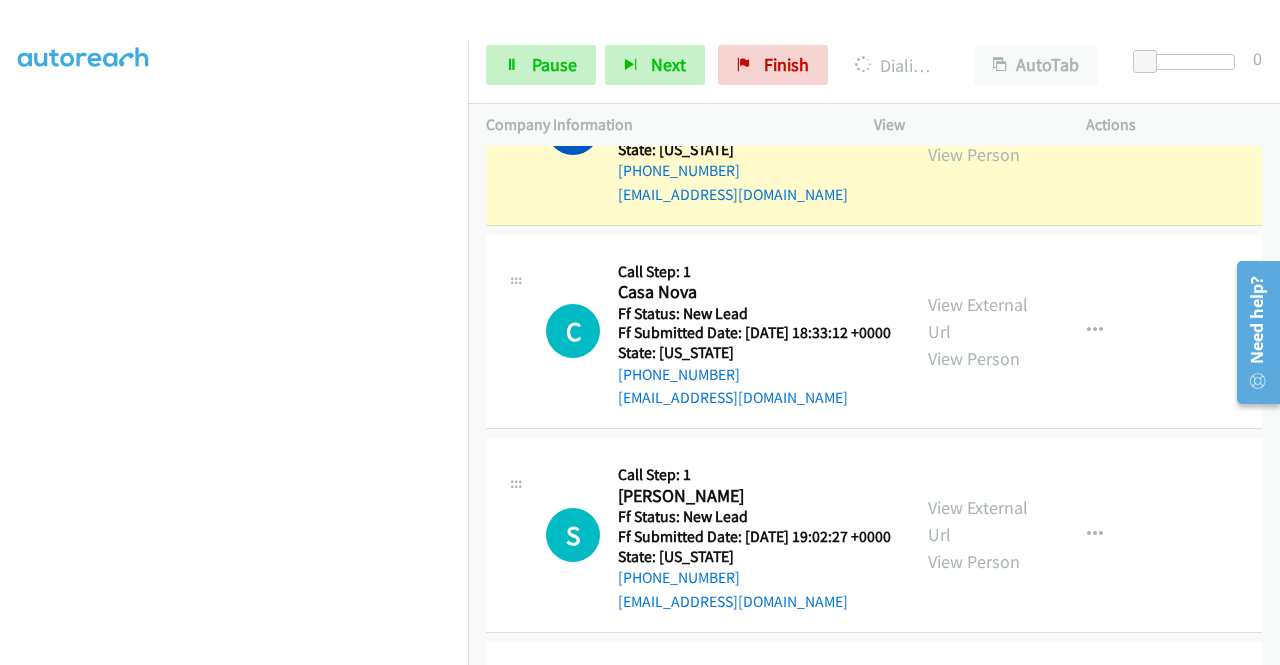 scroll, scrollTop: 1504, scrollLeft: 0, axis: vertical 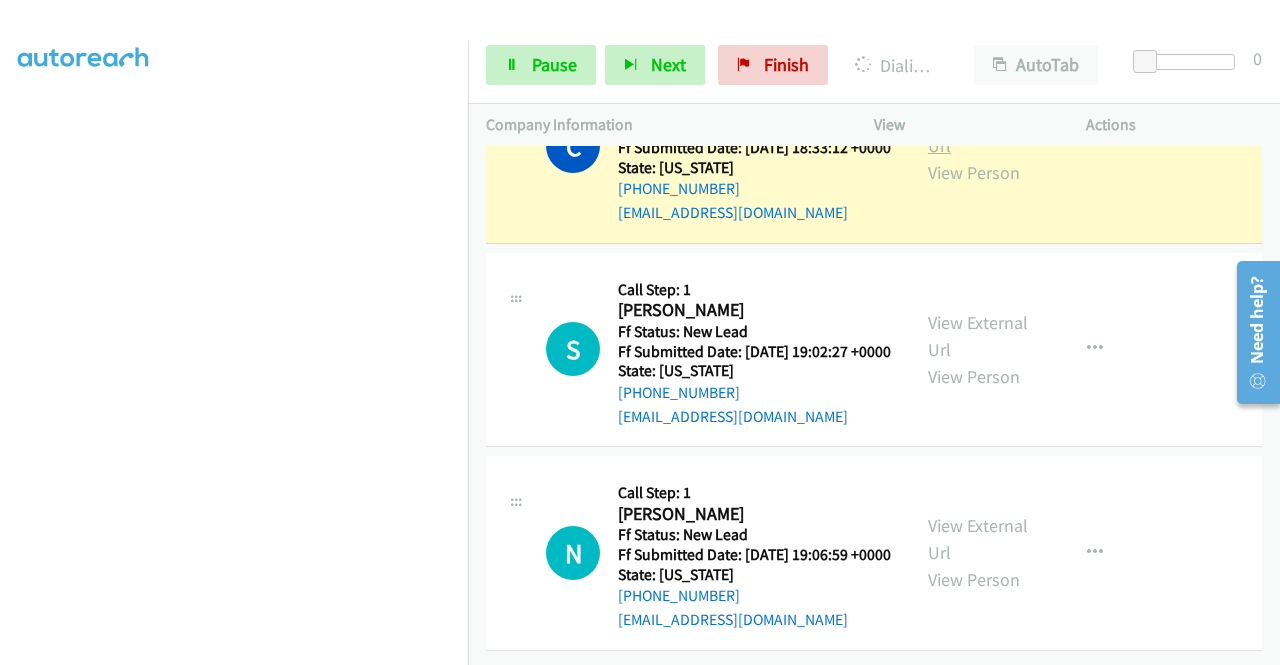 click on "View External Url" at bounding box center [978, 132] 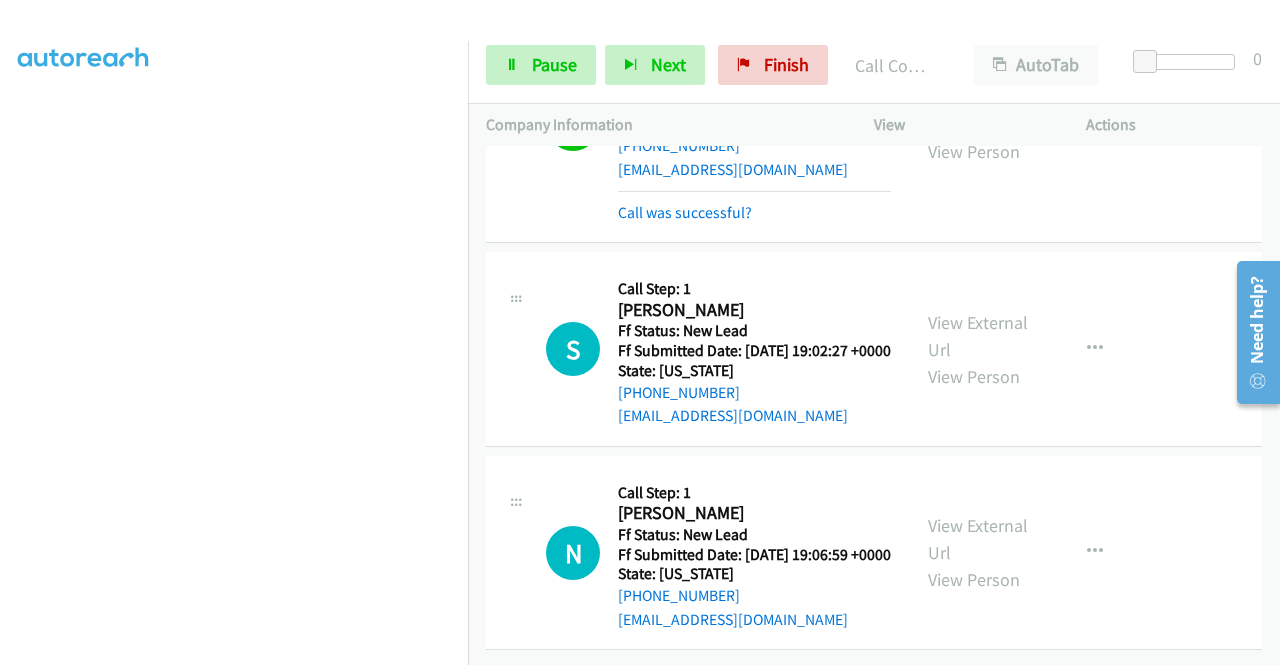 scroll, scrollTop: 1988, scrollLeft: 0, axis: vertical 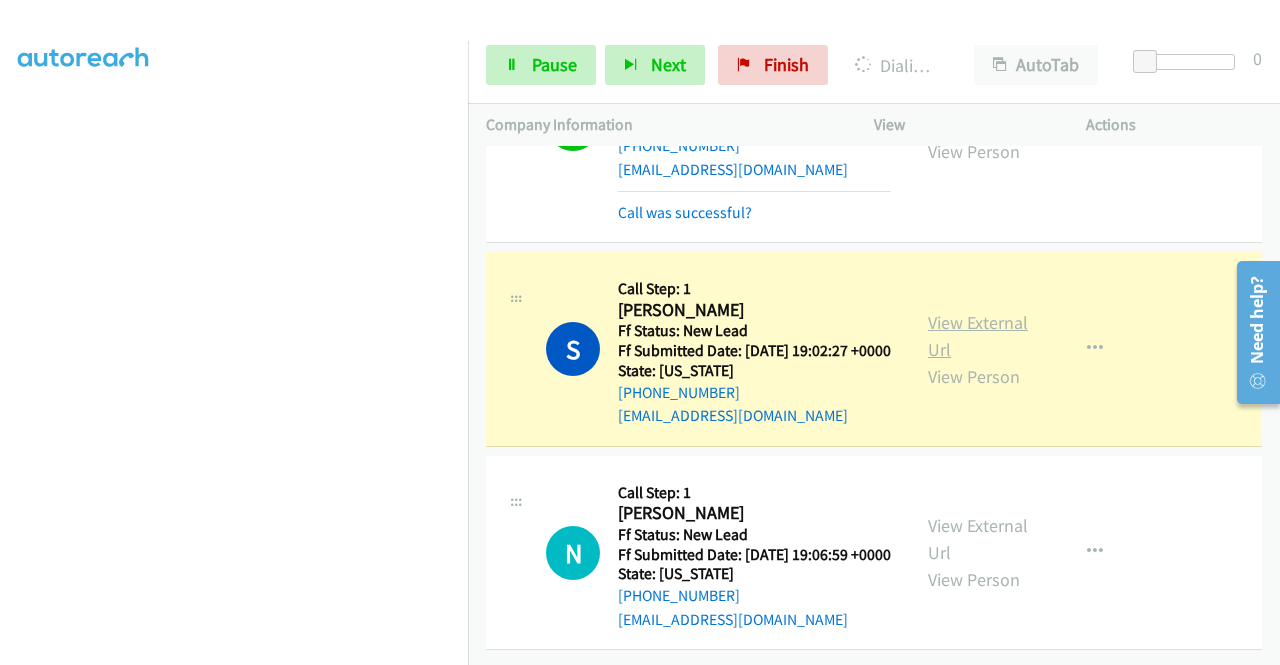 click on "View External Url" at bounding box center (978, 336) 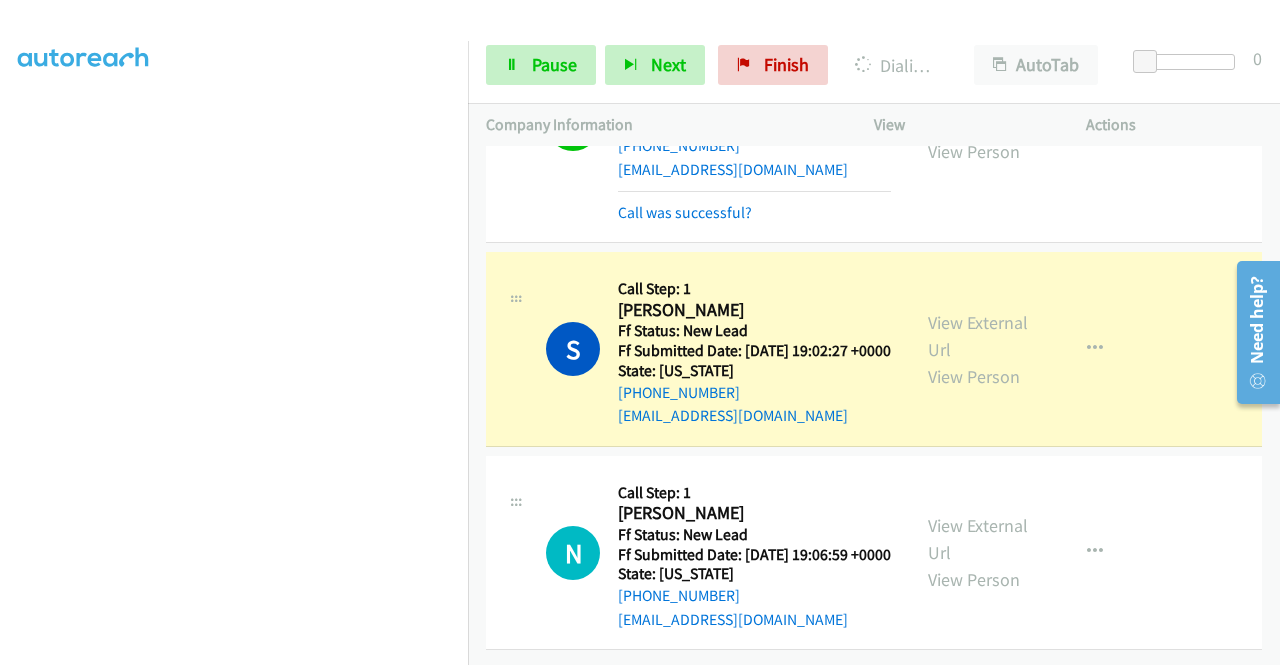 click on "Start Calls
Pause
Next
Finish
Dialing Samila Jeanpierre
AutoTab
AutoTab
0" at bounding box center [874, 65] 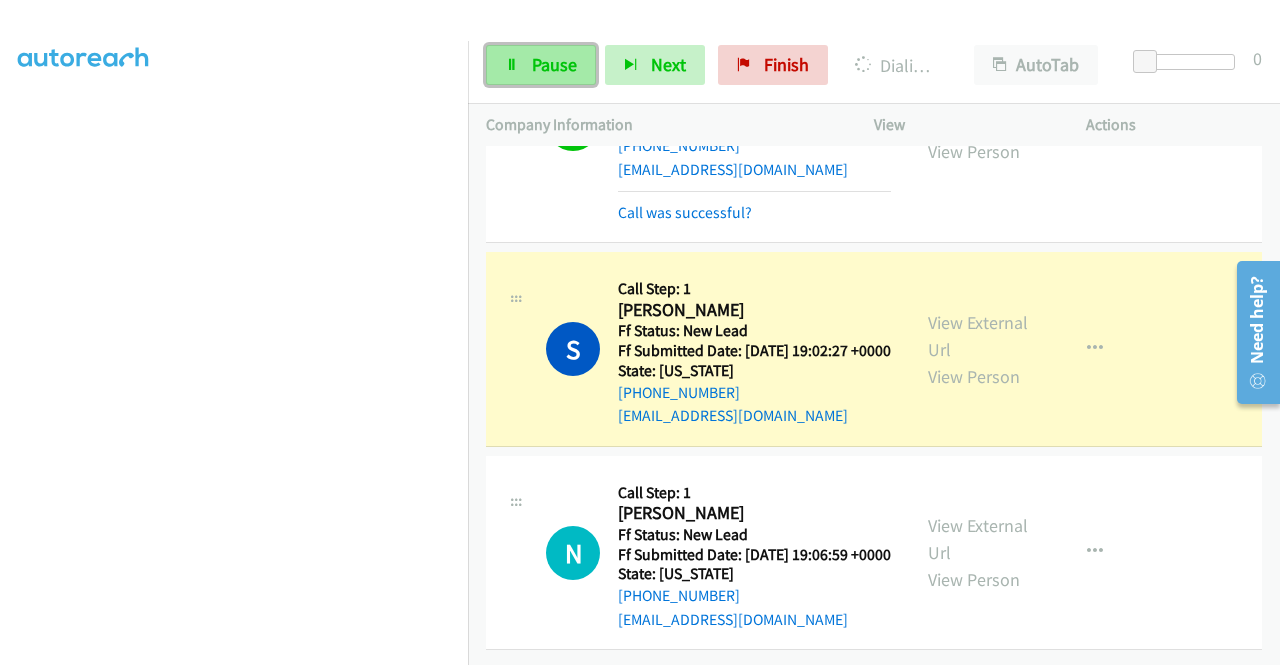 click on "Pause" at bounding box center [541, 65] 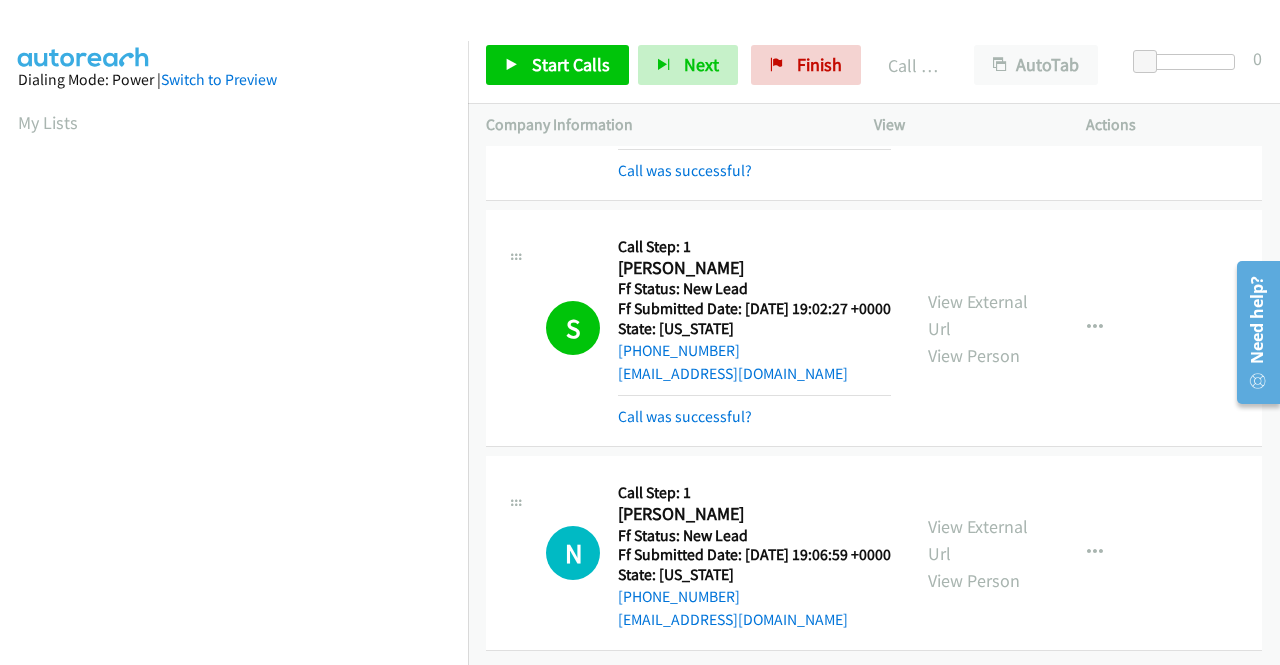scroll, scrollTop: 456, scrollLeft: 0, axis: vertical 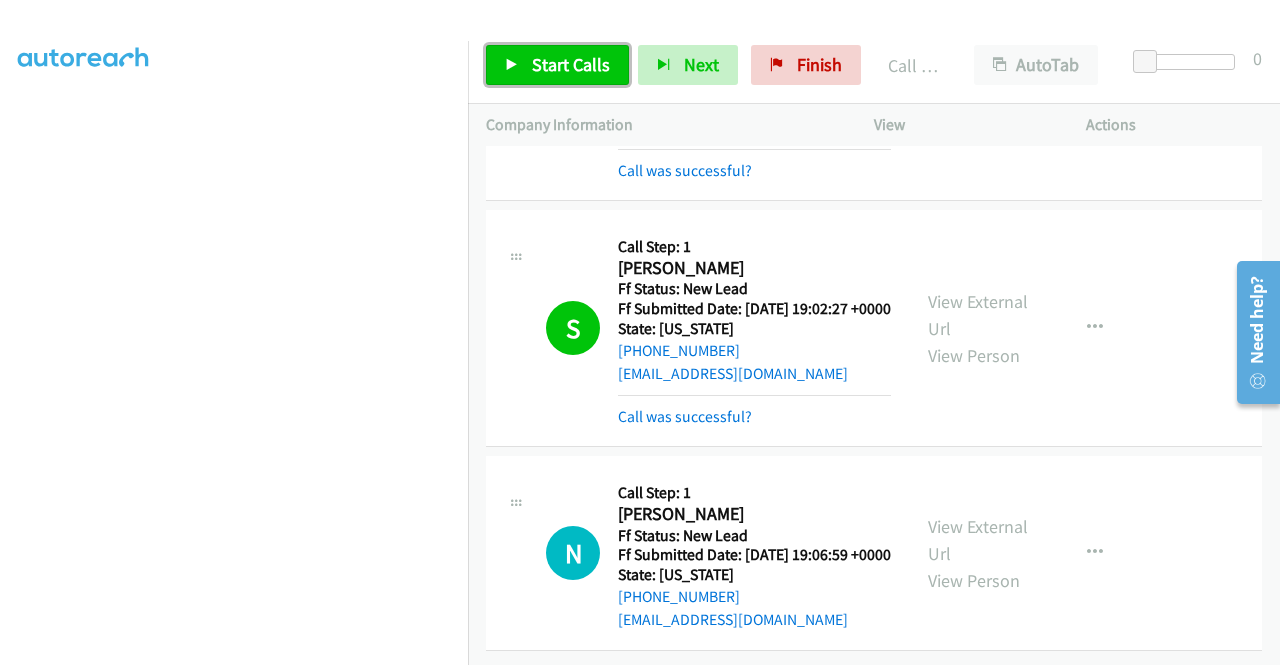 click on "Start Calls" at bounding box center [557, 65] 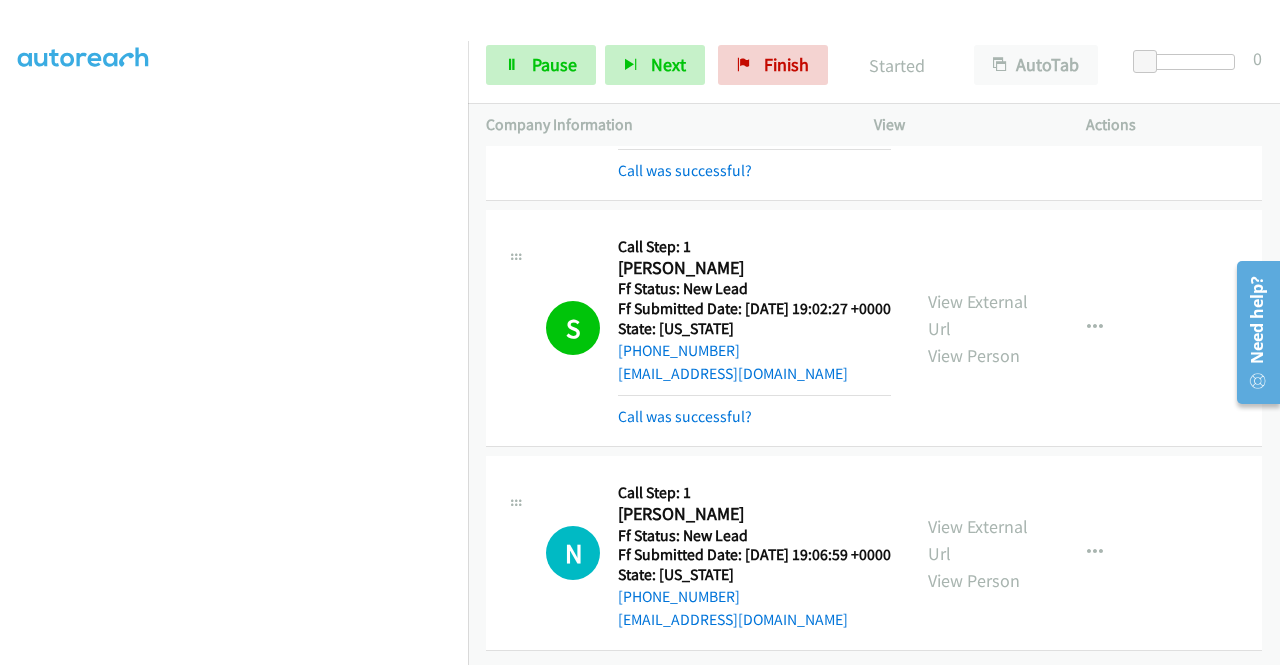 scroll, scrollTop: 2030, scrollLeft: 0, axis: vertical 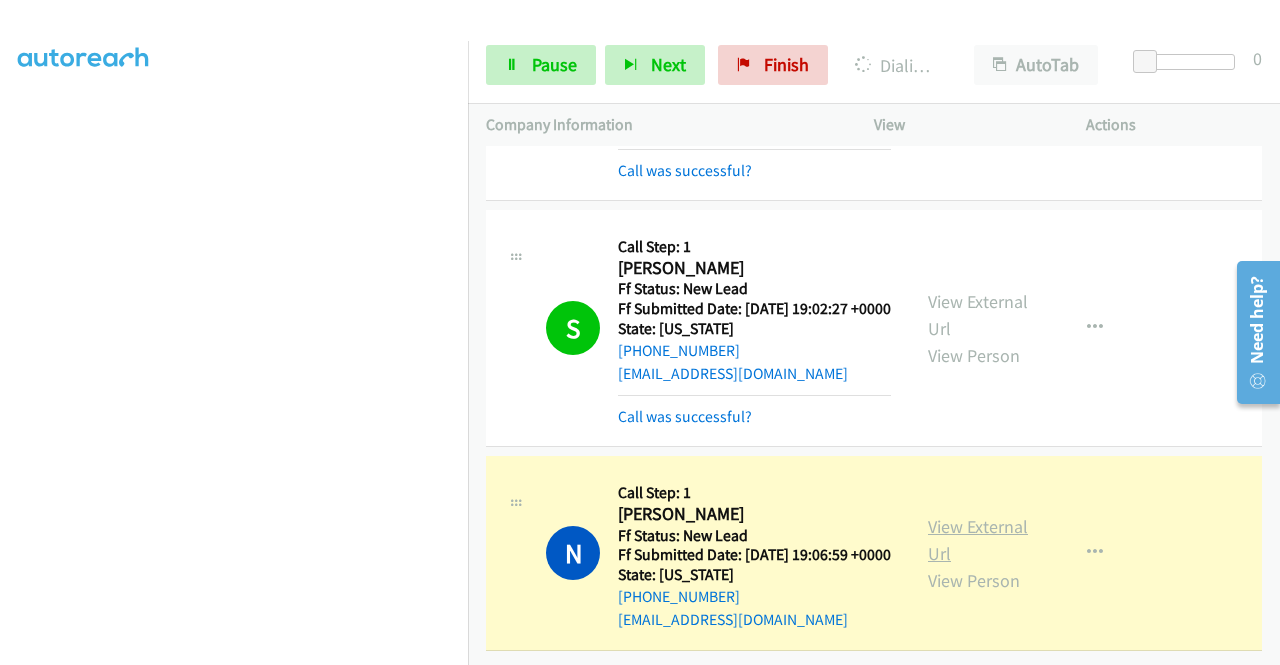 click on "View External Url" at bounding box center [978, 540] 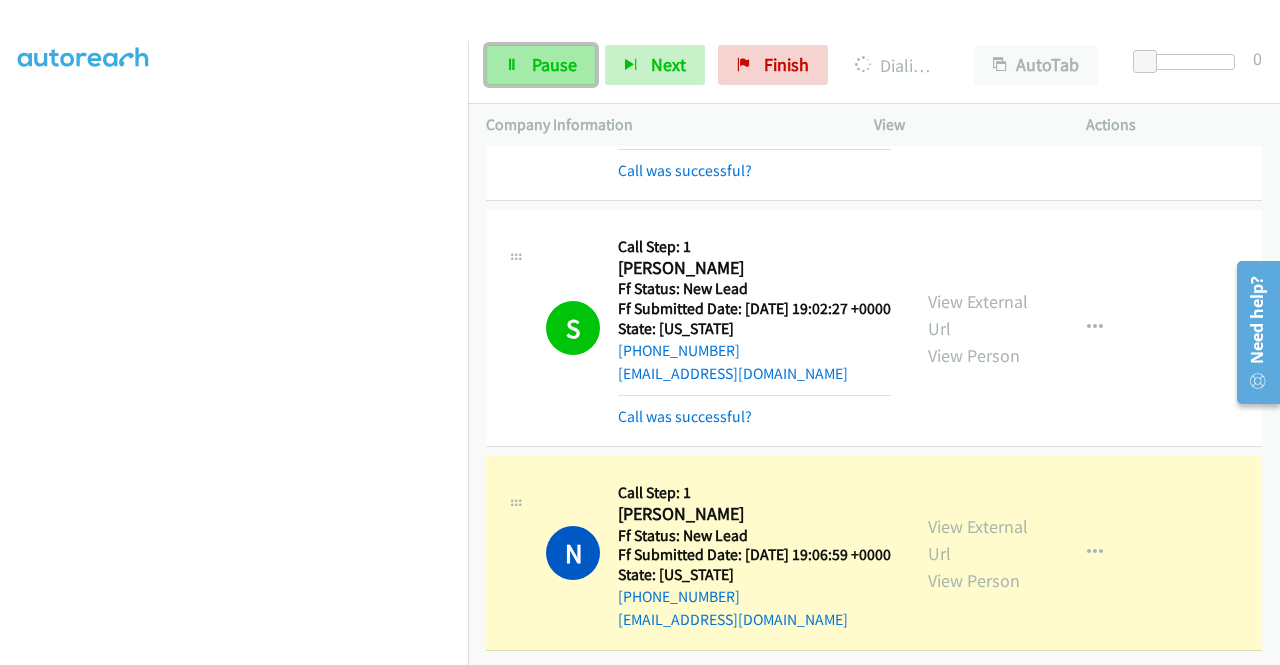 click on "Pause" at bounding box center [541, 65] 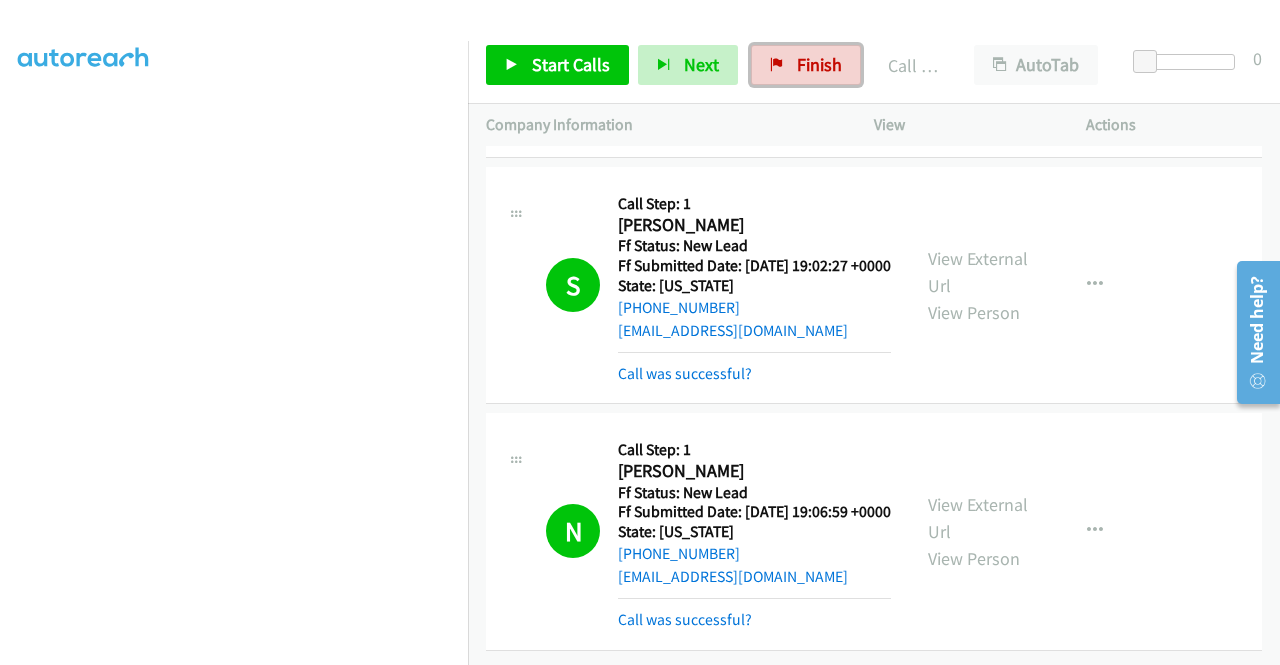 click on "Finish" at bounding box center (819, 64) 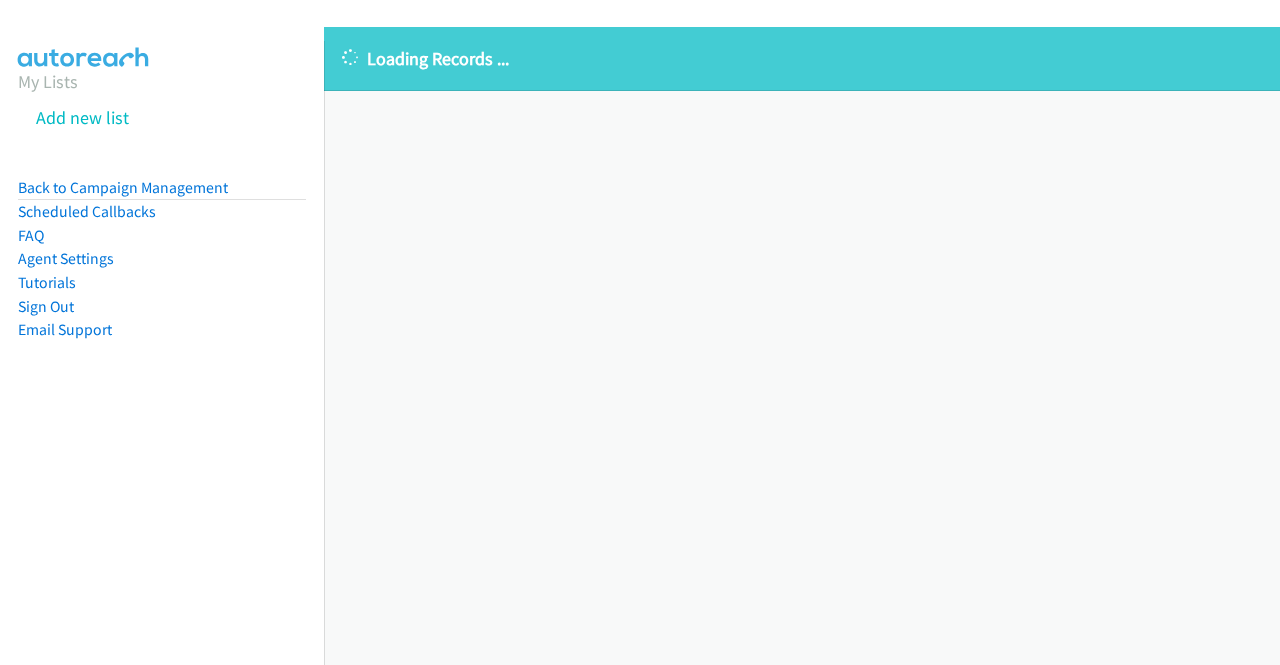 scroll, scrollTop: 0, scrollLeft: 0, axis: both 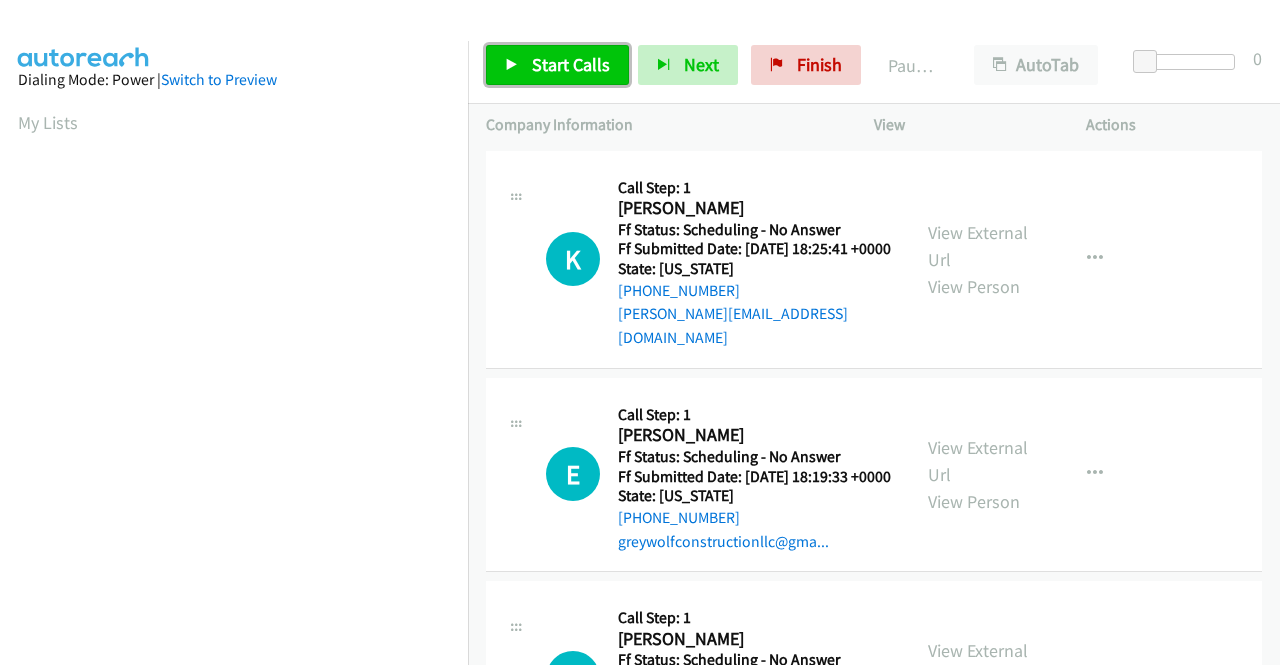 click on "Start Calls" at bounding box center [571, 64] 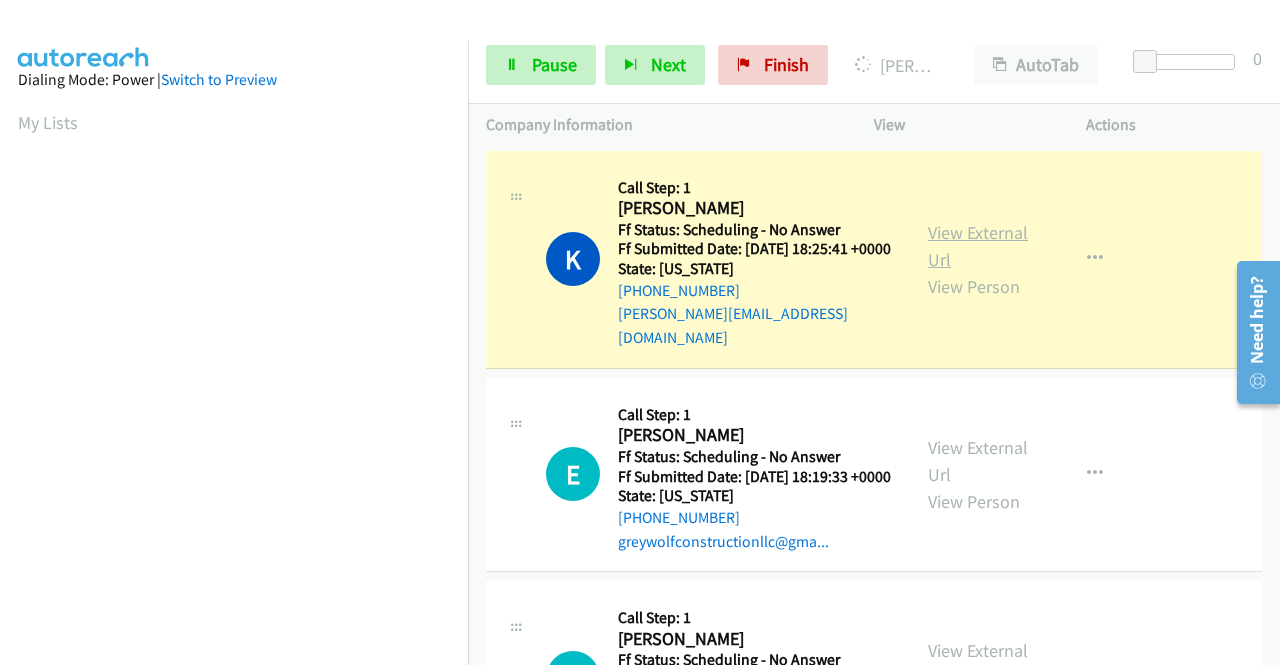 click on "View External Url" at bounding box center [978, 246] 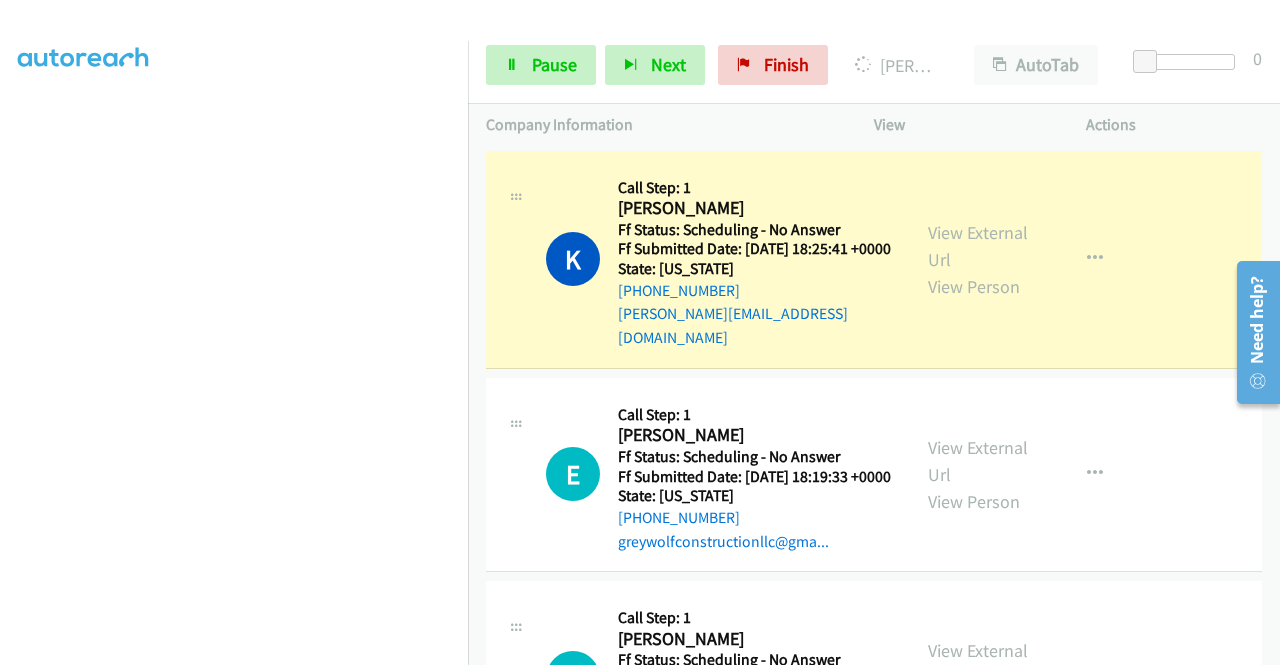 scroll, scrollTop: 456, scrollLeft: 0, axis: vertical 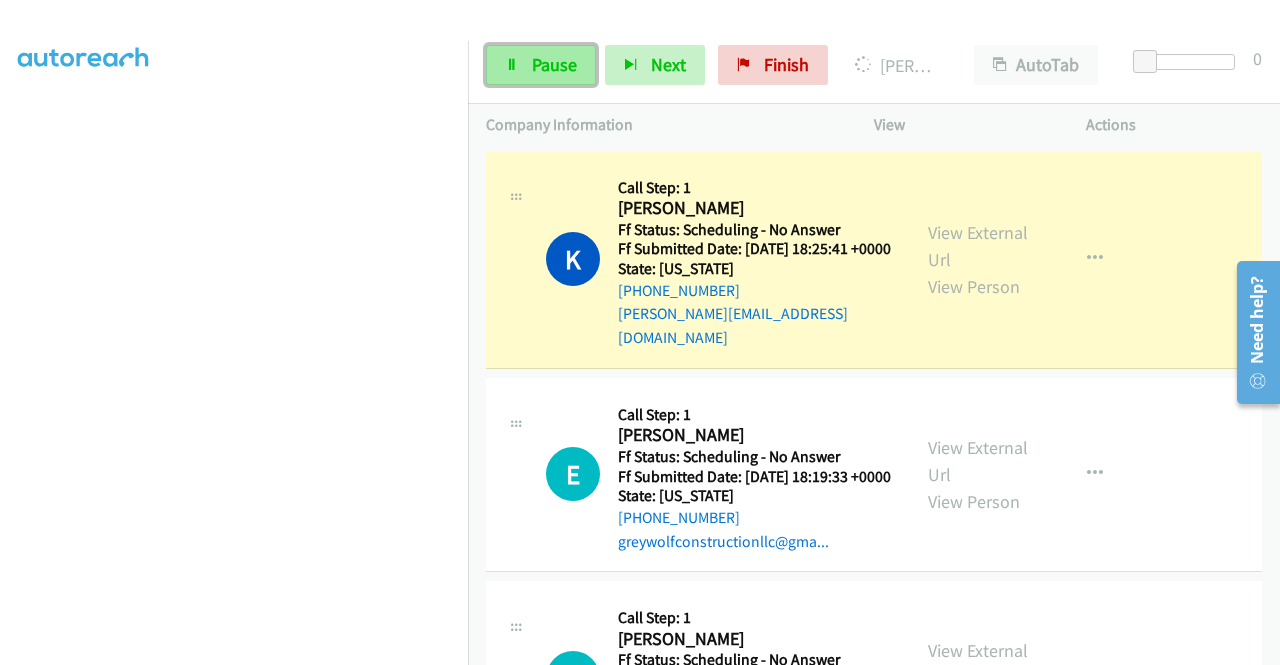 click on "Pause" at bounding box center [554, 64] 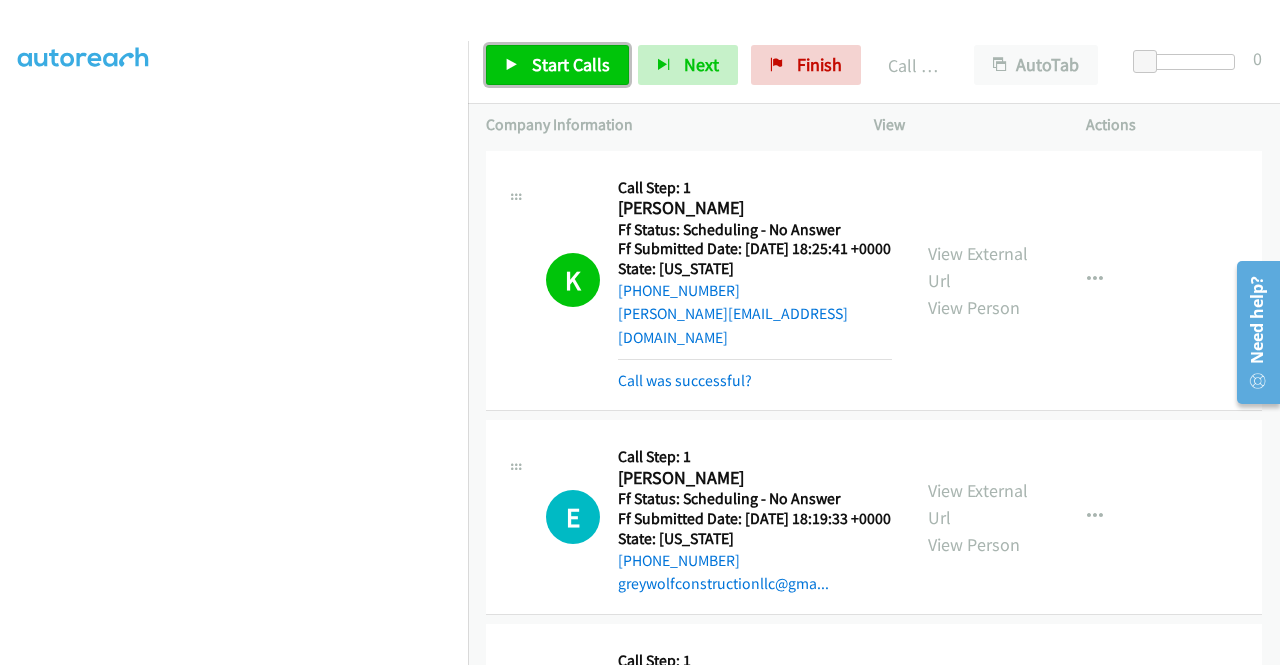 click on "Start Calls" at bounding box center (571, 64) 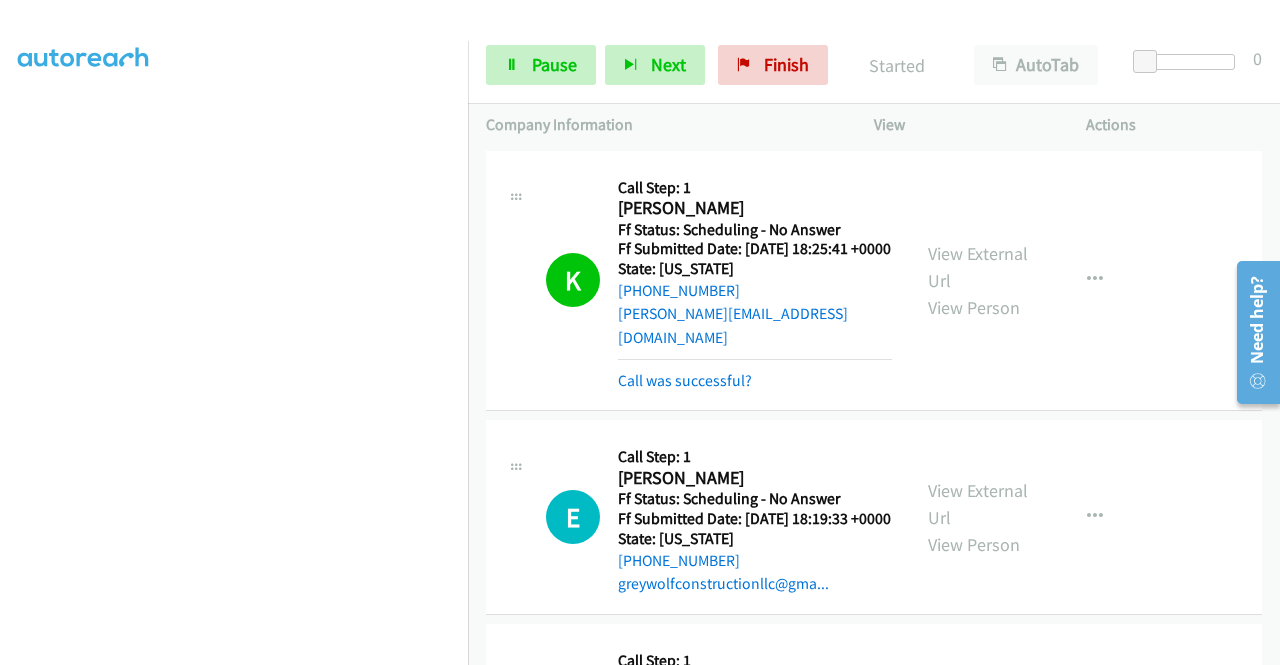 click on "K
Callback Scheduled
Call Step: 1
Kelly Hayes
America/New_York
Ff Status: Scheduling - No Answer
Ff Submitted Date: 2025-07-23 18:25:41 +0000
State: New York
+1 315-359-3749
kelly.hayes25@aol.com
Call was successful?
View External Url
View Person
View External Url
Email
Schedule/Manage Callback
Skip Call
Add to do not call list" at bounding box center (874, 281) 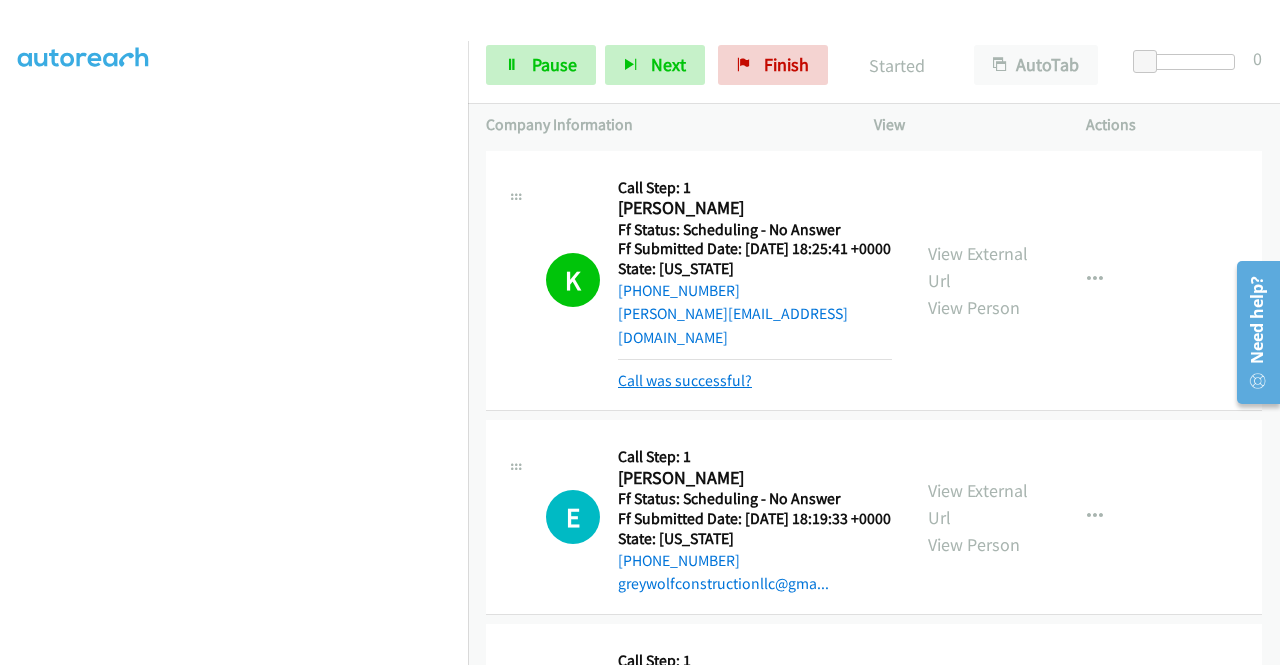 click on "Call was successful?" at bounding box center (685, 380) 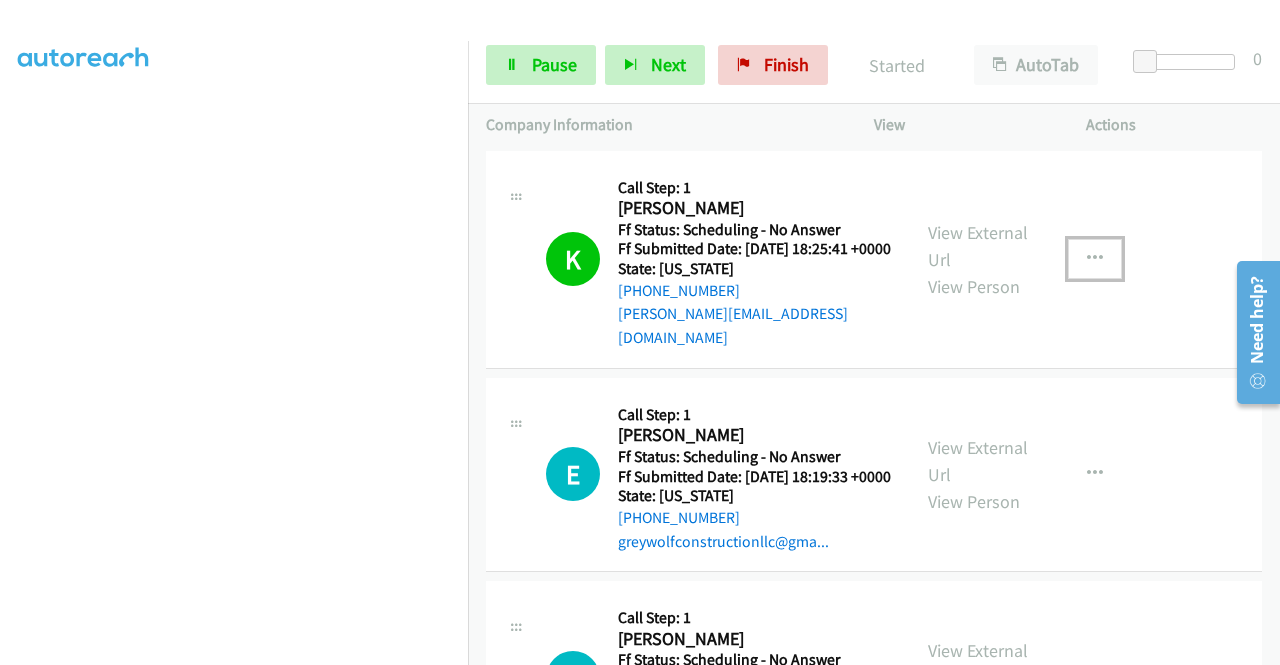 click at bounding box center [1095, 259] 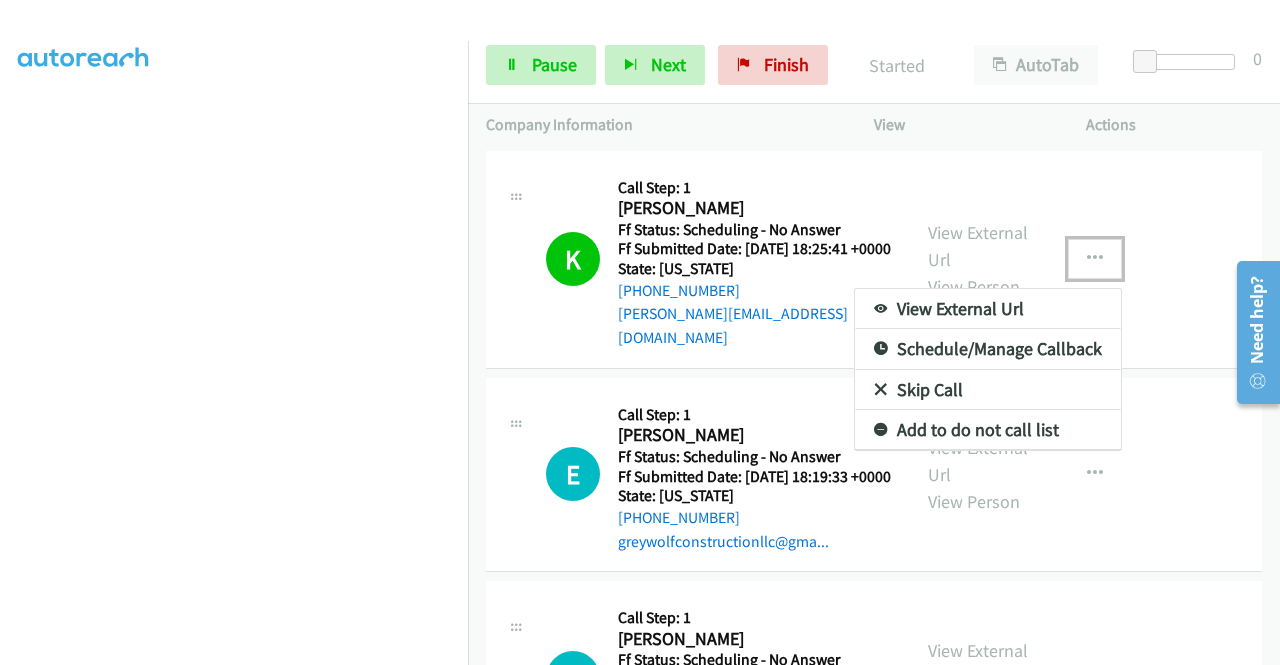 click on "Add to do not call list" at bounding box center [988, 430] 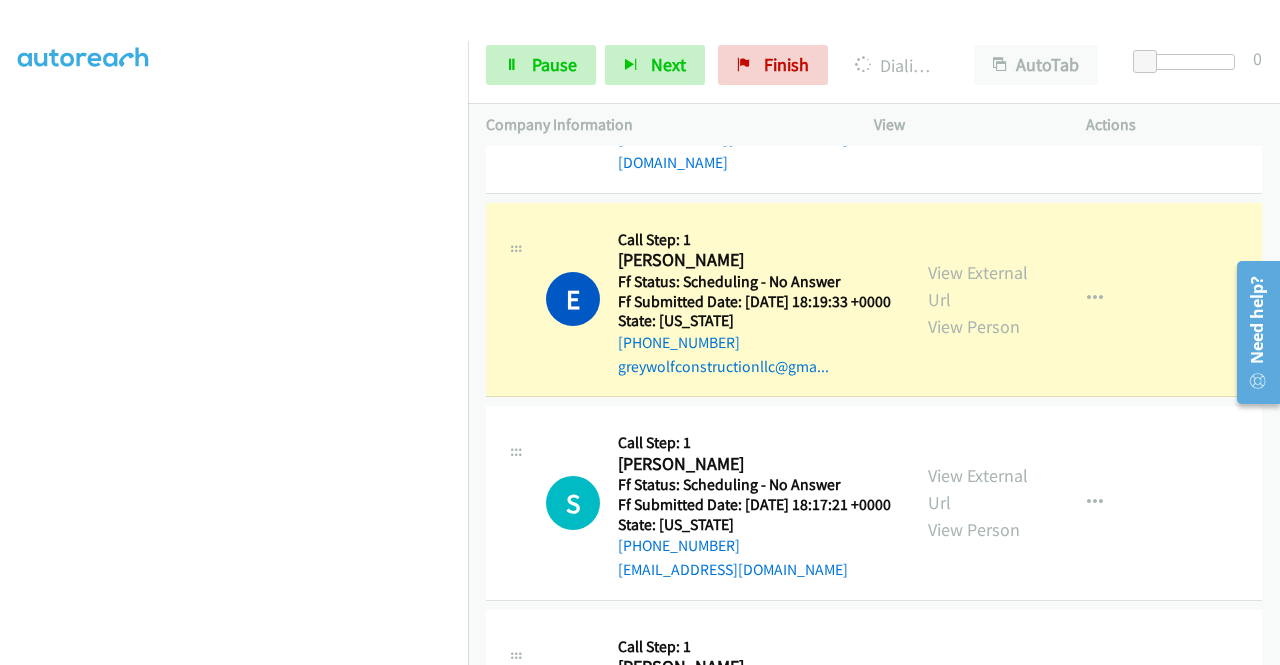 scroll, scrollTop: 180, scrollLeft: 0, axis: vertical 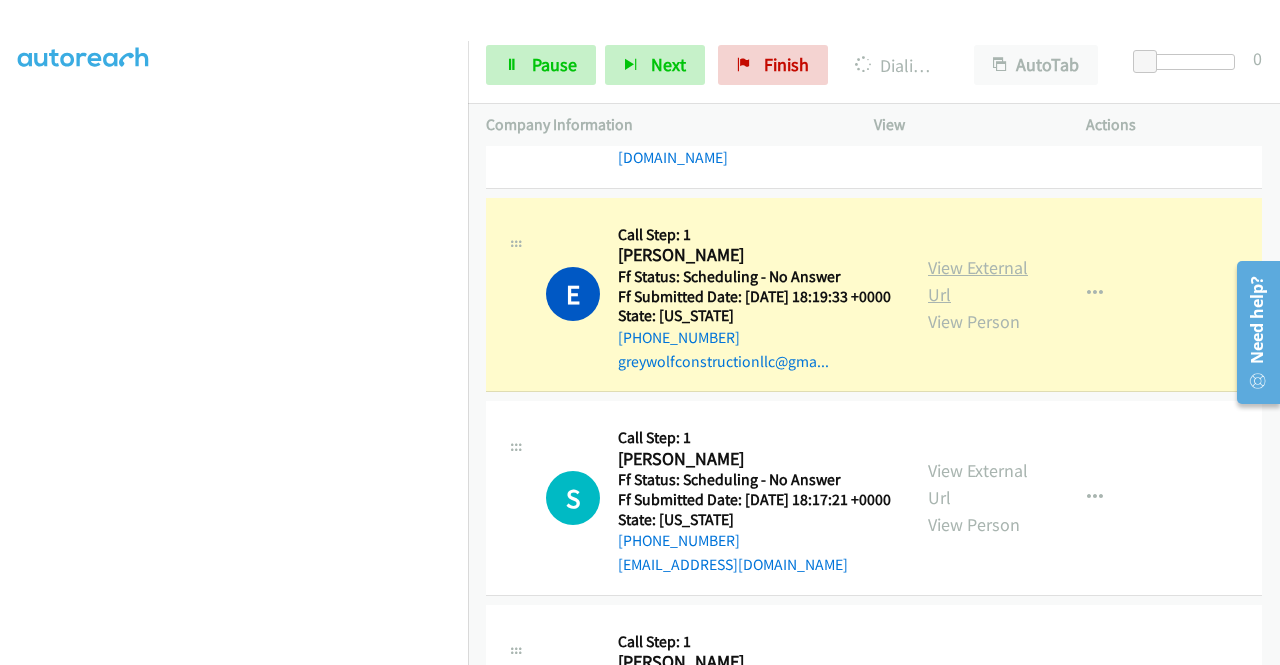 click on "View External Url" at bounding box center (978, 281) 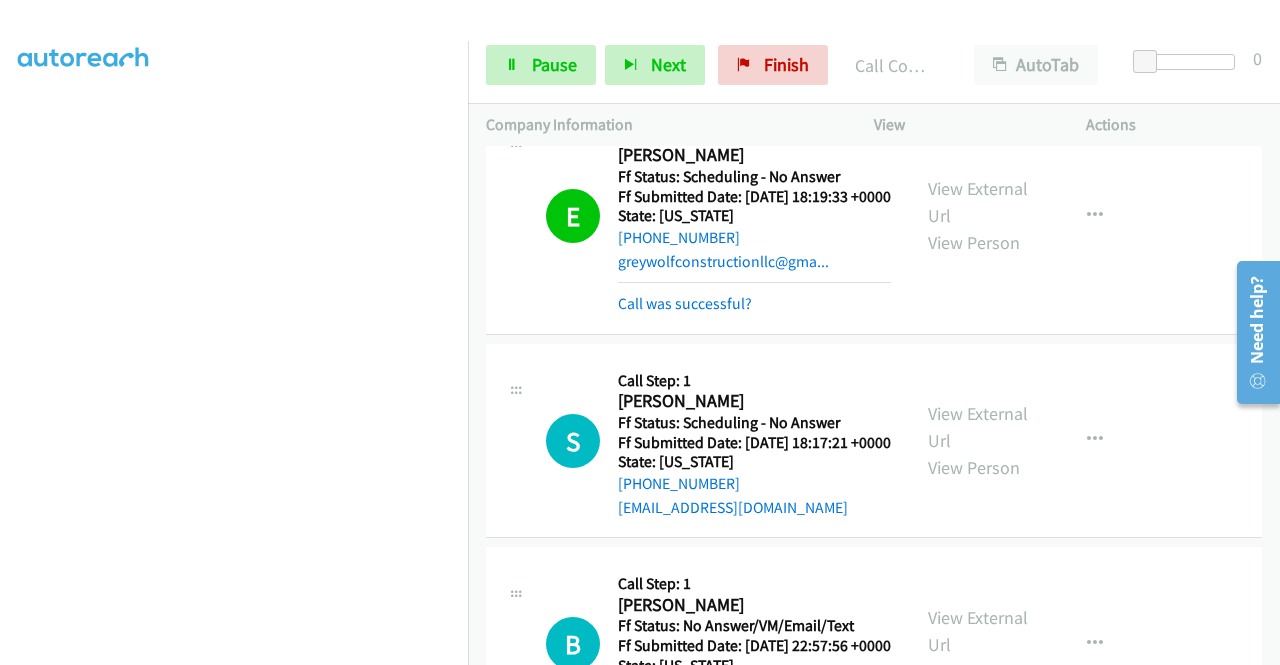 scroll, scrollTop: 265, scrollLeft: 0, axis: vertical 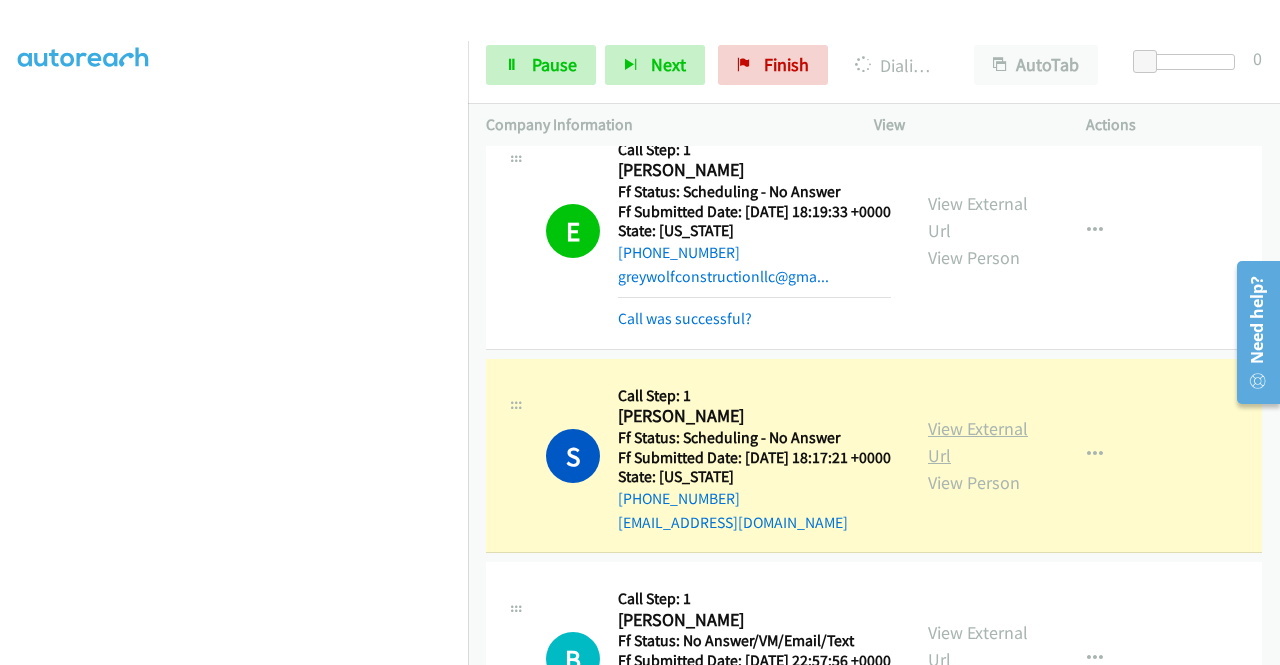 click on "View External Url" at bounding box center [978, 442] 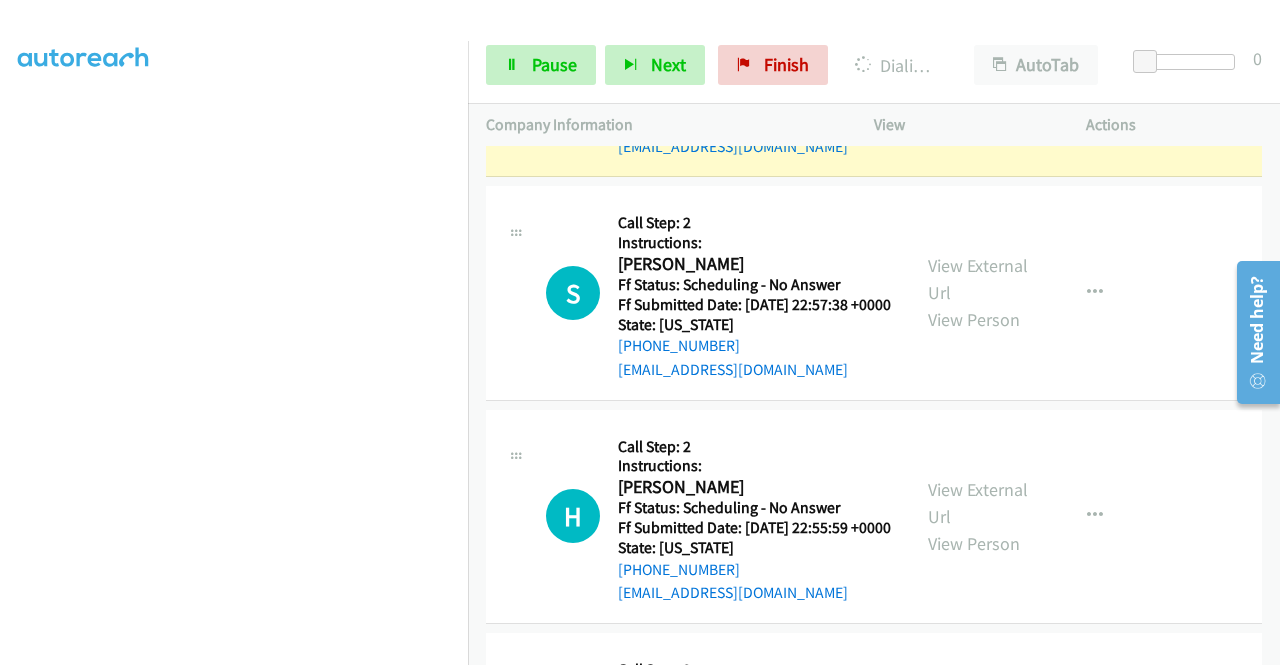scroll, scrollTop: 726, scrollLeft: 0, axis: vertical 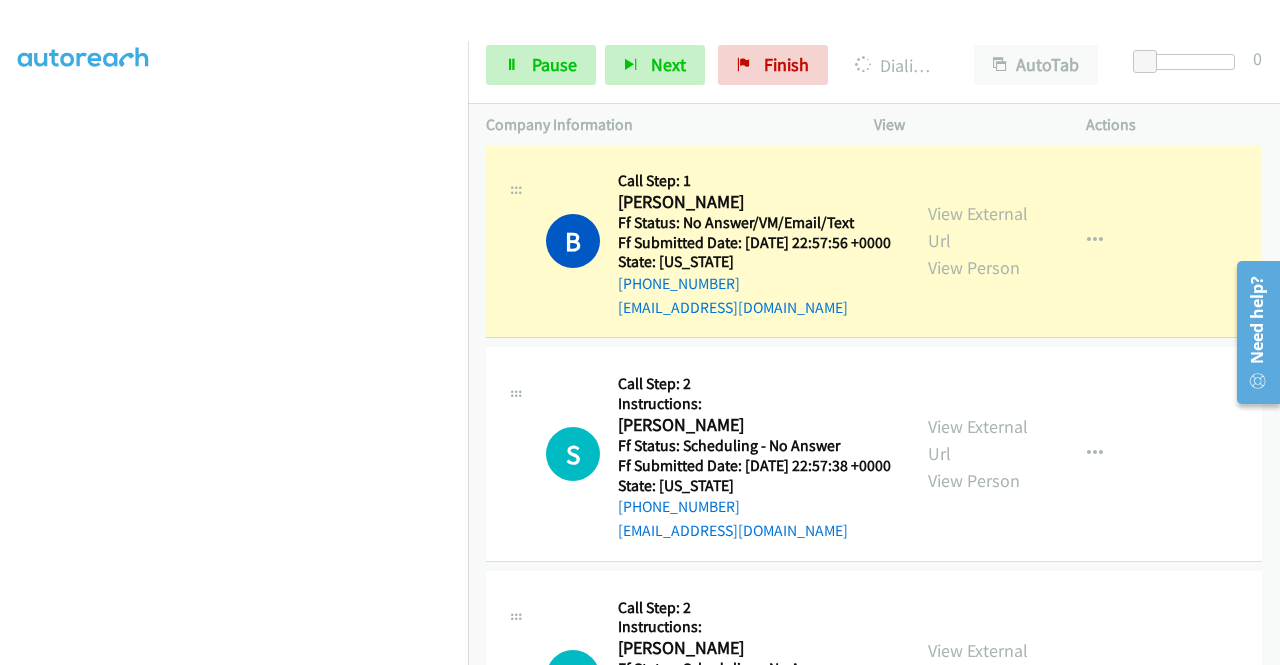 click on "View External Url
View Person
View External Url
Email
Schedule/Manage Callback
Skip Call
Add to do not call list" at bounding box center [1025, 241] 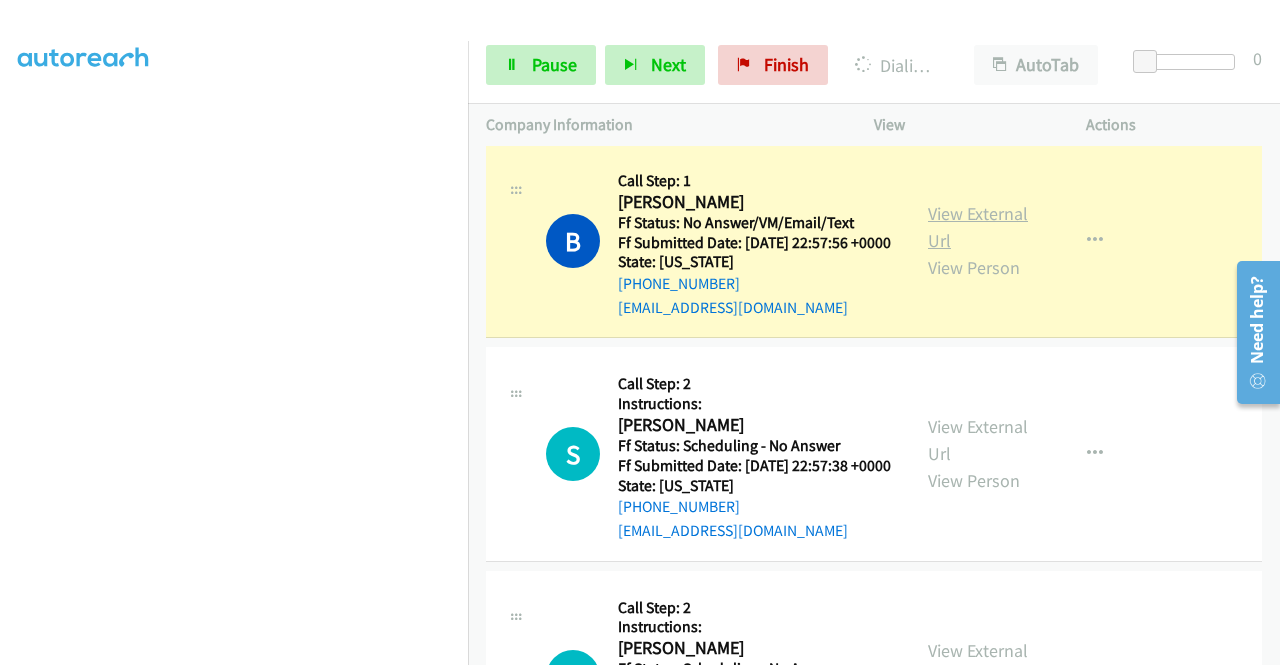 click on "View External Url" at bounding box center (978, 227) 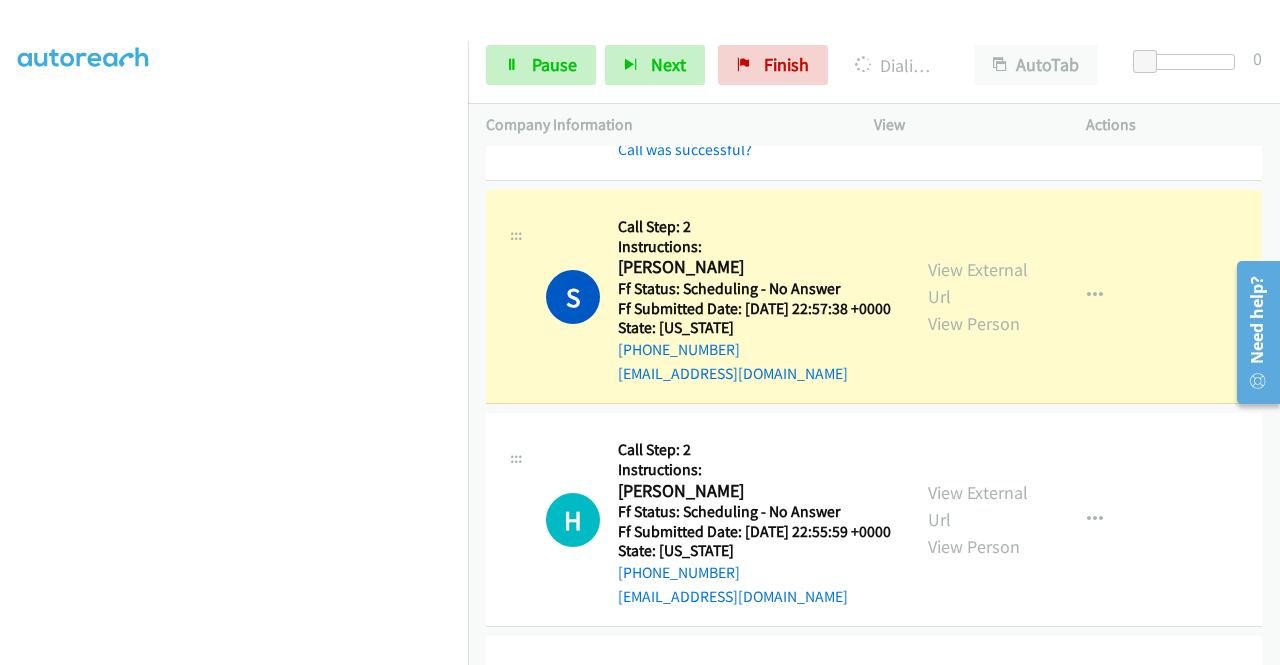 scroll, scrollTop: 1019, scrollLeft: 0, axis: vertical 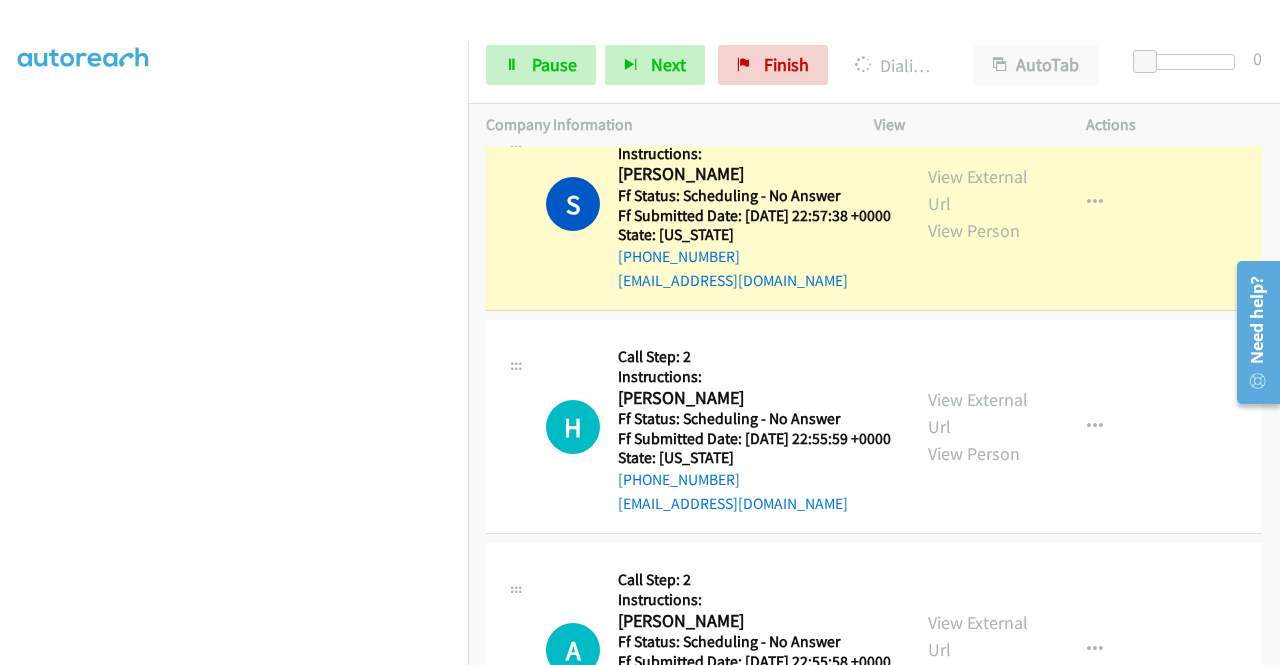 click on "View External Url
View Person
View External Url
Email
Schedule/Manage Callback
Skip Call
Add to do not call list" at bounding box center [1025, 203] 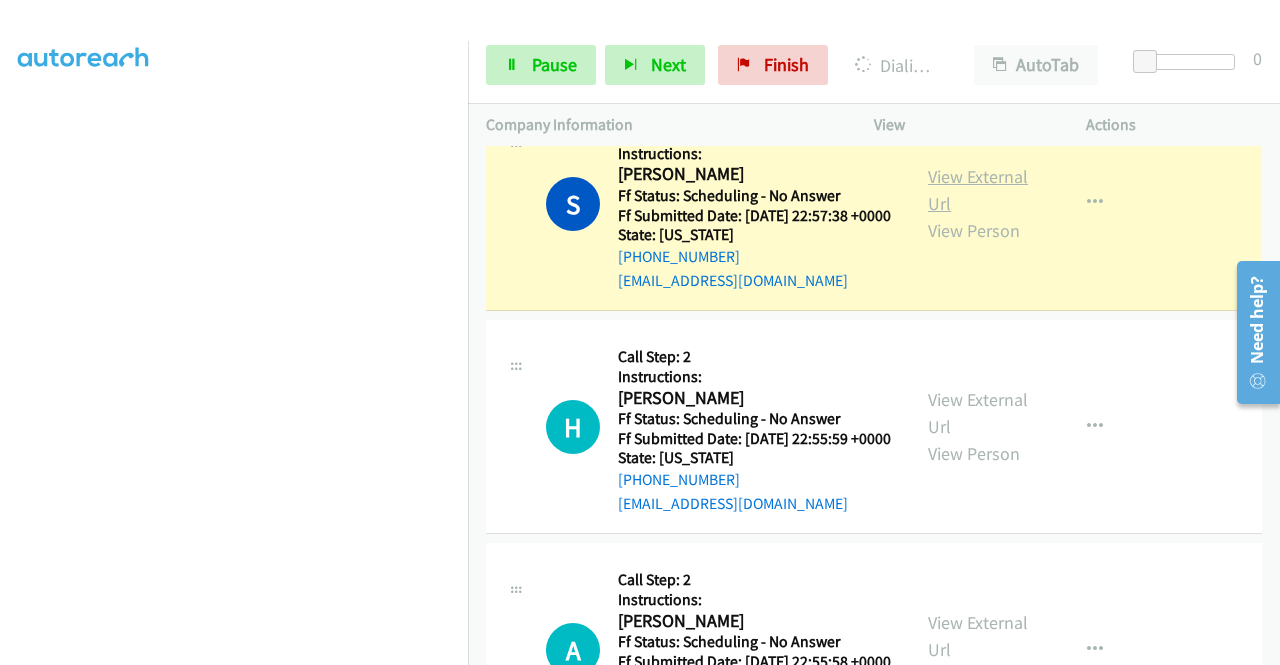 click on "View External Url" at bounding box center [978, 190] 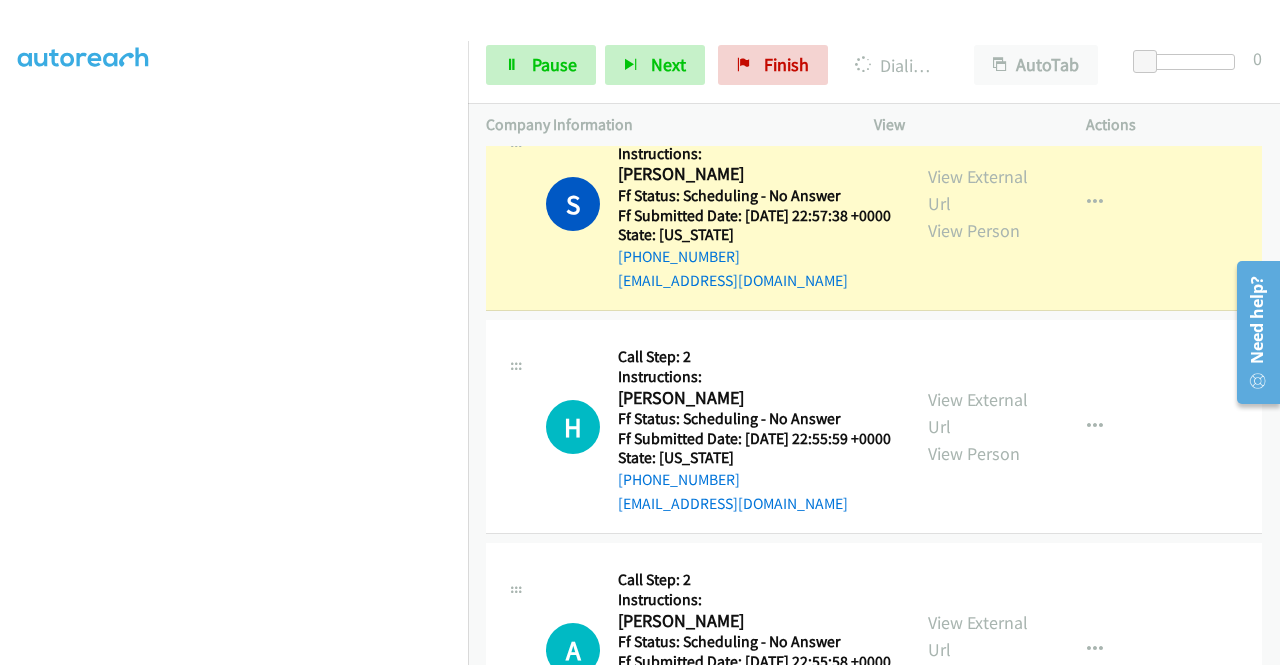 click on "Start Calls
Pause
Next
Finish
Dialing Sabrina Smith
AutoTab
AutoTab
0" at bounding box center [874, 65] 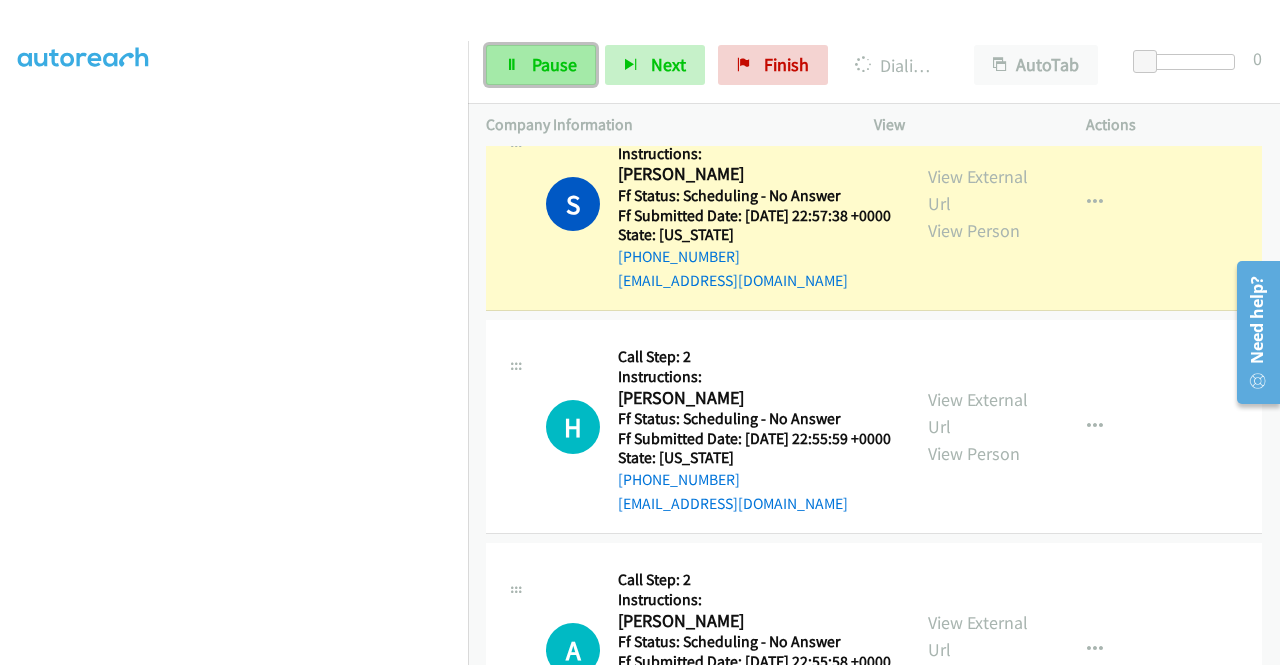 click on "Pause" at bounding box center (541, 65) 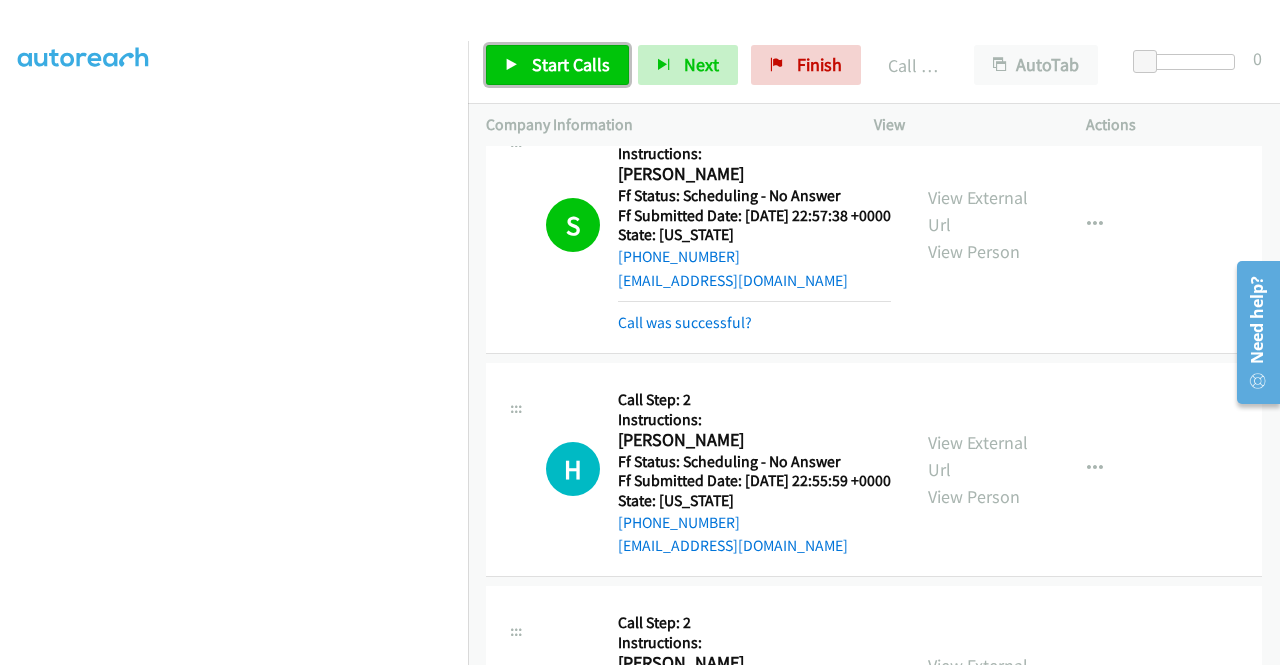 click on "Start Calls" at bounding box center (571, 64) 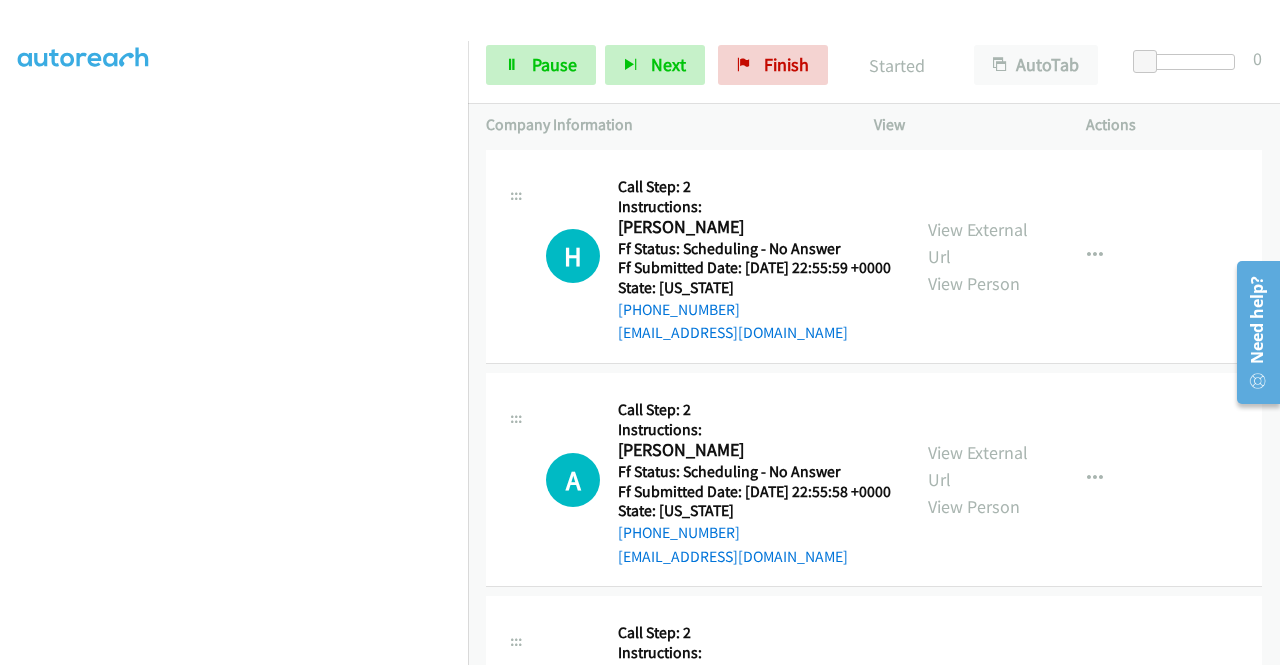 scroll, scrollTop: 1272, scrollLeft: 0, axis: vertical 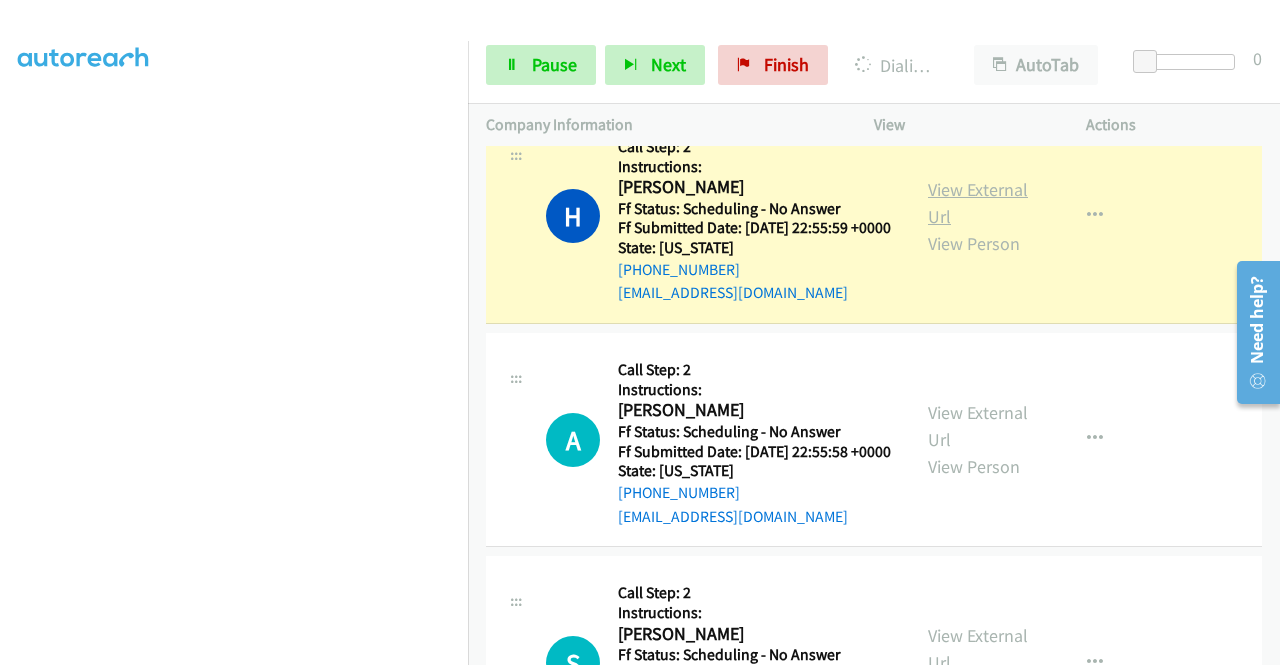 click on "View External Url" at bounding box center (978, 203) 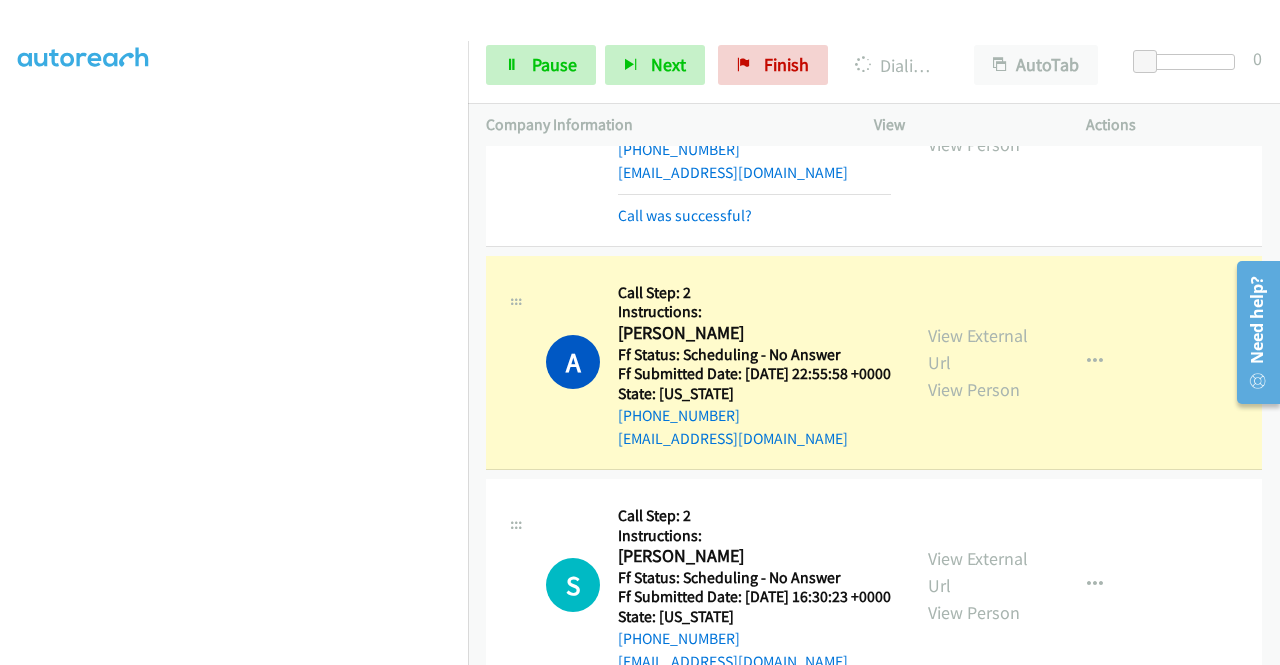 scroll, scrollTop: 1432, scrollLeft: 0, axis: vertical 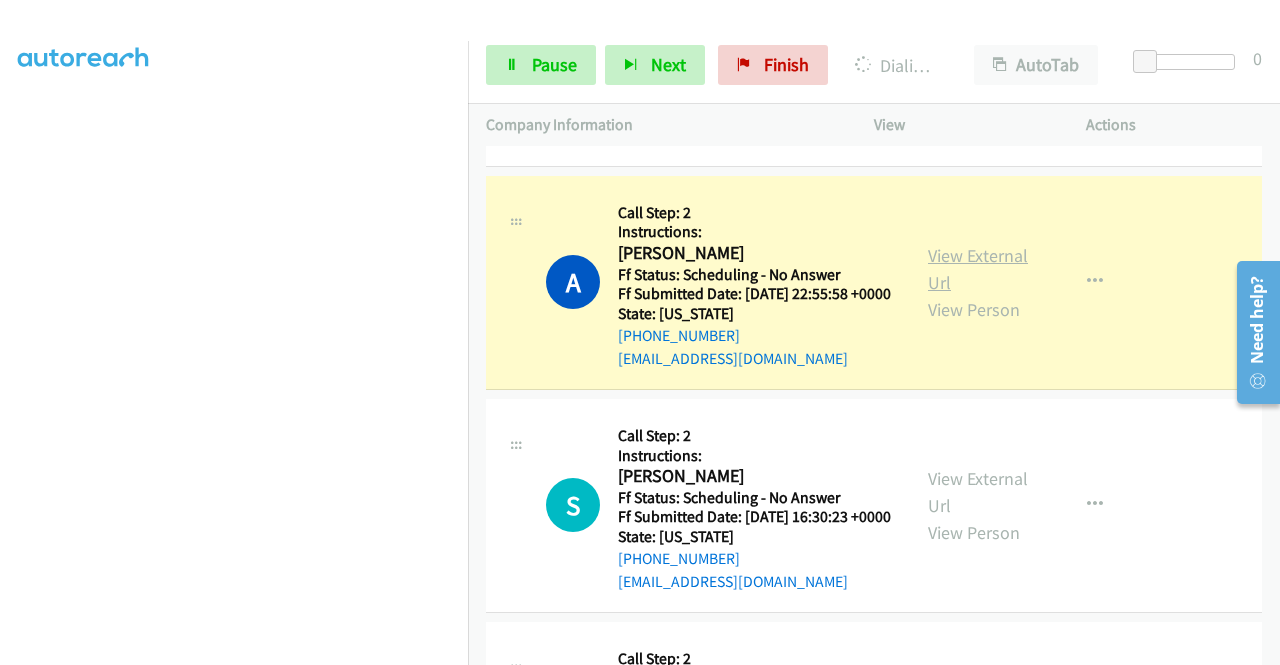 click on "View External Url" at bounding box center [978, 269] 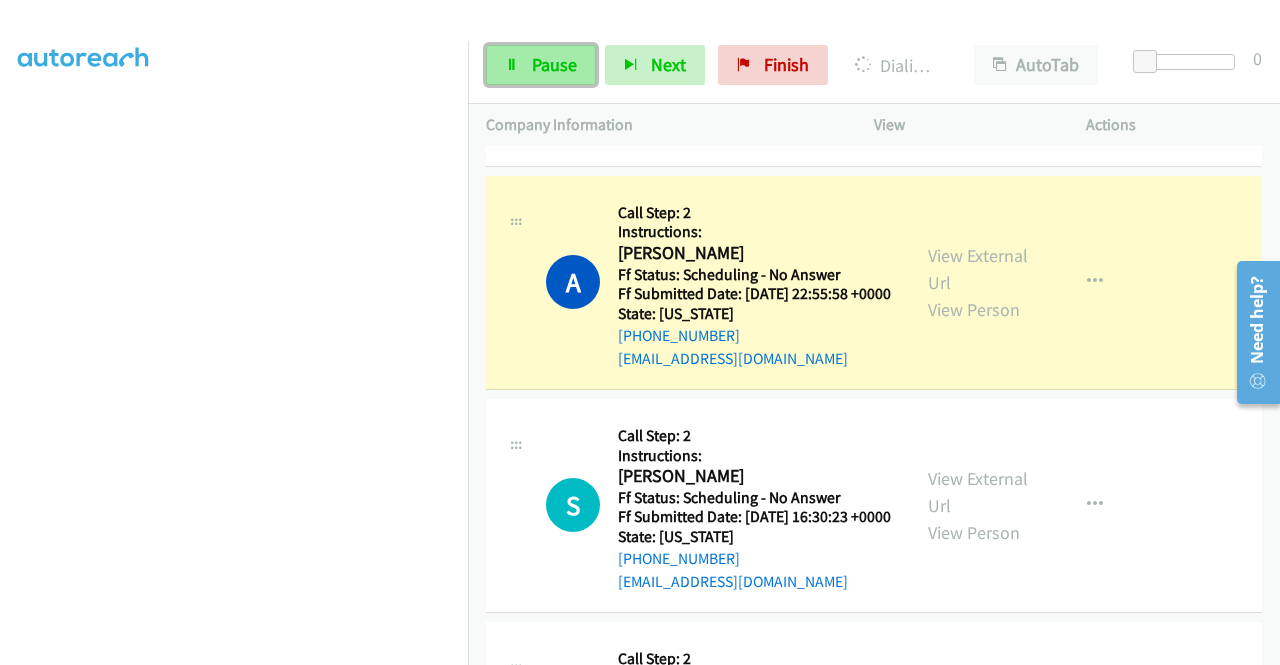 click on "Pause" at bounding box center (554, 64) 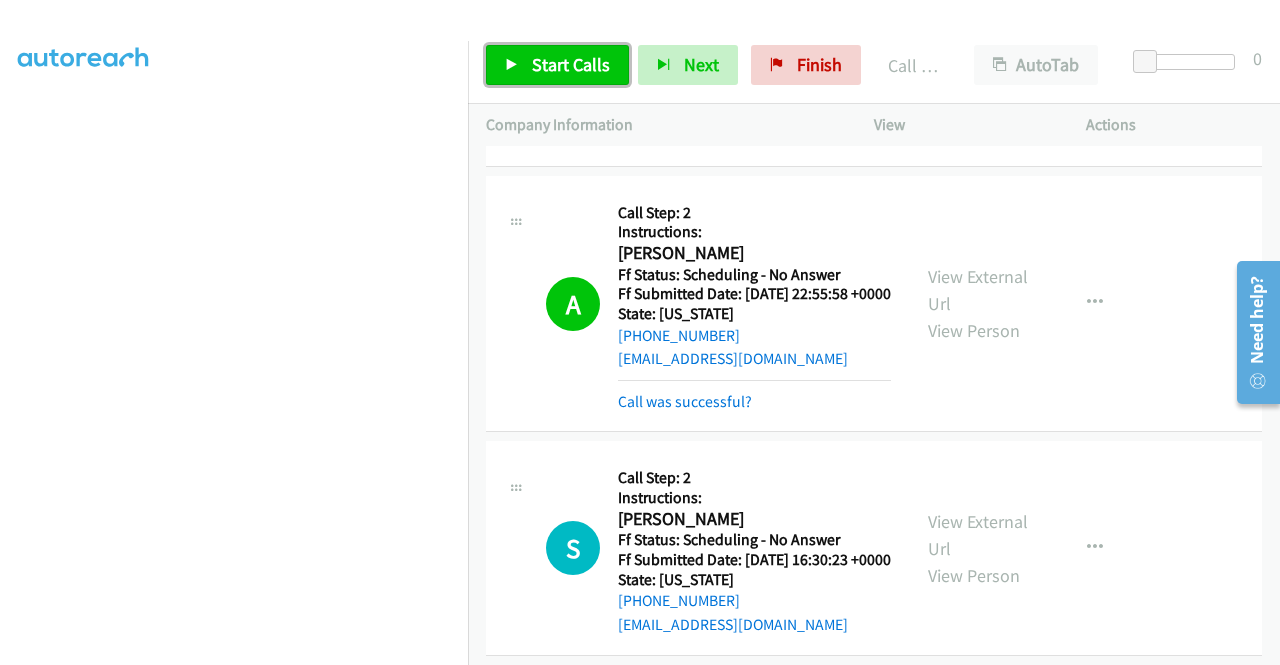 click on "Start Calls" at bounding box center (571, 64) 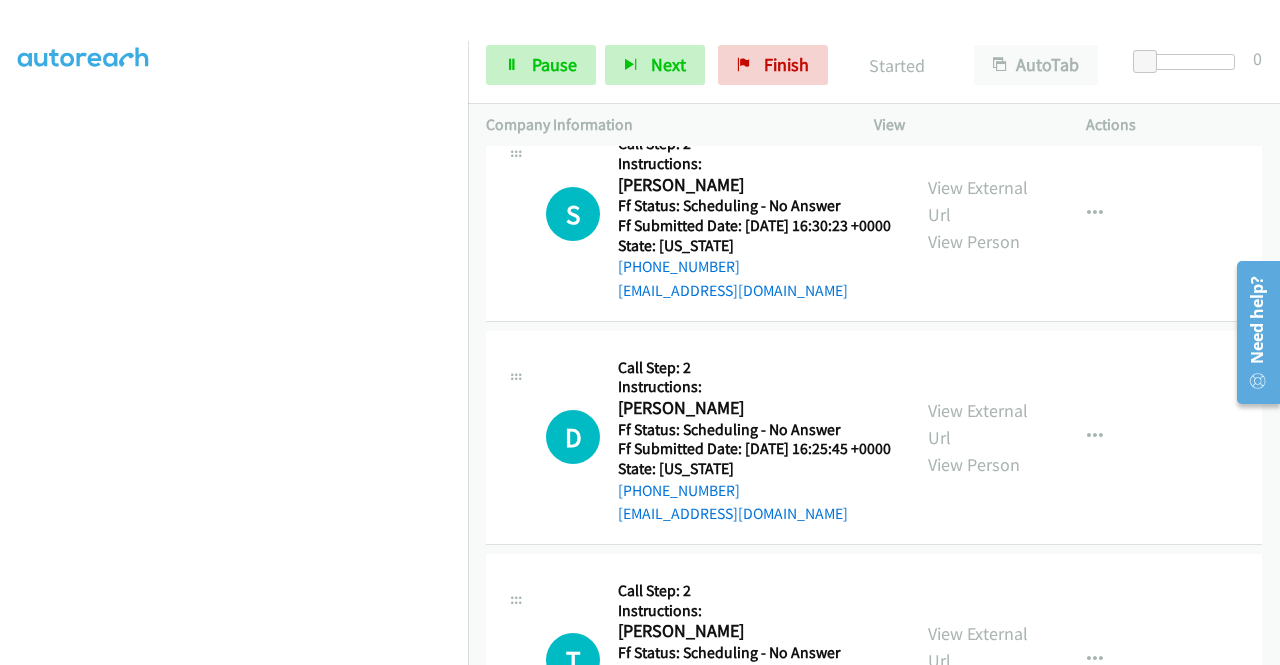 scroll, scrollTop: 1846, scrollLeft: 0, axis: vertical 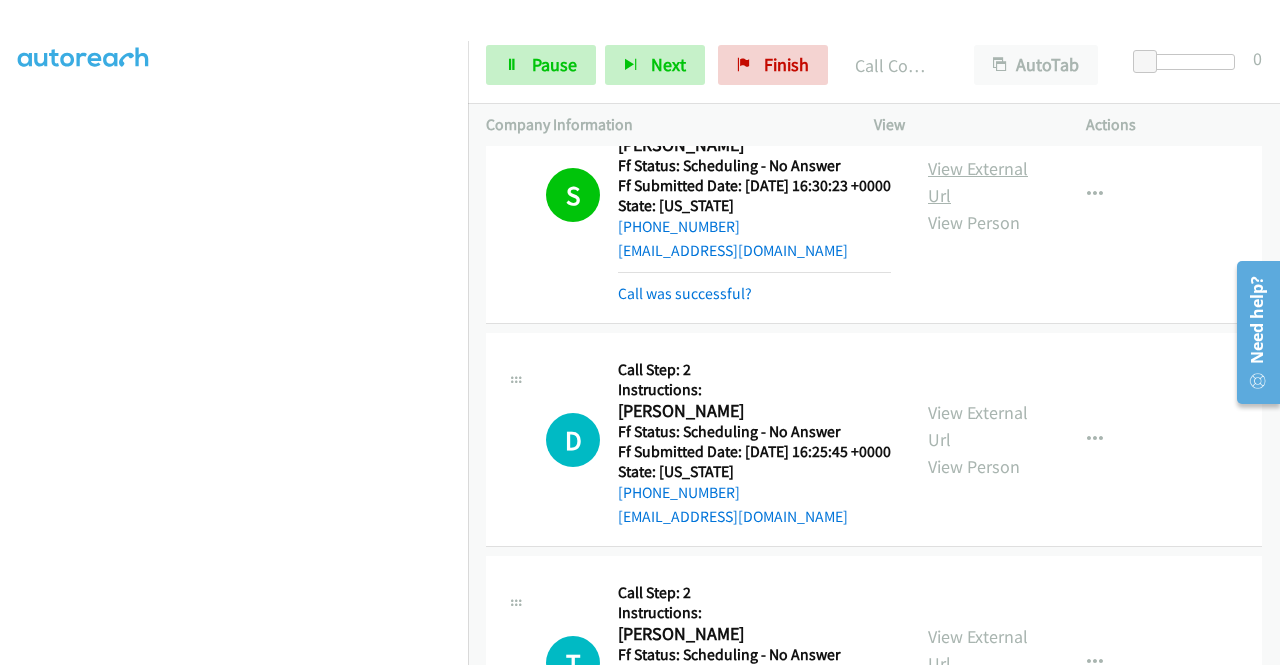 click on "View External Url" at bounding box center (978, 182) 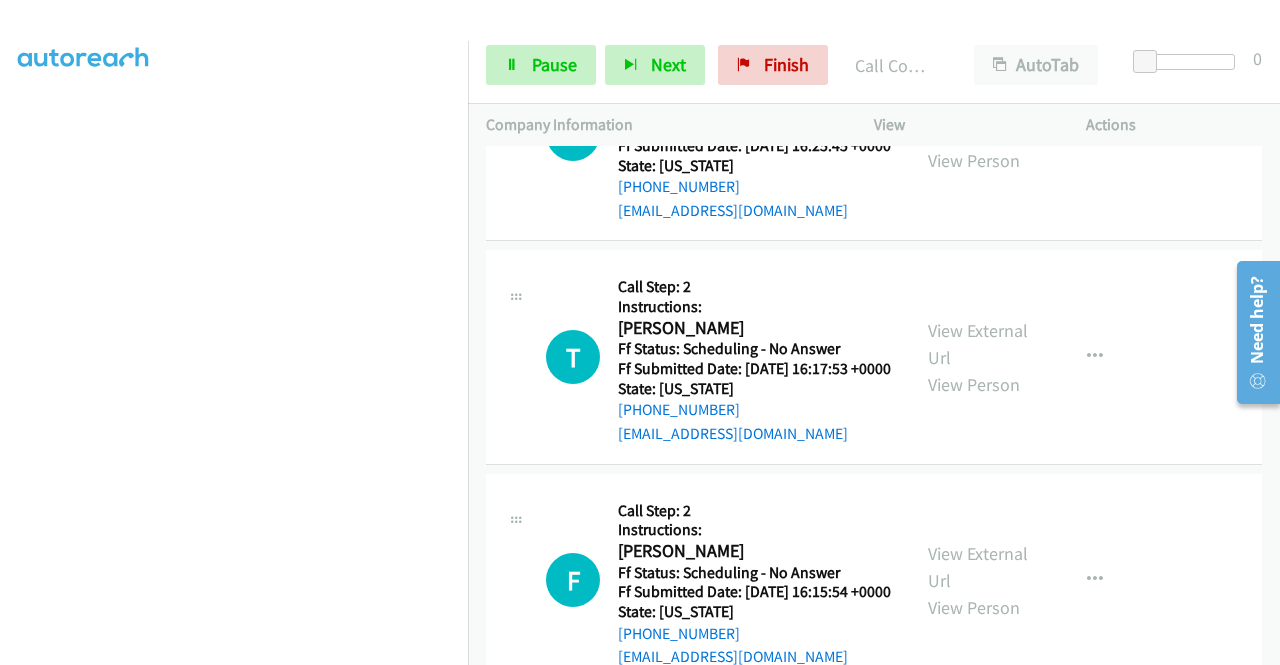 scroll, scrollTop: 2192, scrollLeft: 0, axis: vertical 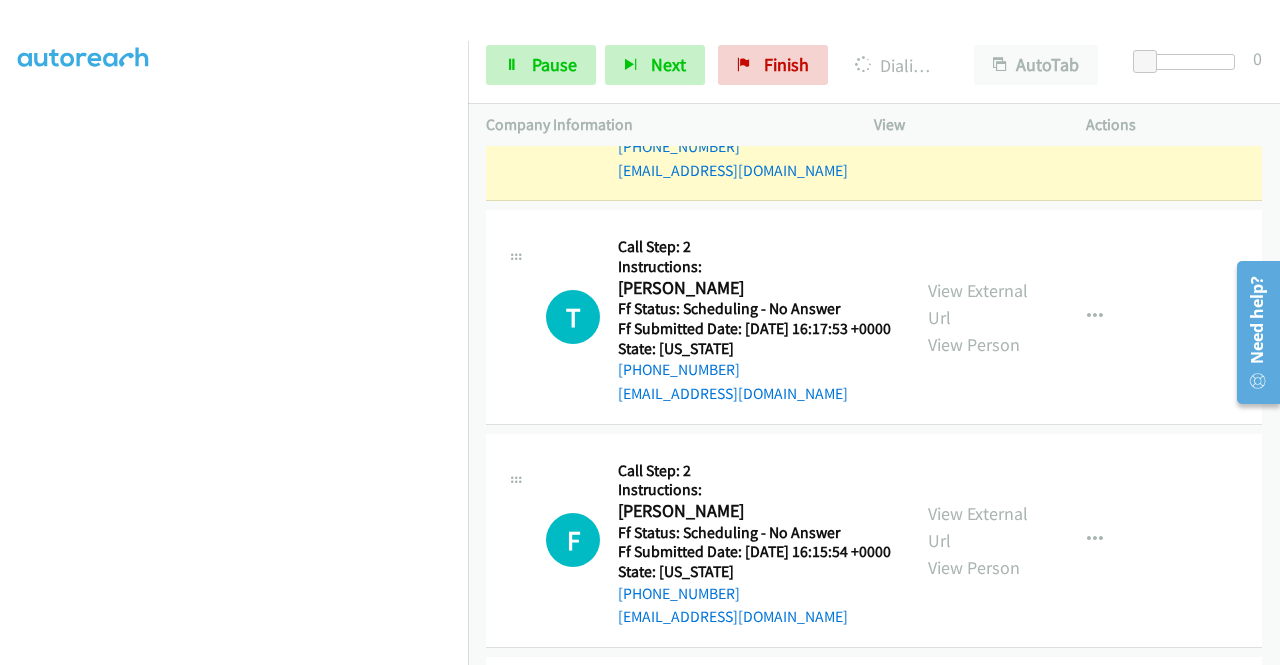 click on "View External Url" at bounding box center (978, 80) 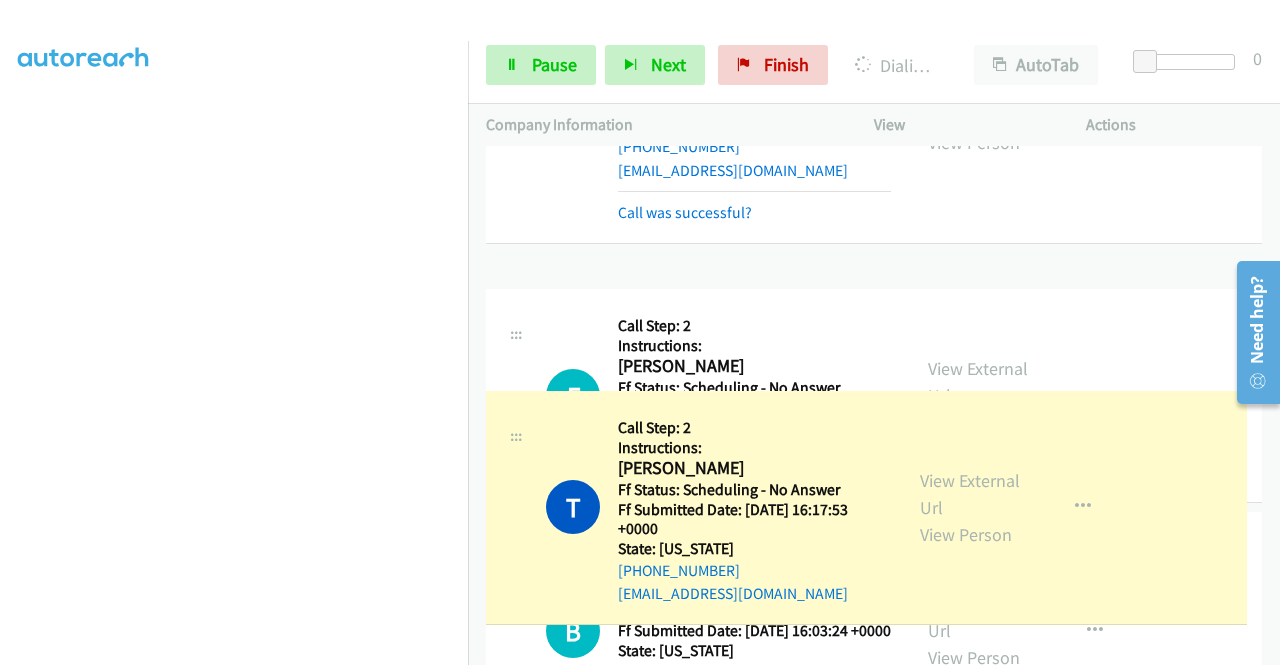 drag, startPoint x: 950, startPoint y: 479, endPoint x: 953, endPoint y: 468, distance: 11.401754 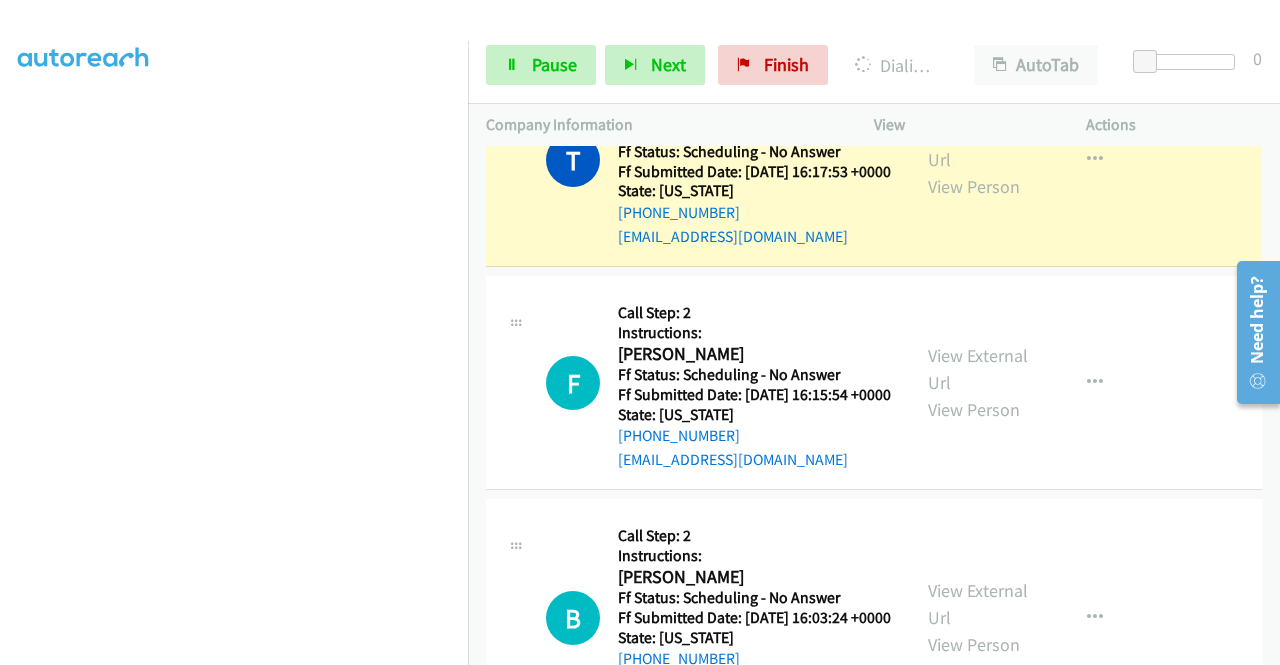 scroll, scrollTop: 2419, scrollLeft: 0, axis: vertical 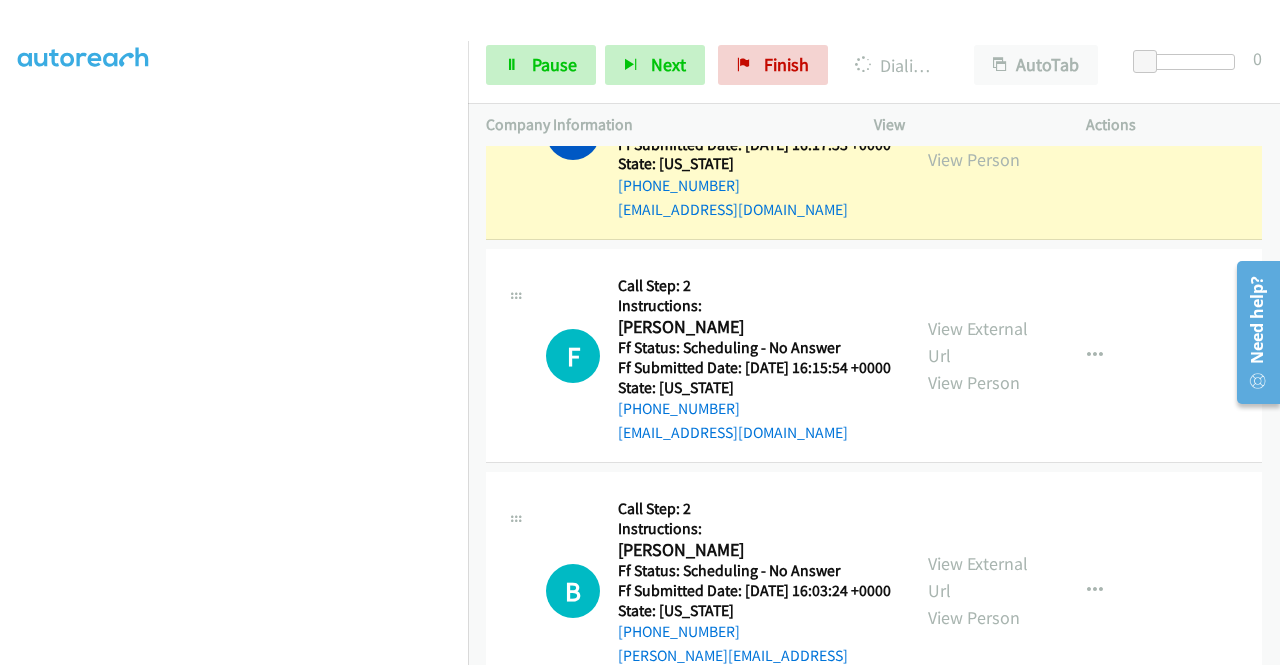 click on "View External Url" at bounding box center (978, 119) 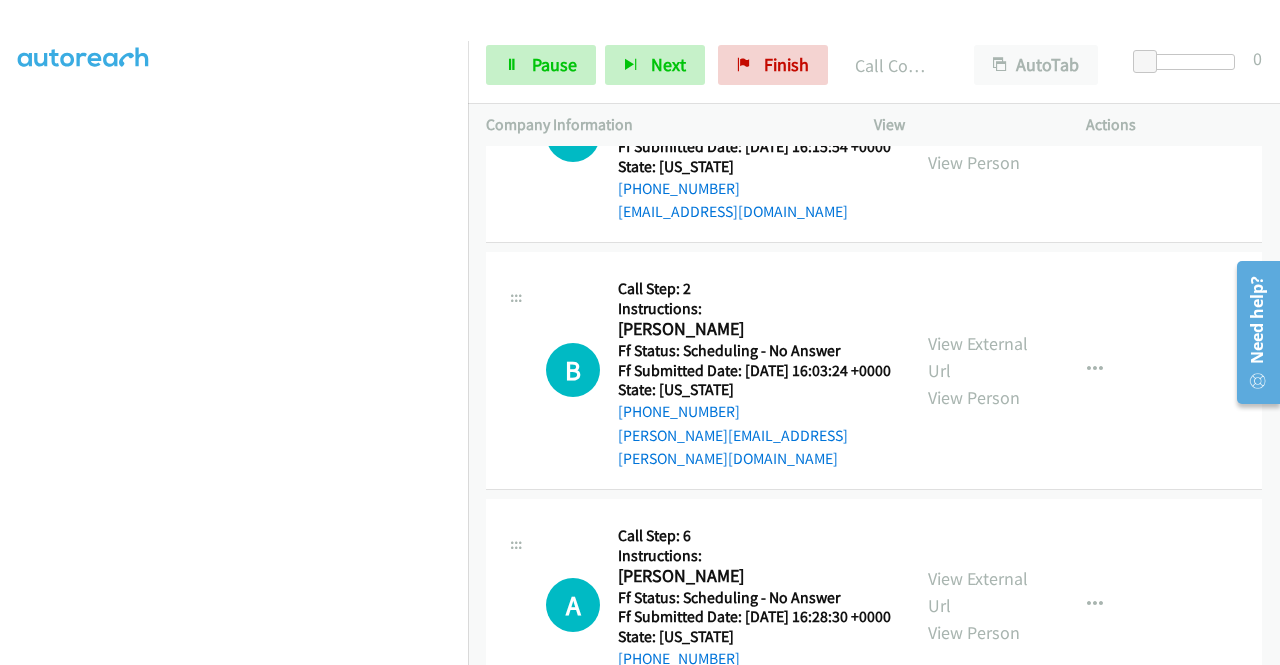 scroll, scrollTop: 2699, scrollLeft: 0, axis: vertical 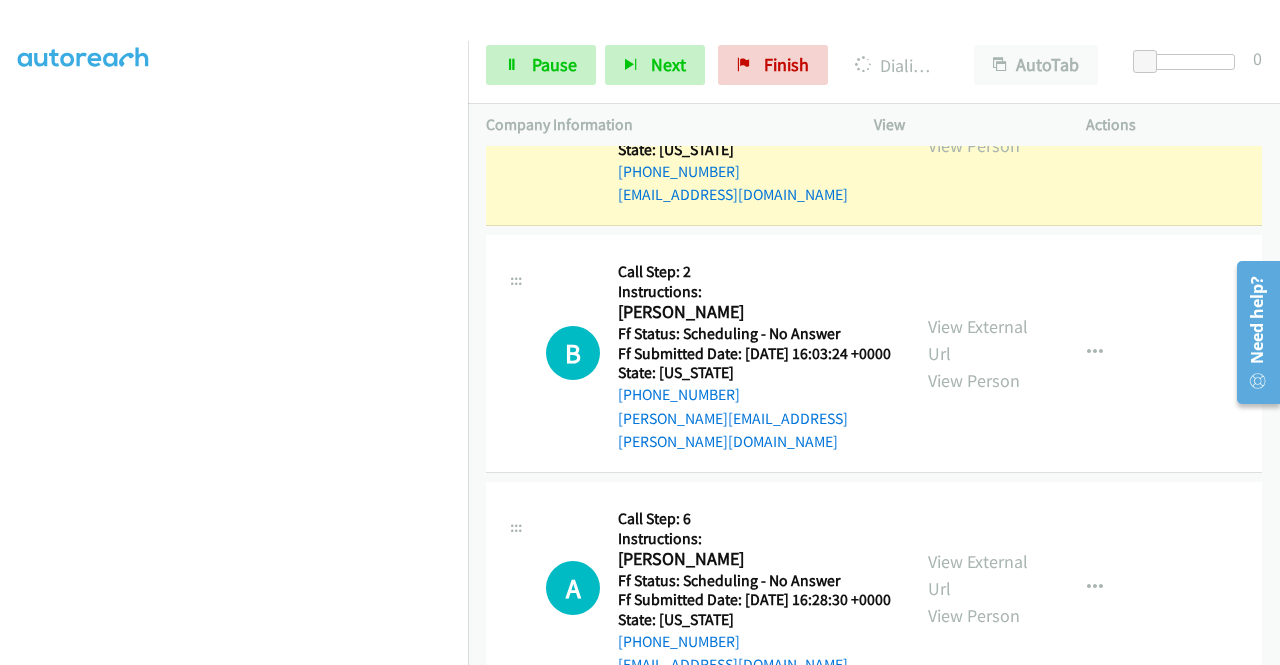 click on "View External Url" at bounding box center [978, 105] 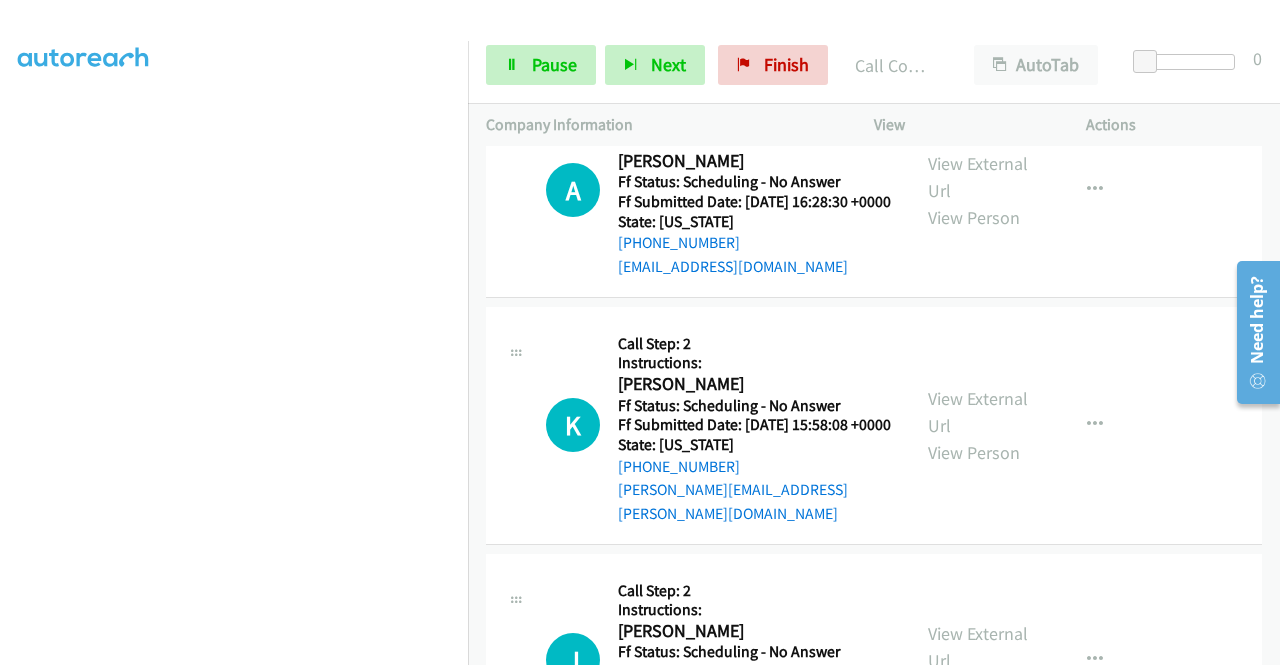 scroll, scrollTop: 4314, scrollLeft: 0, axis: vertical 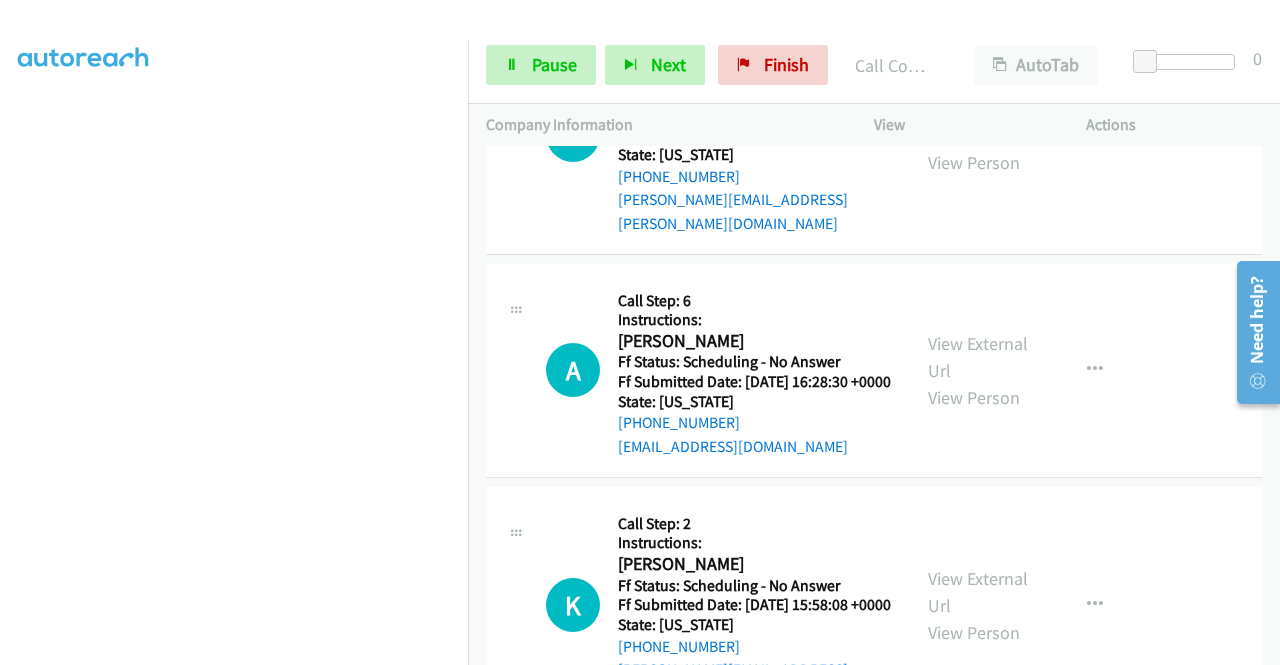 drag, startPoint x: 1276, startPoint y: 478, endPoint x: 45, endPoint y: 135, distance: 1277.8928 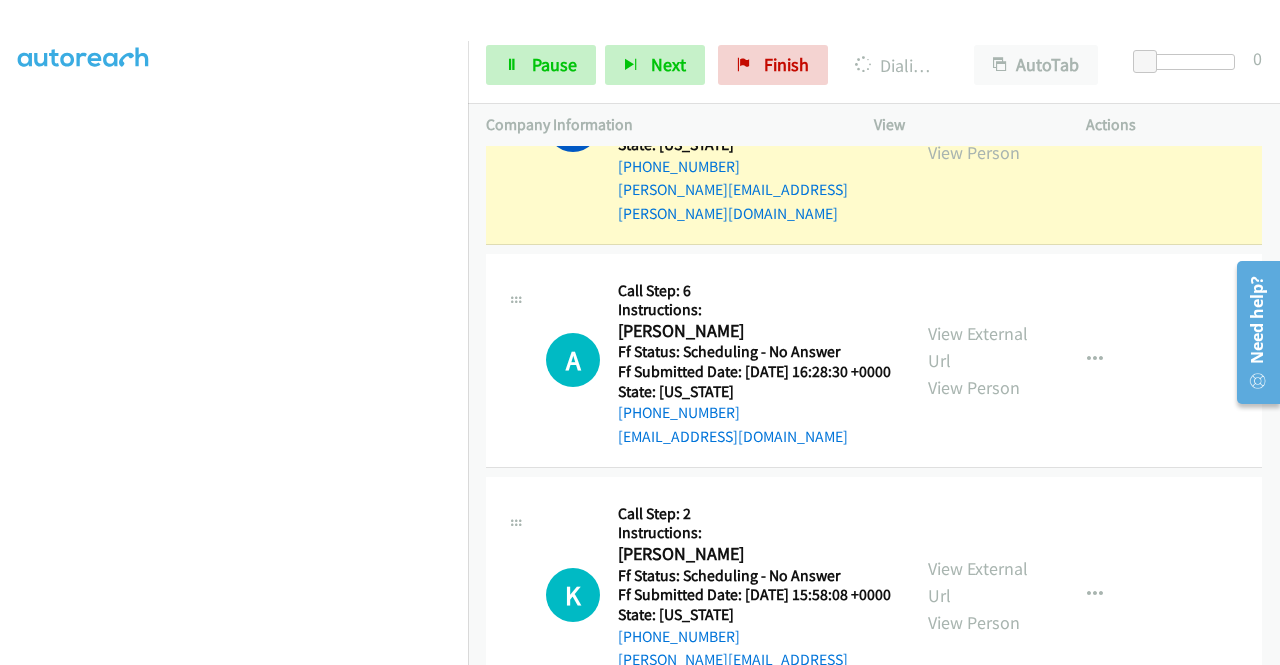 click on "View External Url" at bounding box center (978, 112) 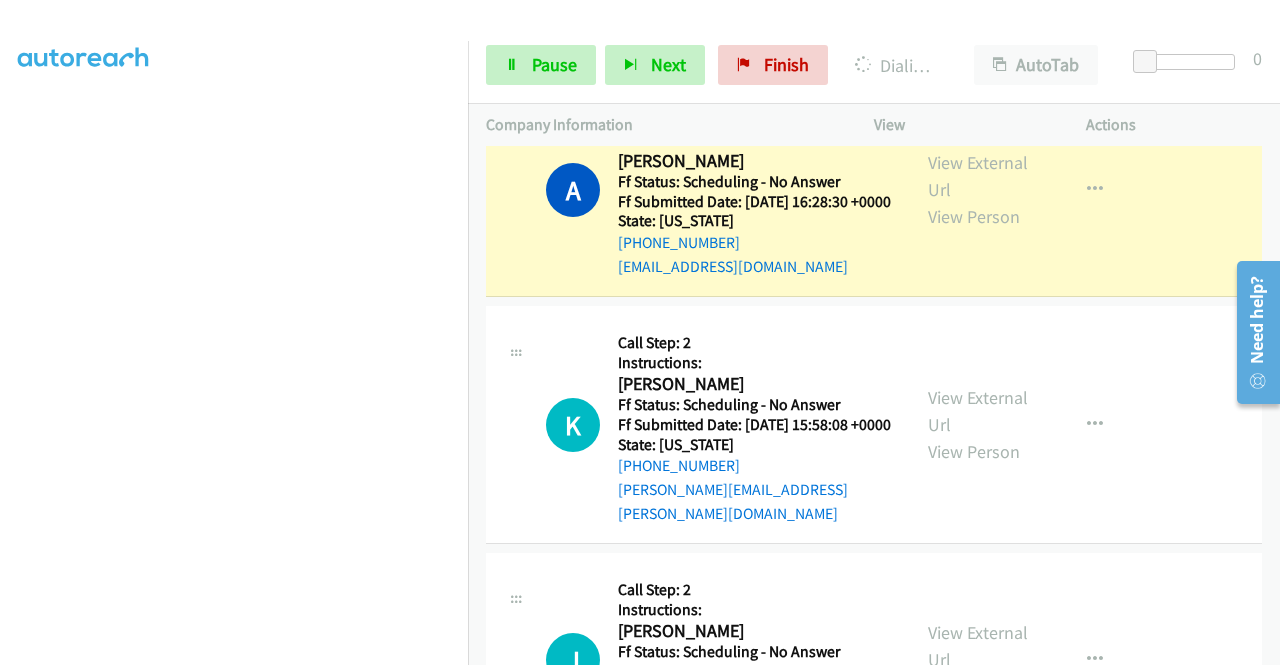 scroll, scrollTop: 3236, scrollLeft: 0, axis: vertical 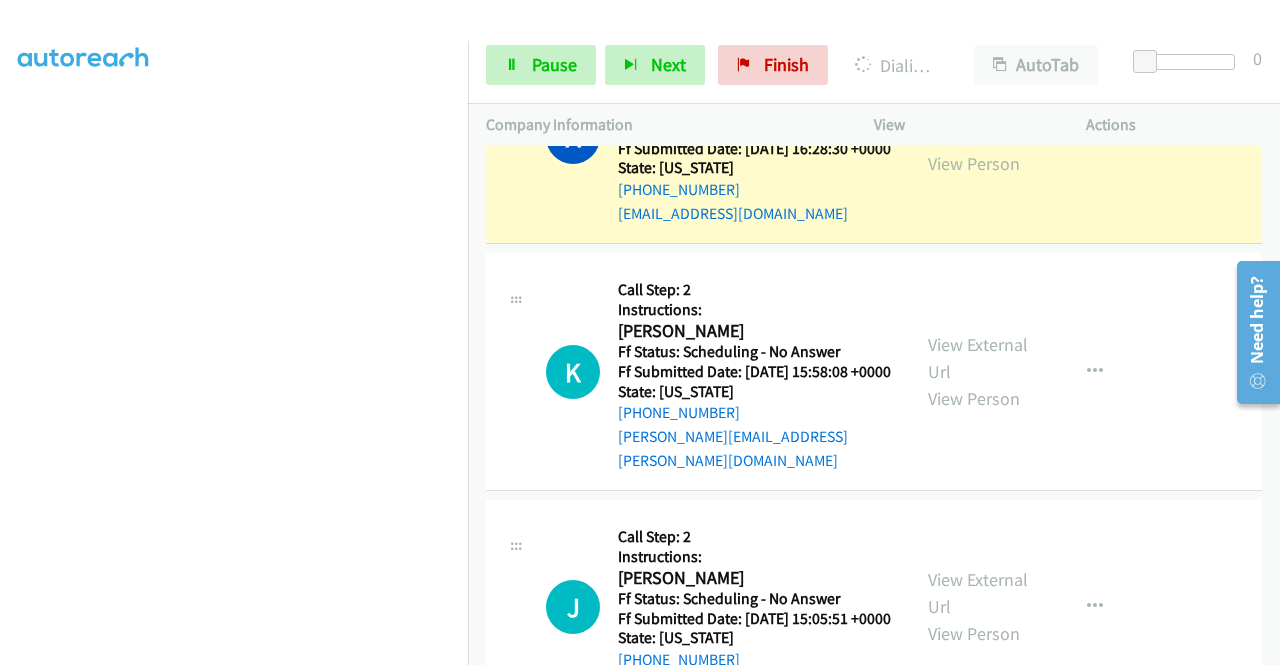 click on "View External Url" at bounding box center (978, 123) 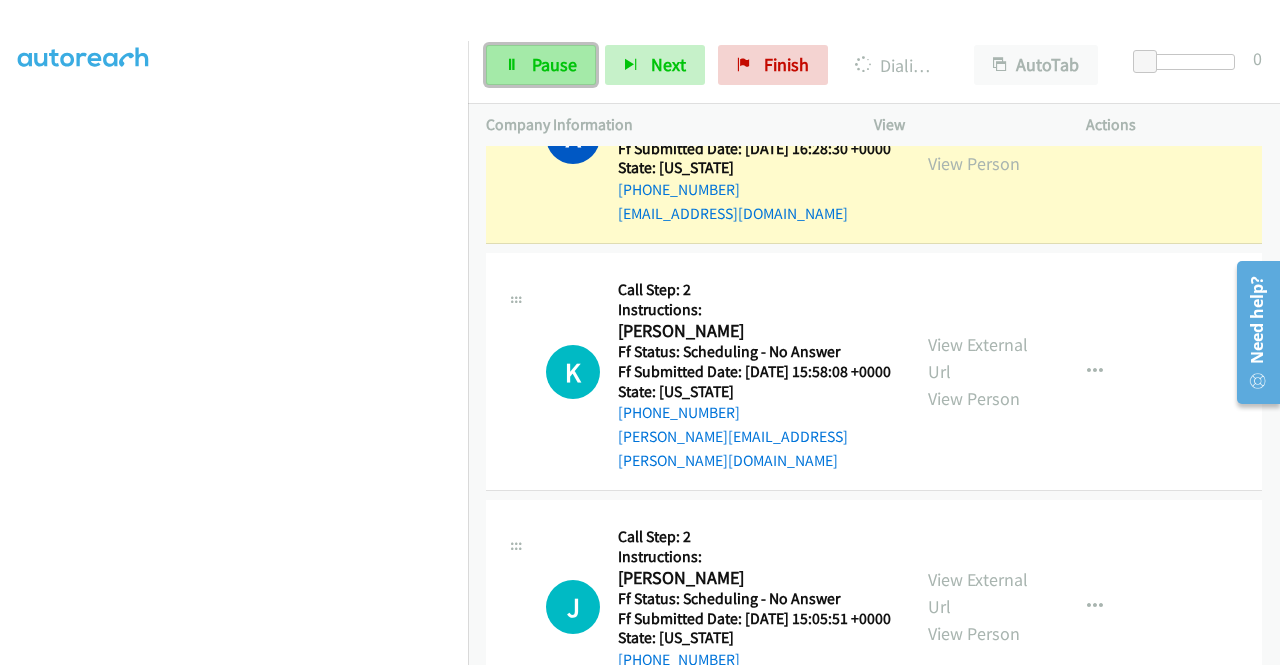 click at bounding box center (512, 66) 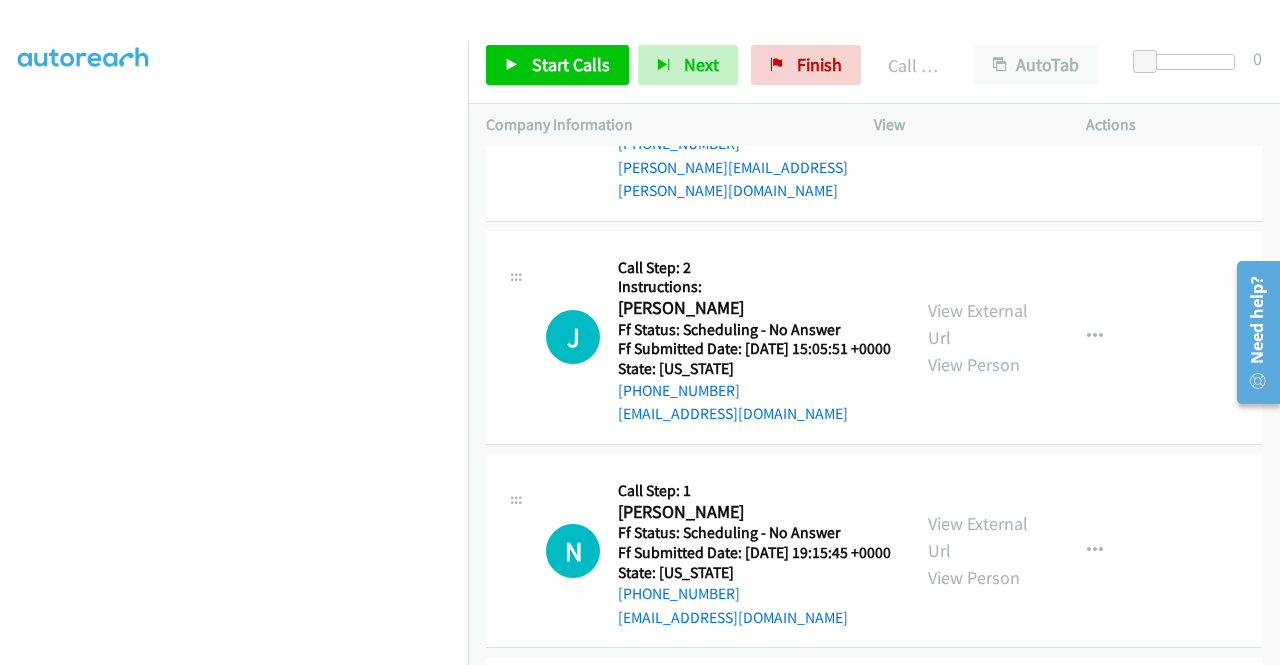 scroll, scrollTop: 3557, scrollLeft: 0, axis: vertical 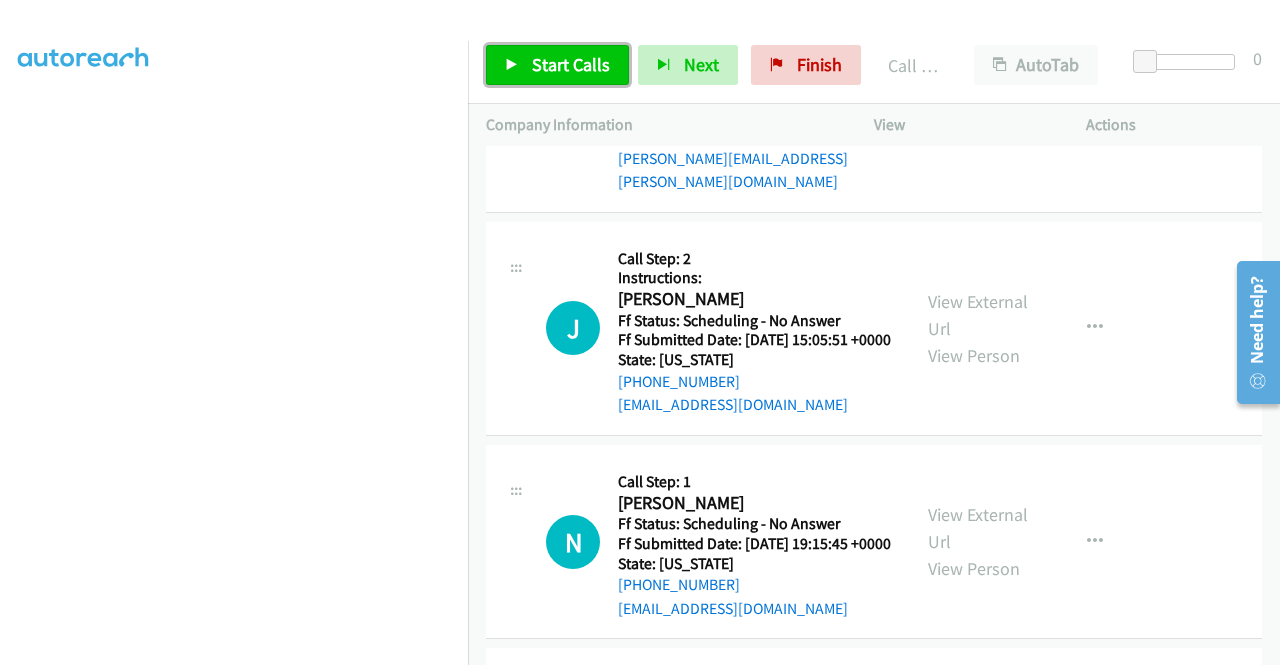 click on "Start Calls" at bounding box center (571, 64) 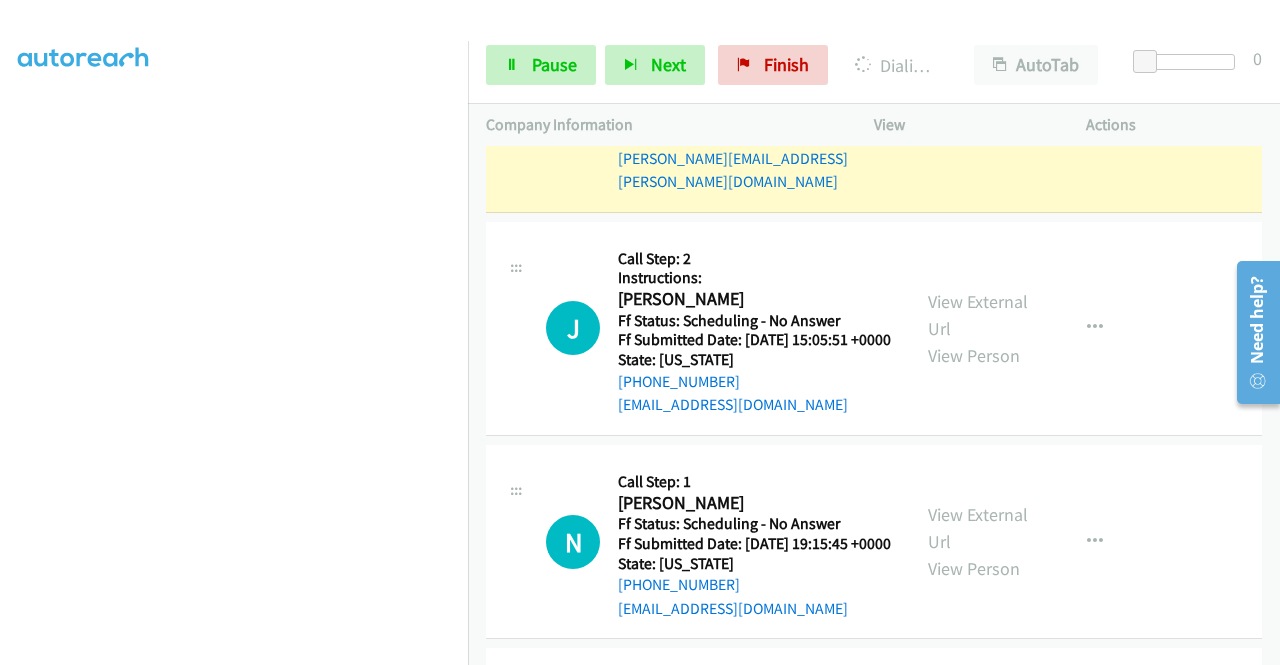 click on "View External Url" at bounding box center [978, 80] 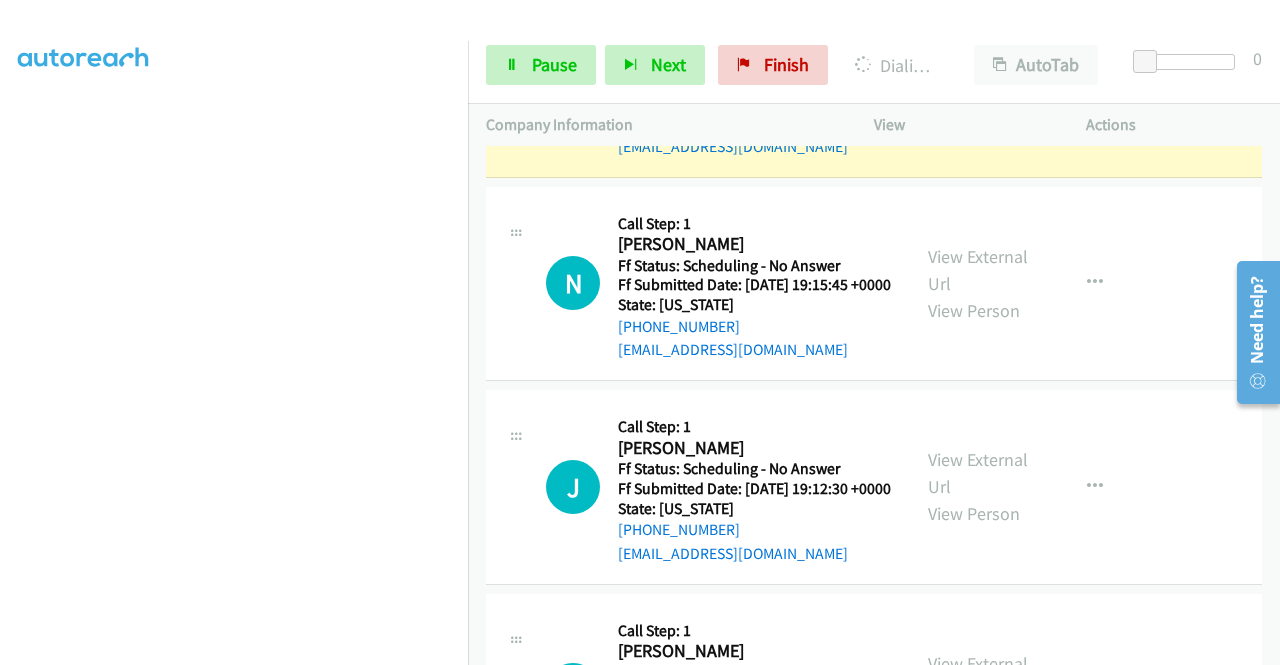 scroll, scrollTop: 3877, scrollLeft: 0, axis: vertical 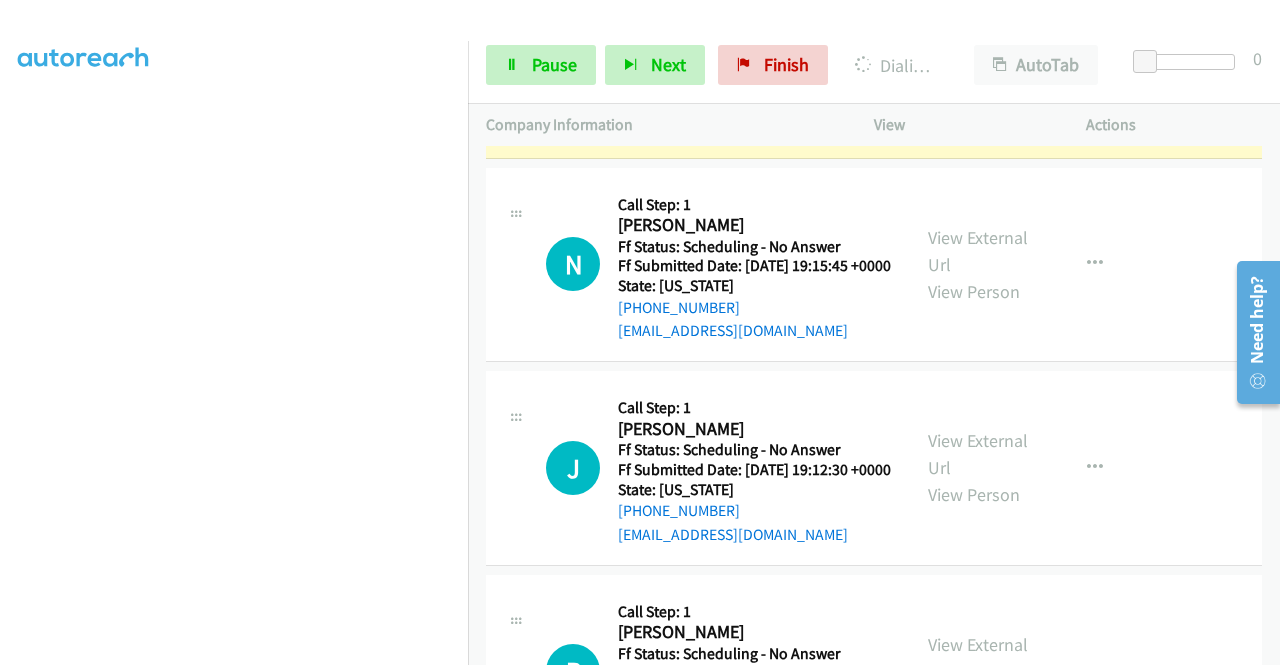 click on "View External Url" at bounding box center [978, 37] 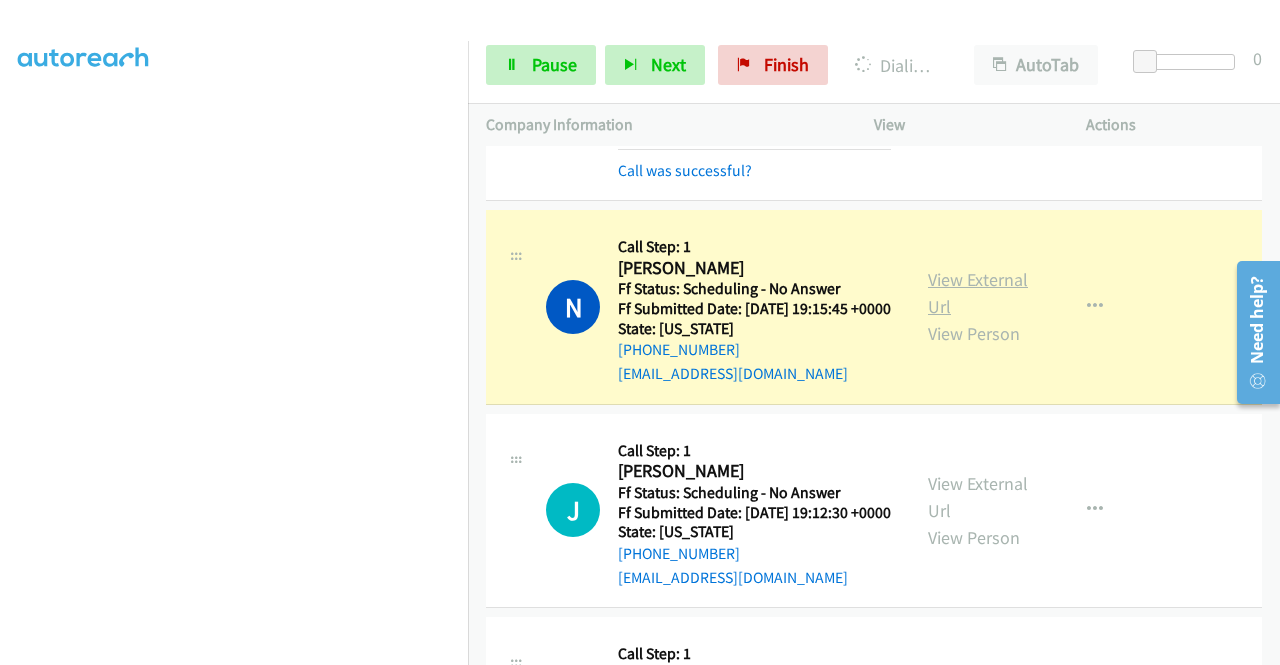 click on "View External Url" at bounding box center [978, 293] 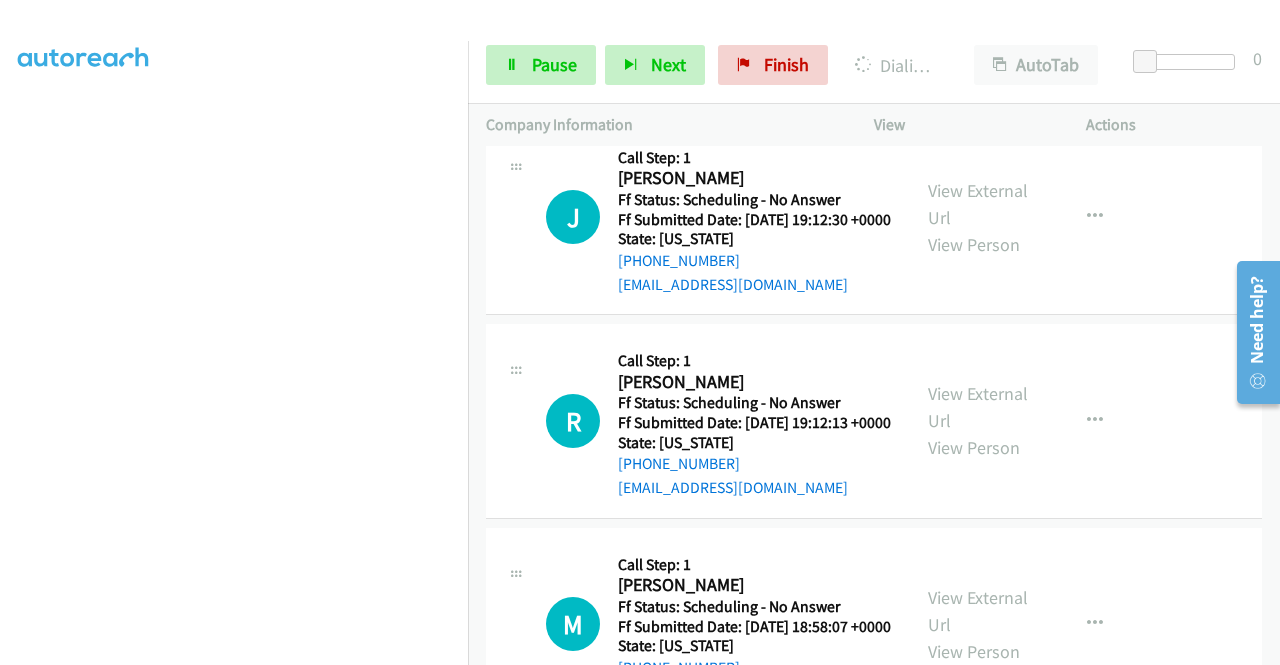 scroll, scrollTop: 4170, scrollLeft: 0, axis: vertical 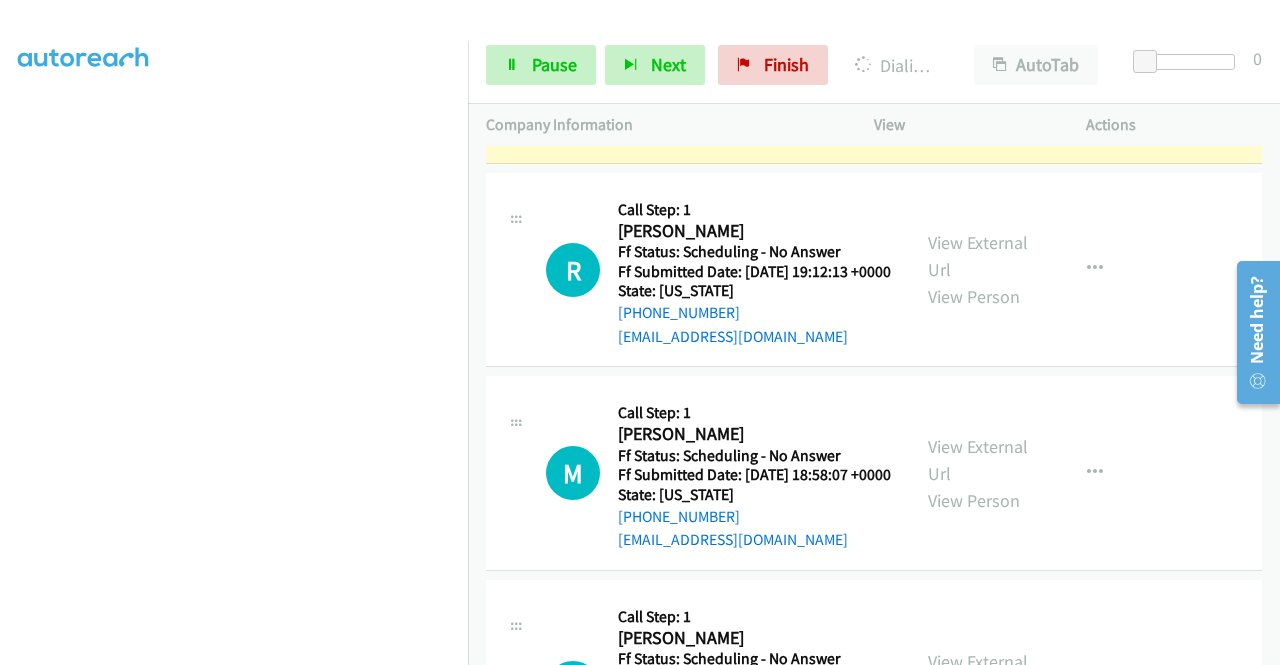 click on "View External Url" at bounding box center (978, 53) 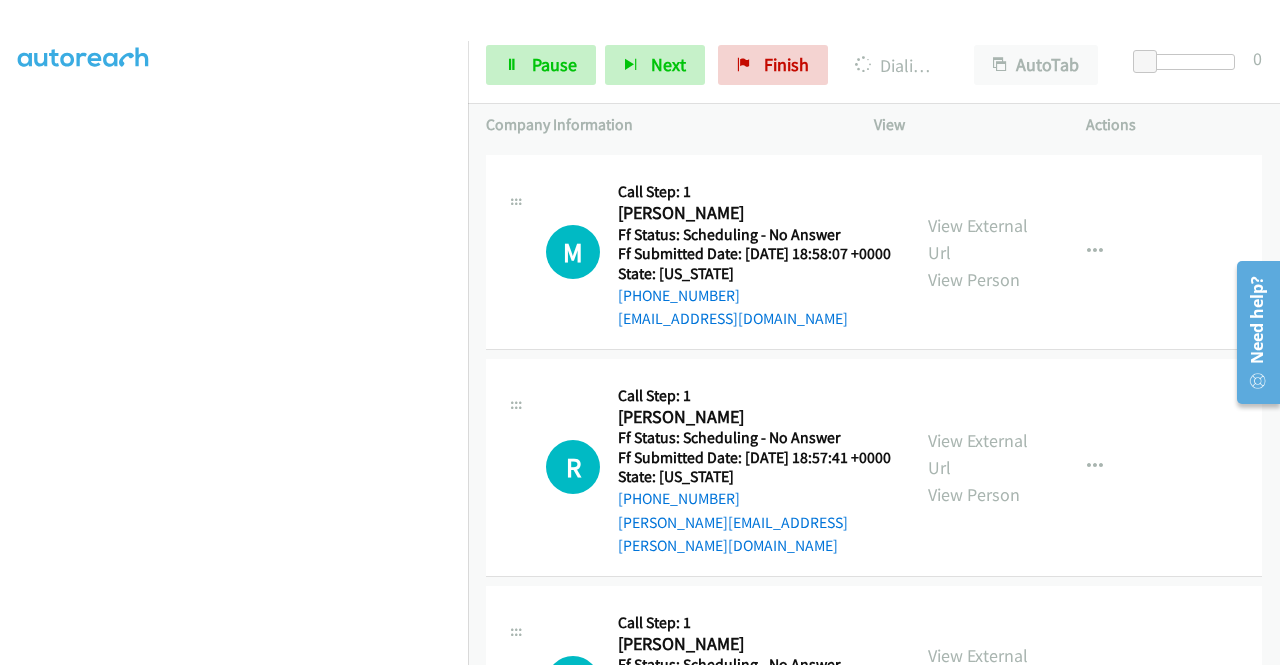 scroll, scrollTop: 4604, scrollLeft: 0, axis: vertical 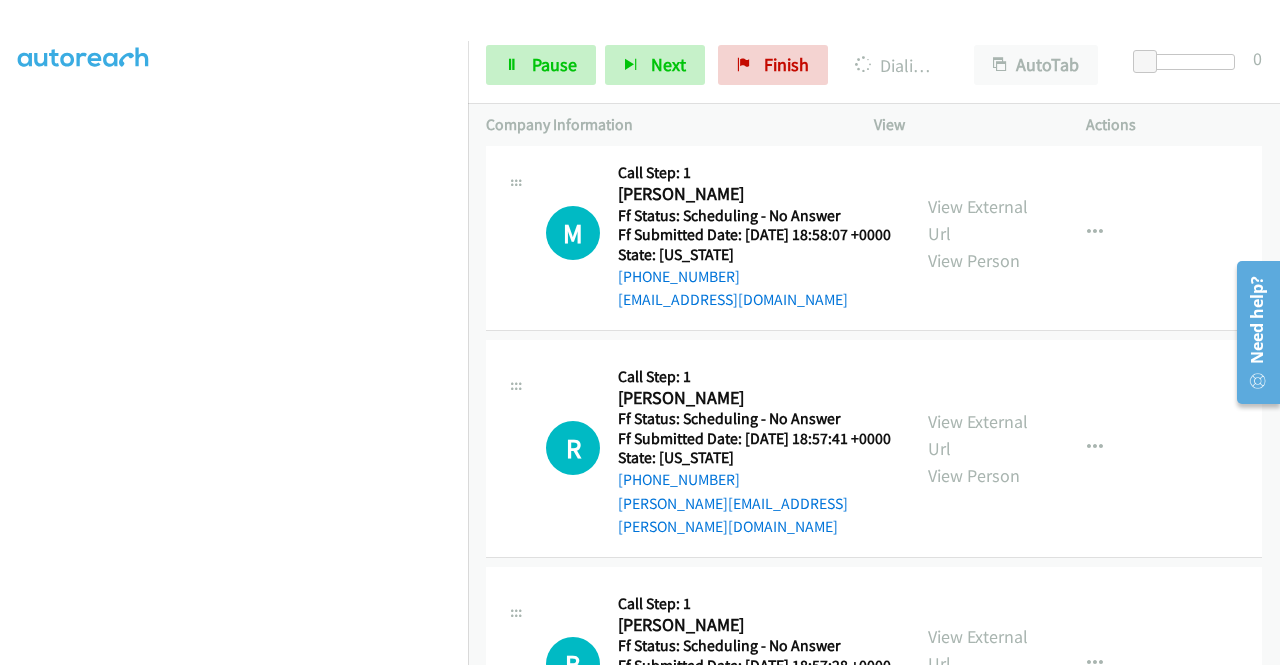 click on "Company Information
Info
Status
View
Actions" at bounding box center [874, 125] 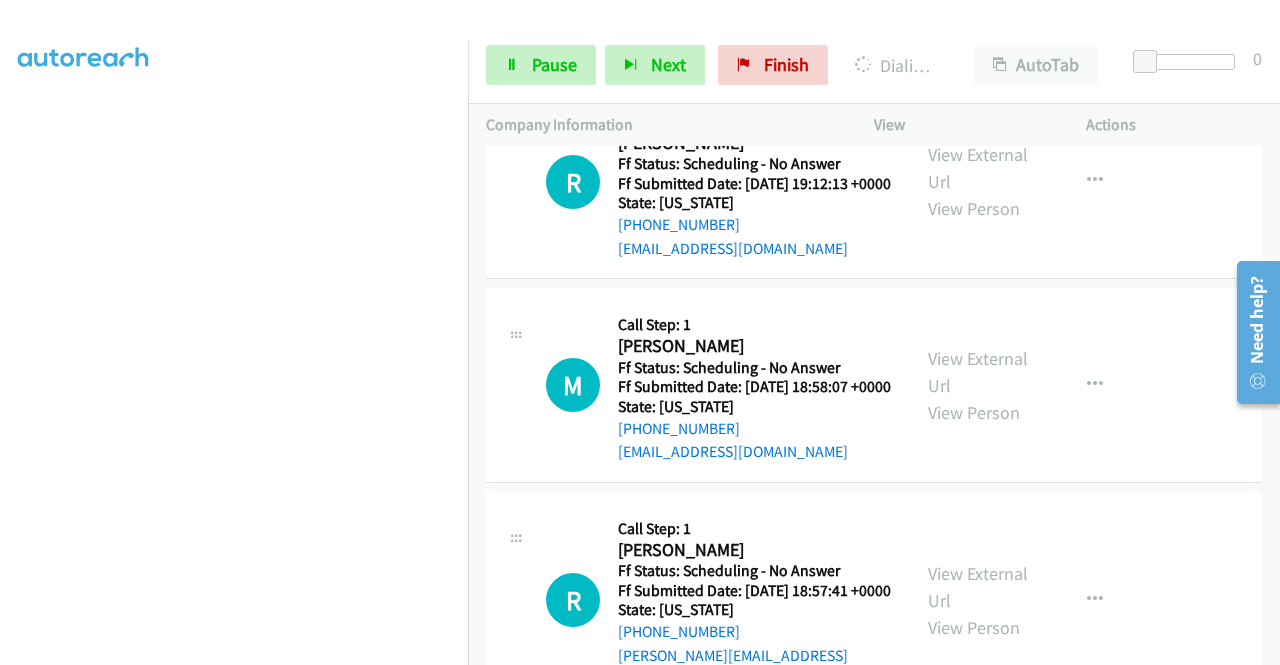 scroll, scrollTop: 4444, scrollLeft: 0, axis: vertical 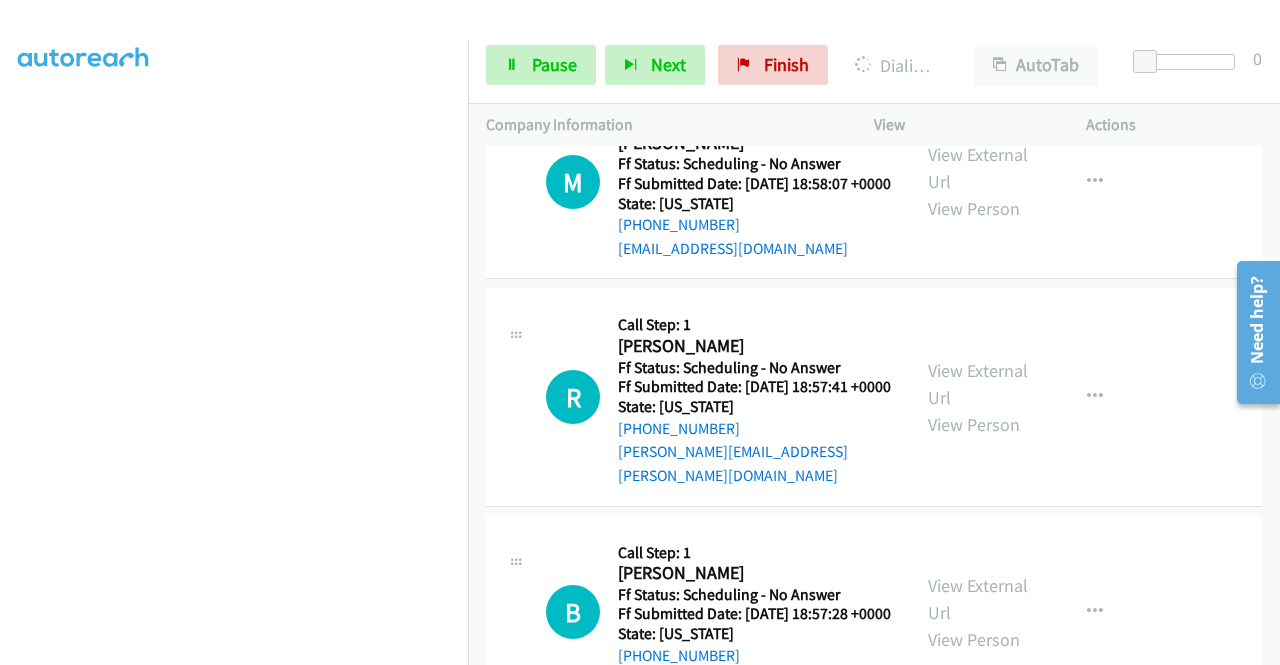 click on "View External Url" at bounding box center [978, -35] 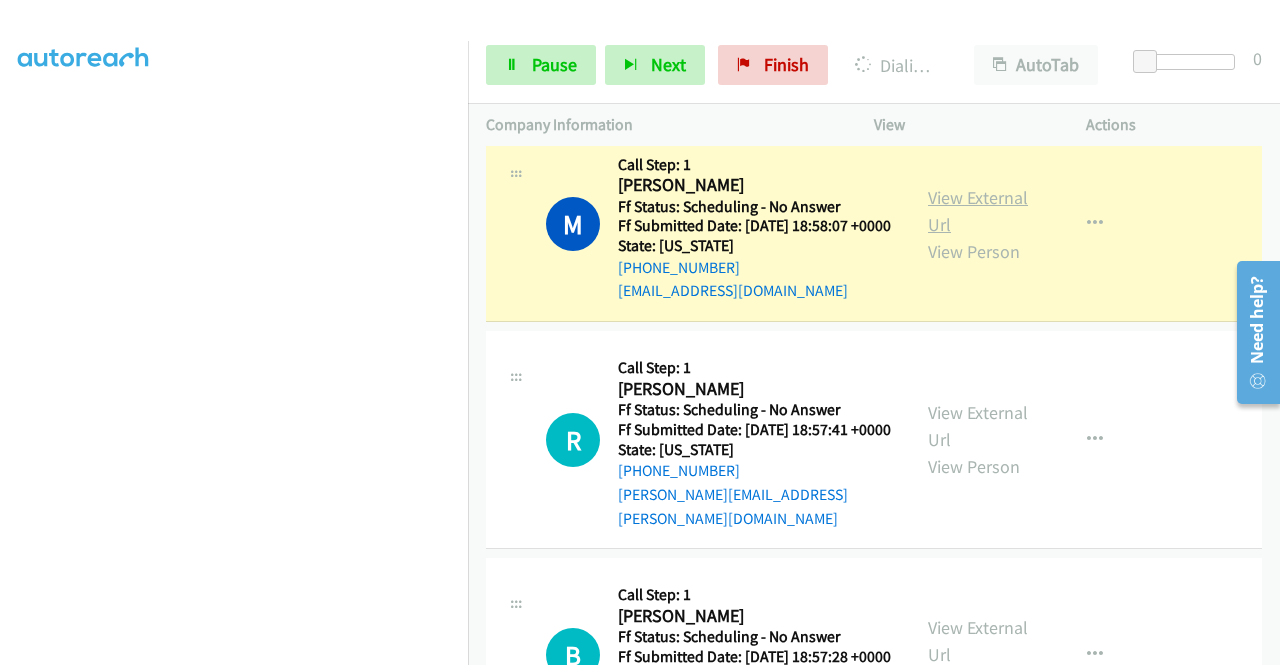 click on "View External Url" at bounding box center [978, 211] 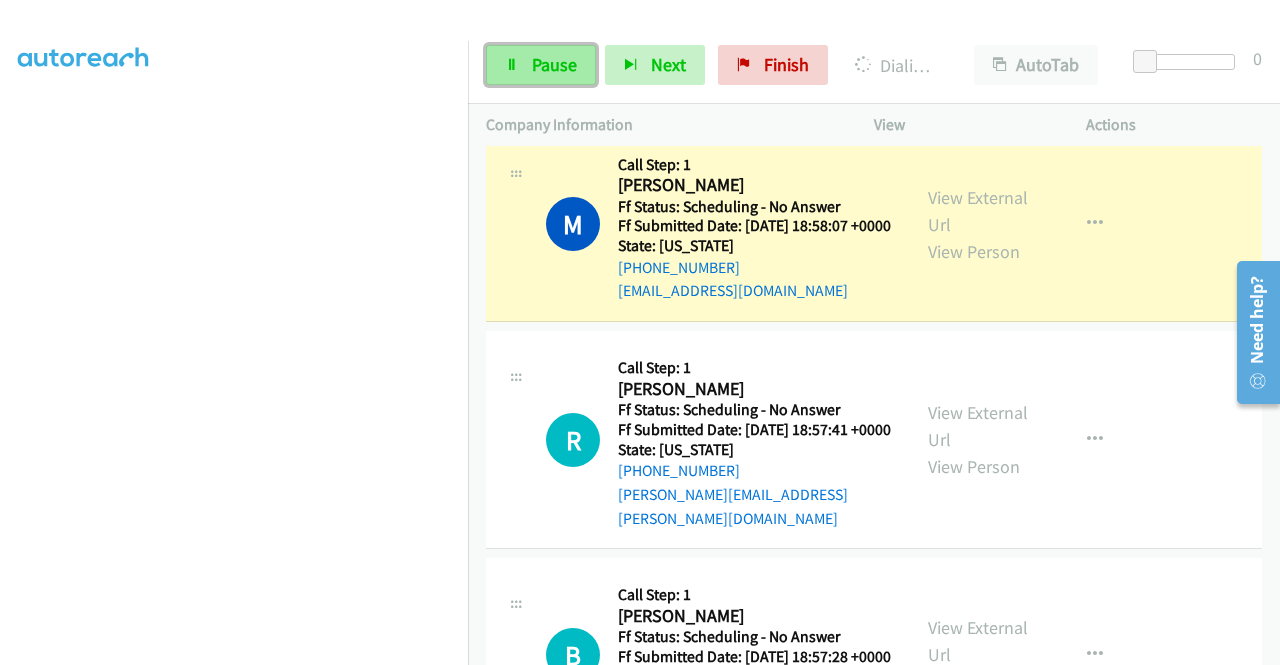 click on "Pause" at bounding box center (541, 65) 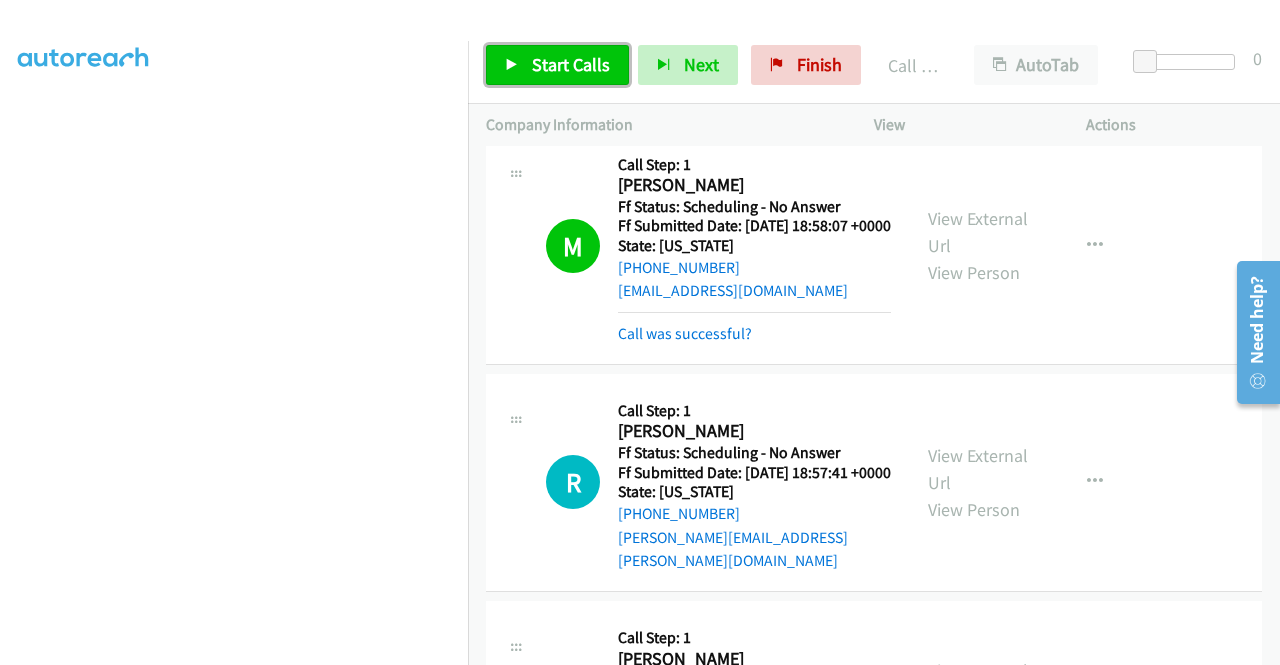 click on "Start Calls" at bounding box center [571, 64] 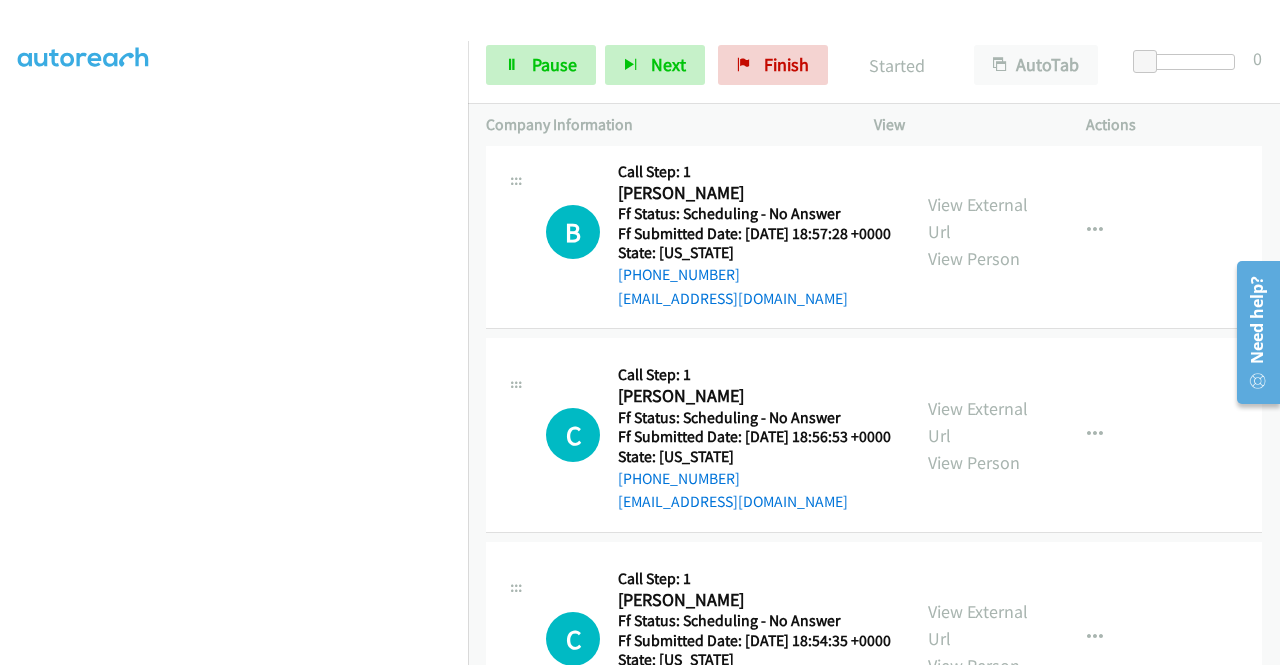 scroll, scrollTop: 5214, scrollLeft: 0, axis: vertical 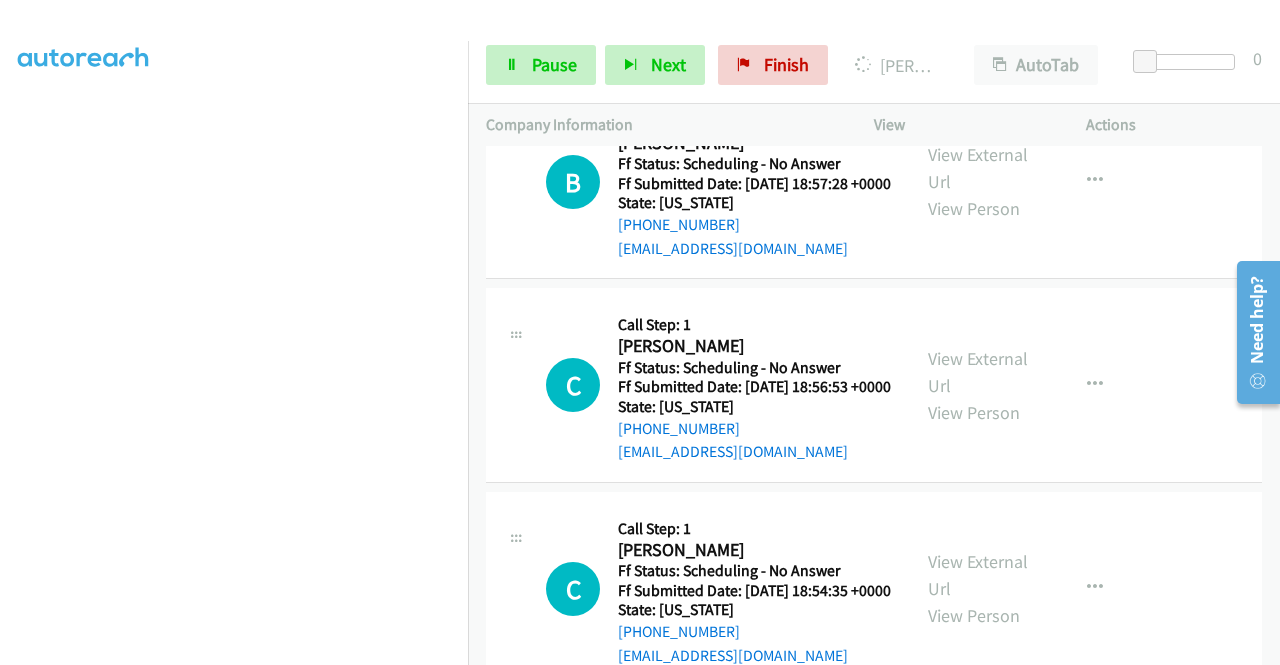 click on "View External Url
View Person" at bounding box center [980, -34] 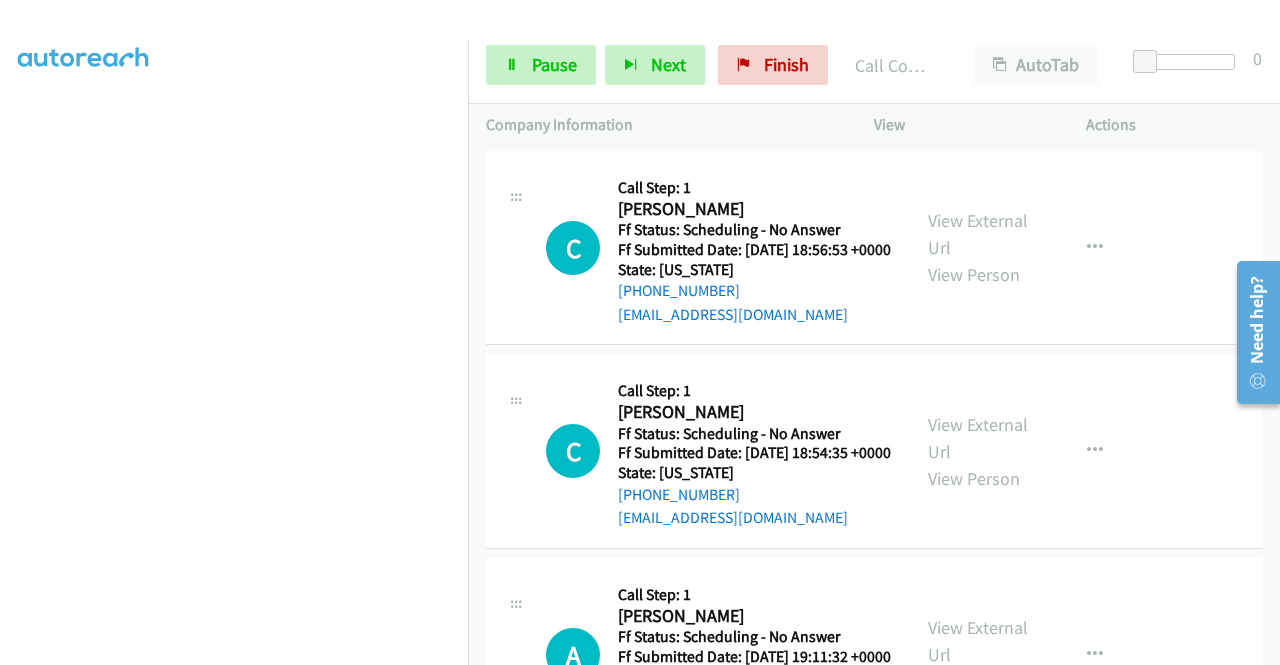 scroll, scrollTop: 5457, scrollLeft: 0, axis: vertical 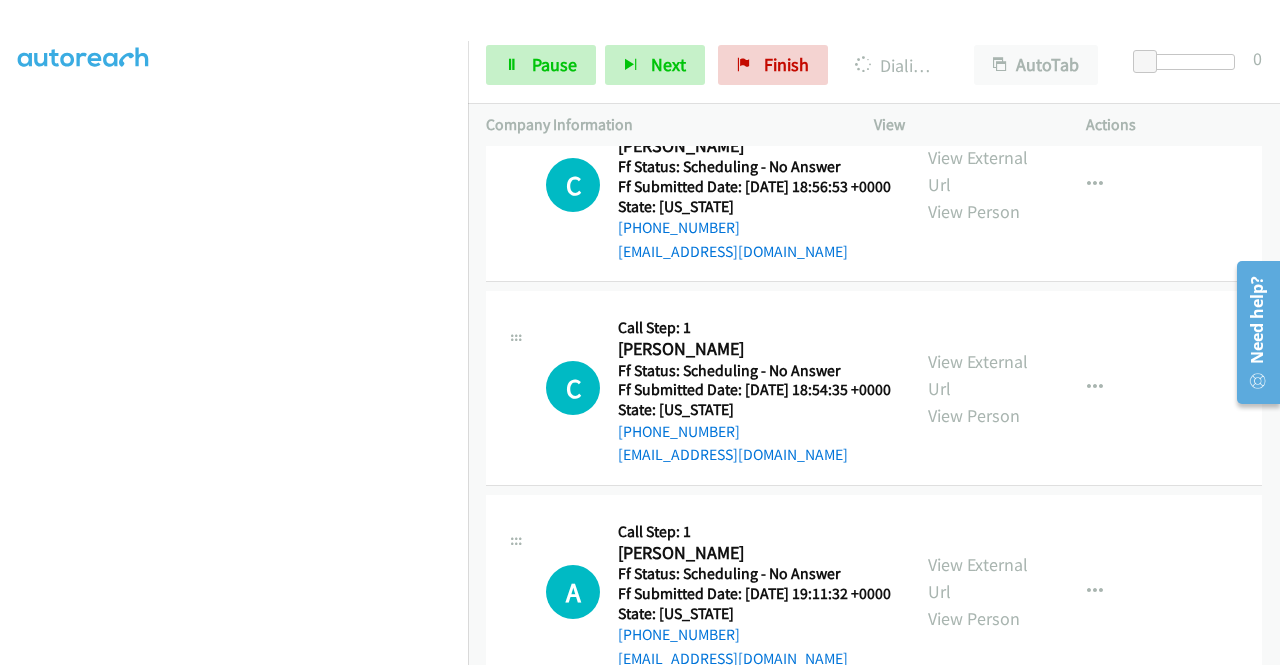 click on "View External Url" at bounding box center [978, -32] 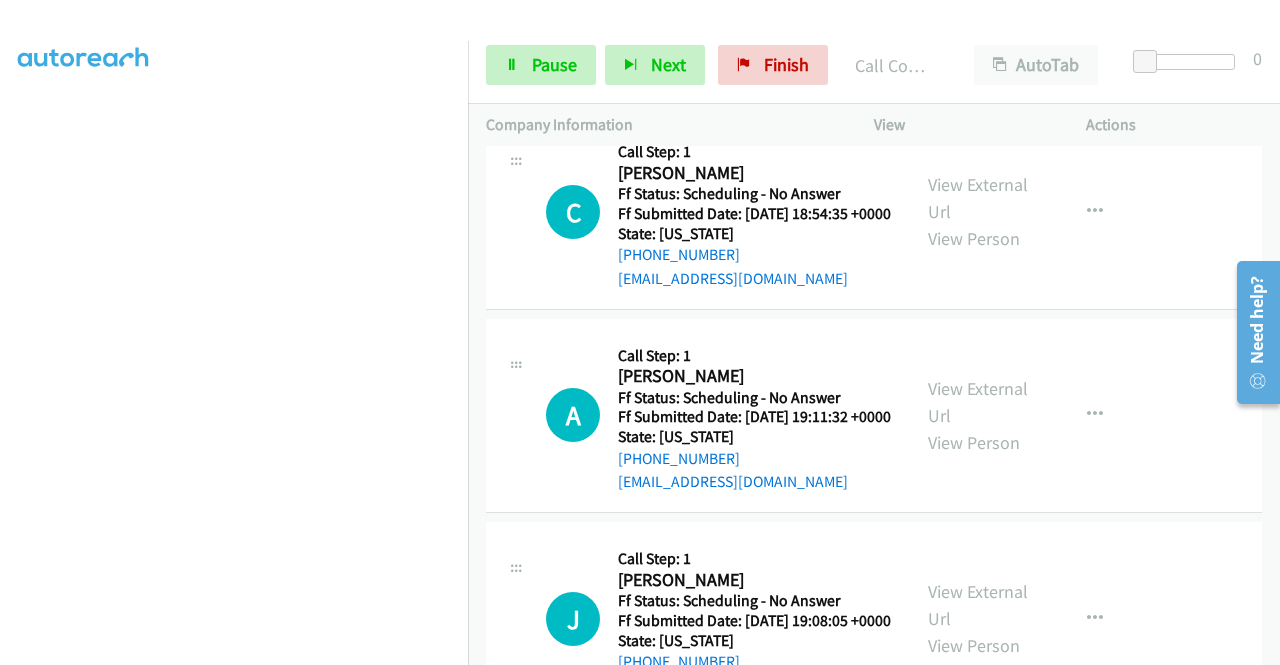 scroll, scrollTop: 5710, scrollLeft: 0, axis: vertical 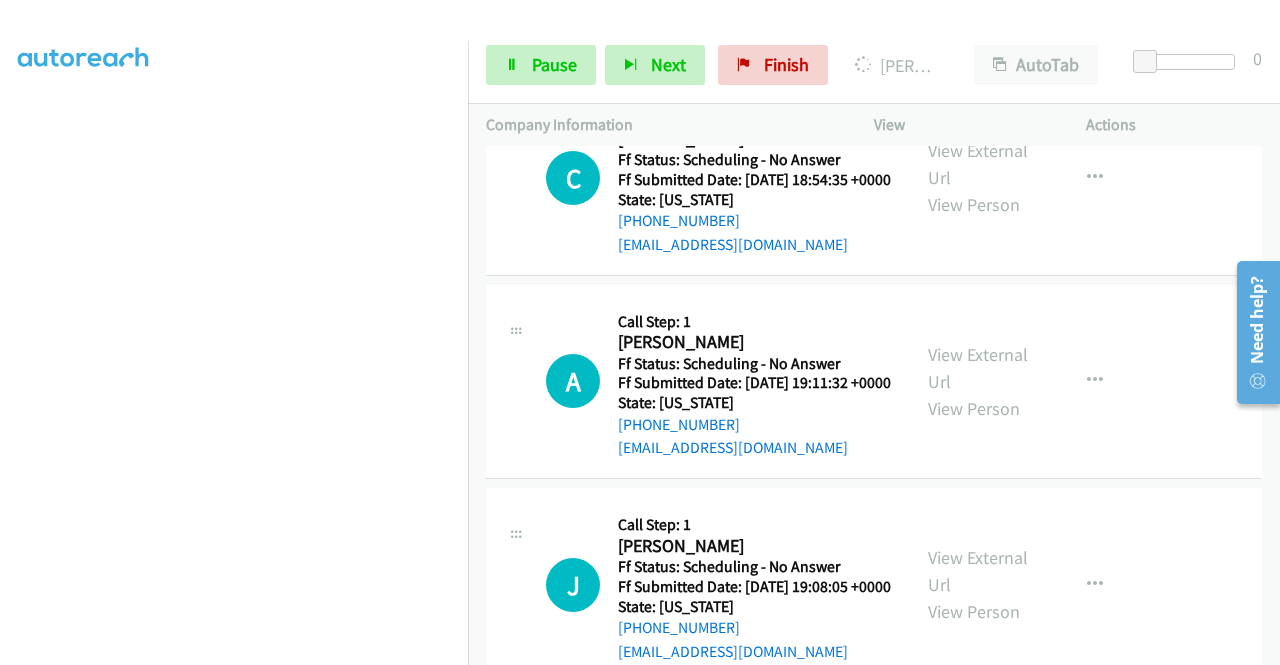 click on "View External Url" at bounding box center (978, -39) 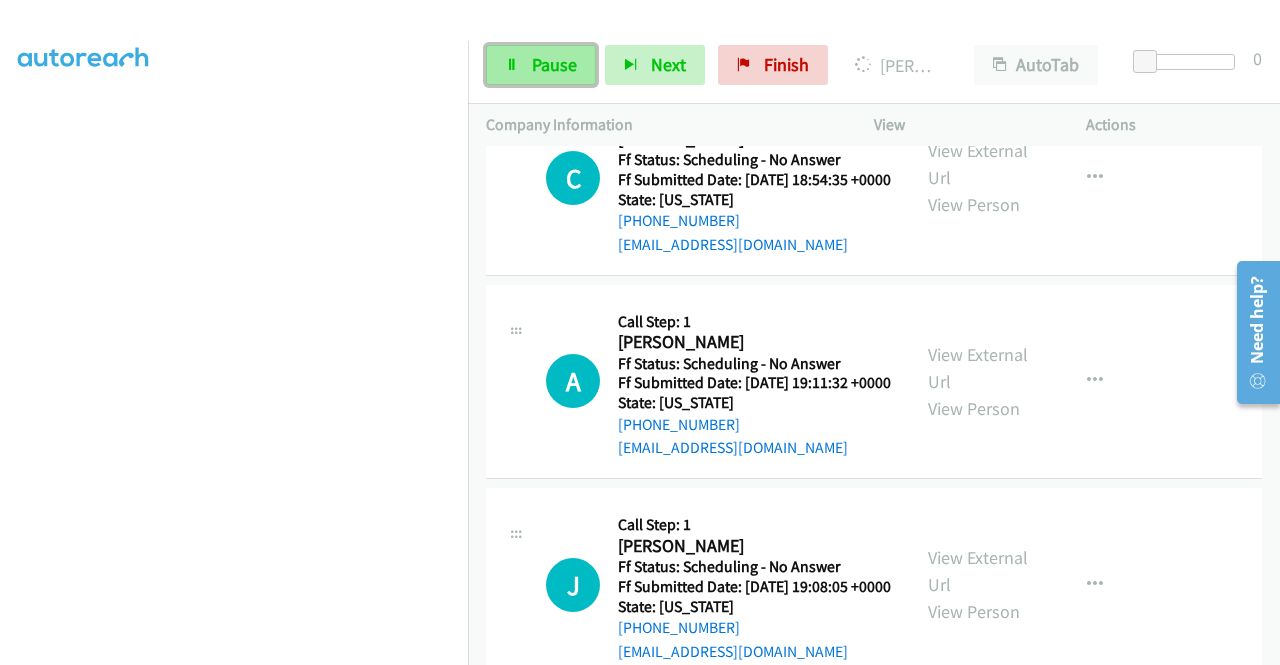 click on "Pause" at bounding box center [541, 65] 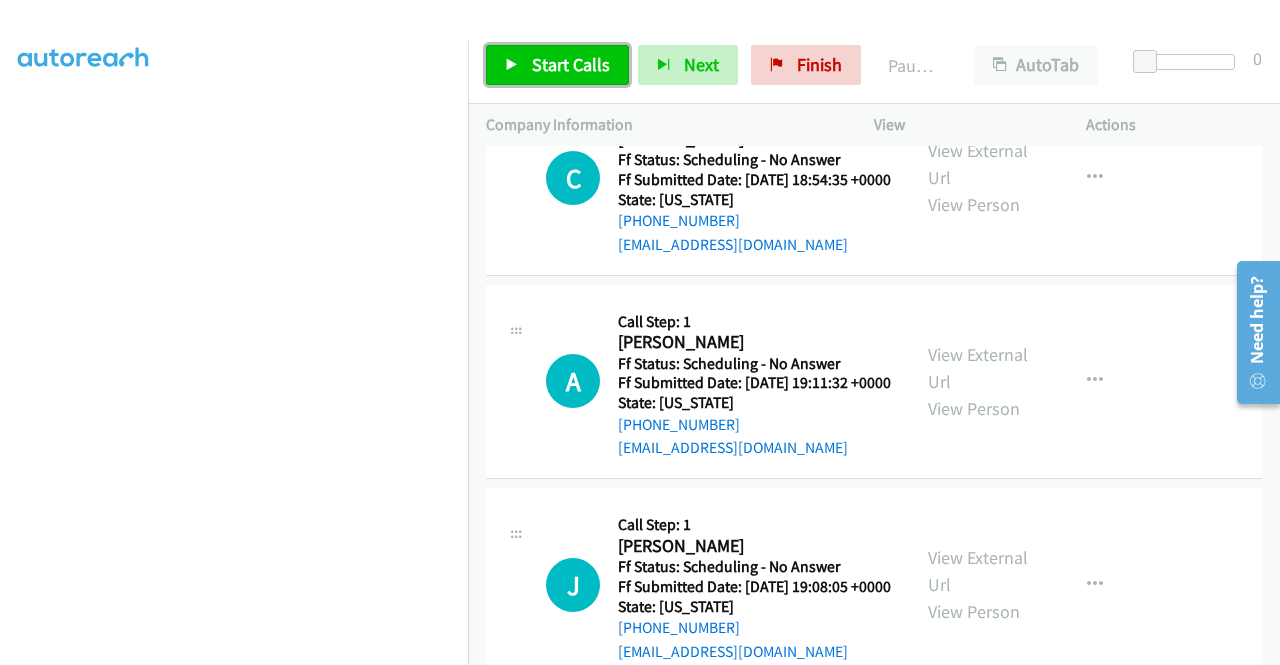 click on "Start Calls" at bounding box center (557, 65) 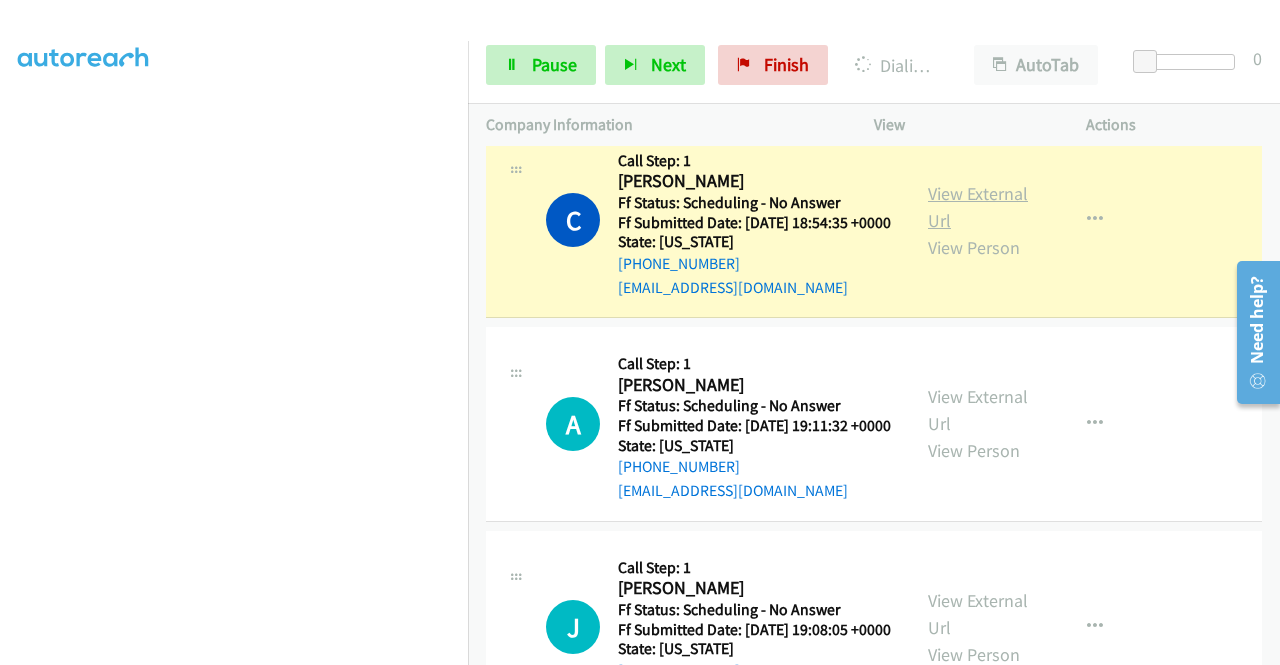 click on "View External Url" at bounding box center (978, 207) 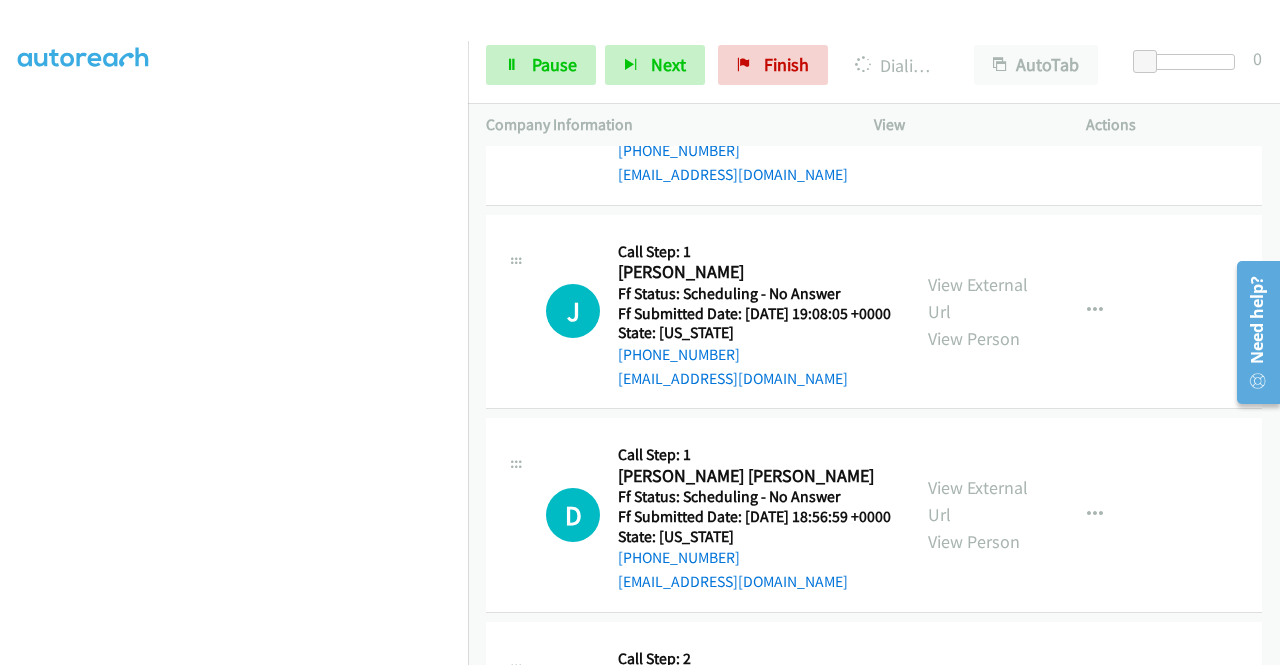 scroll, scrollTop: 6044, scrollLeft: 0, axis: vertical 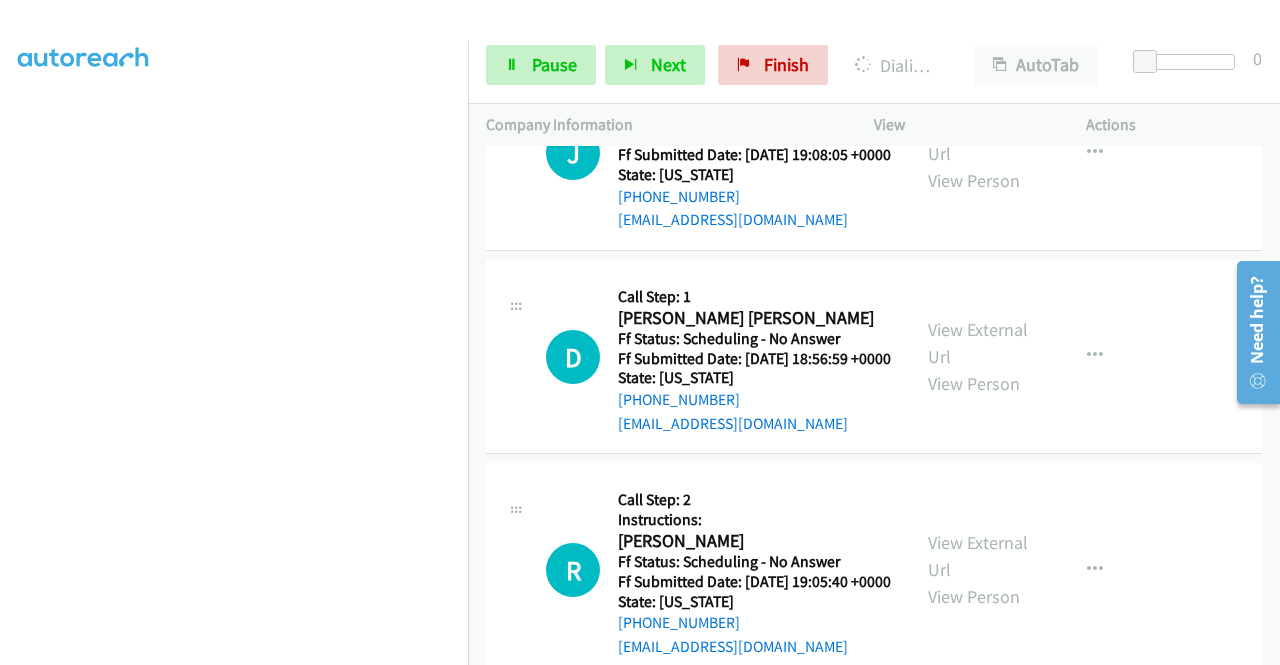 click on "View External Url" at bounding box center (978, -64) 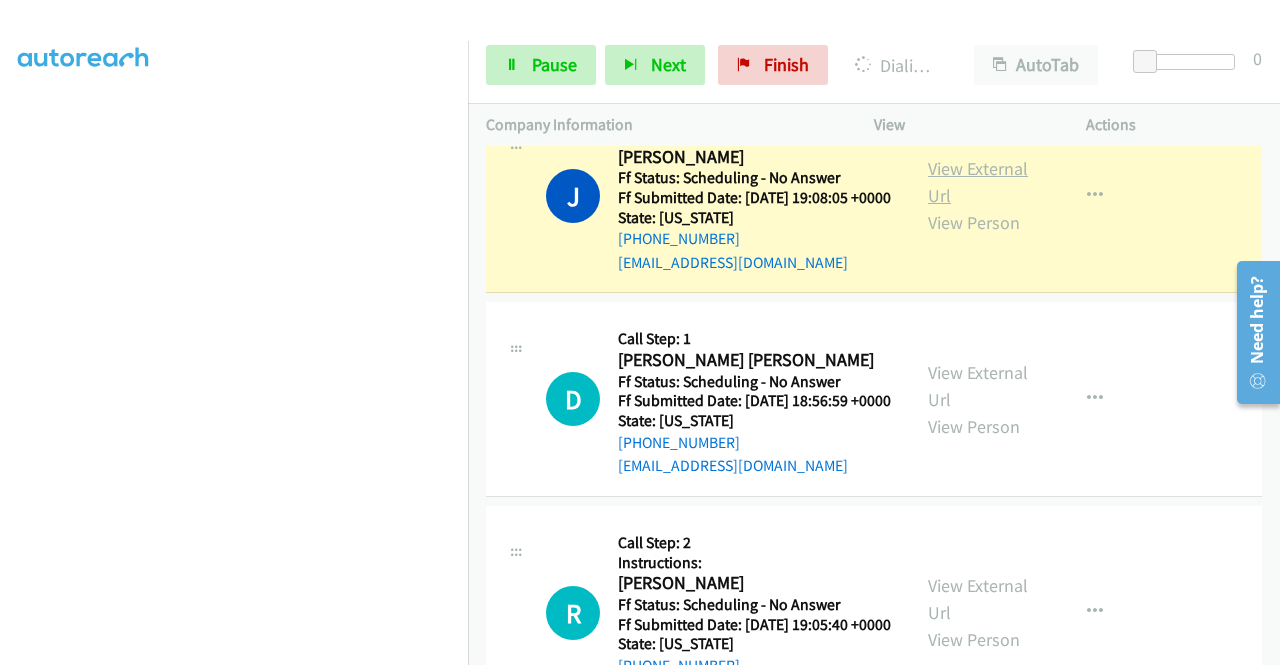 click on "View External Url" at bounding box center (978, 182) 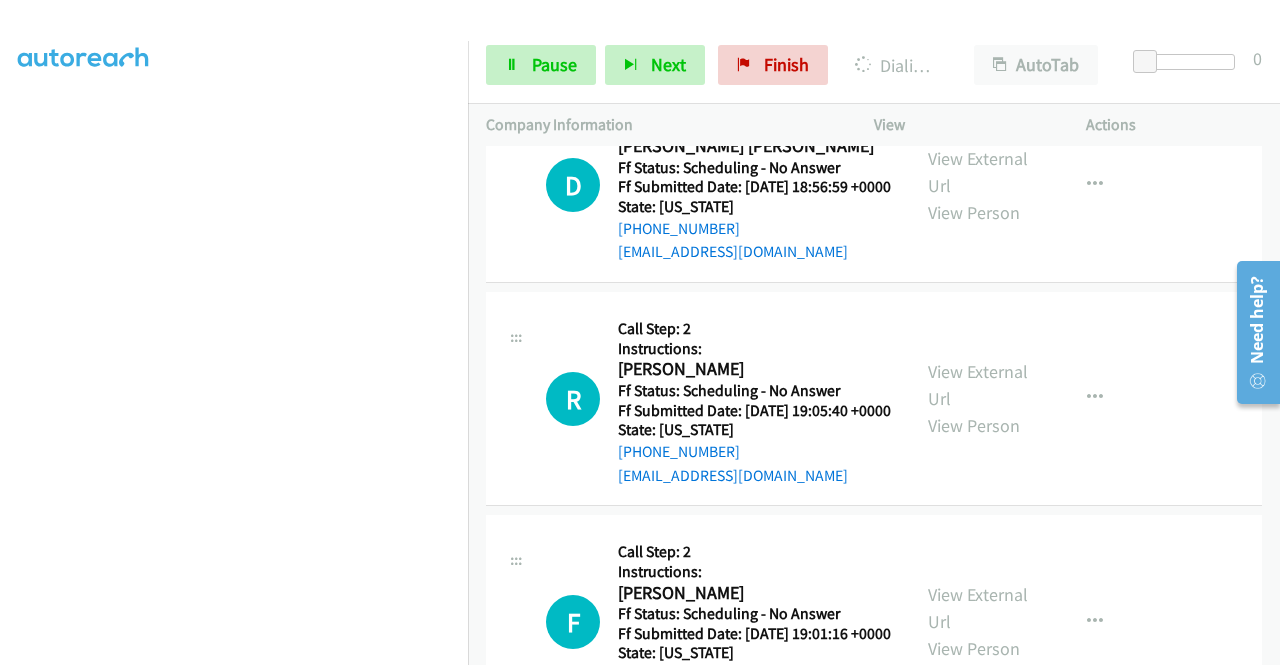 scroll, scrollTop: 6507, scrollLeft: 0, axis: vertical 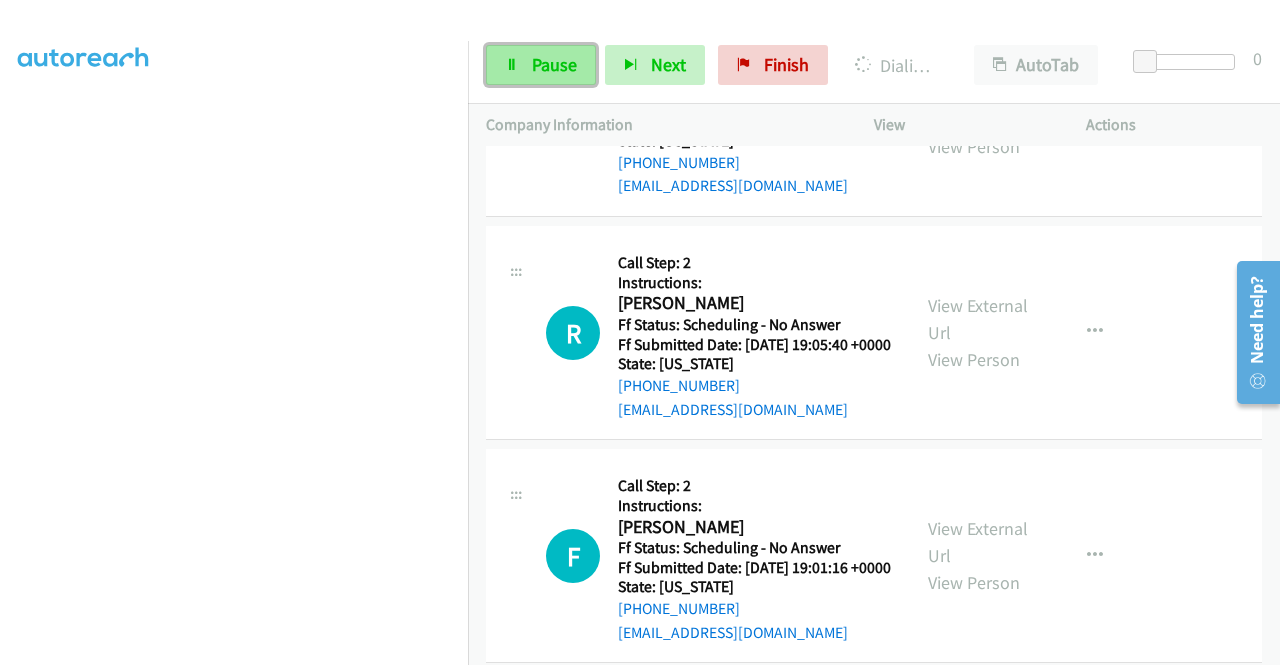 click on "Pause" at bounding box center (541, 65) 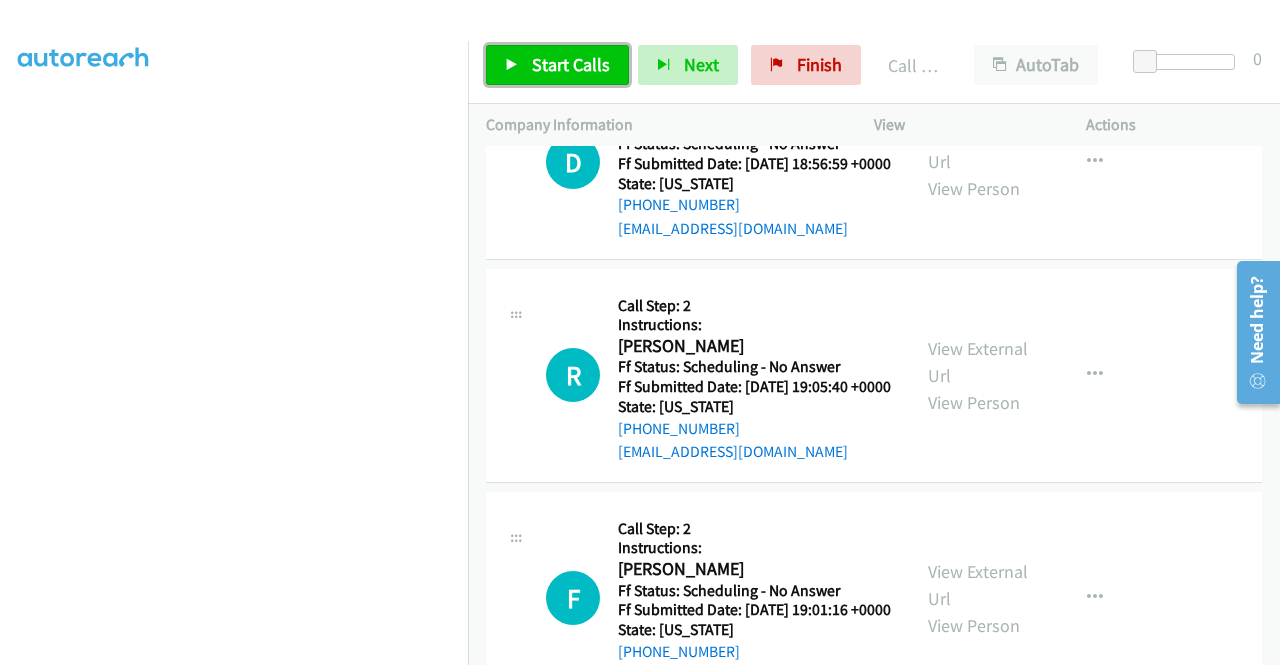 click on "Start Calls" at bounding box center [557, 65] 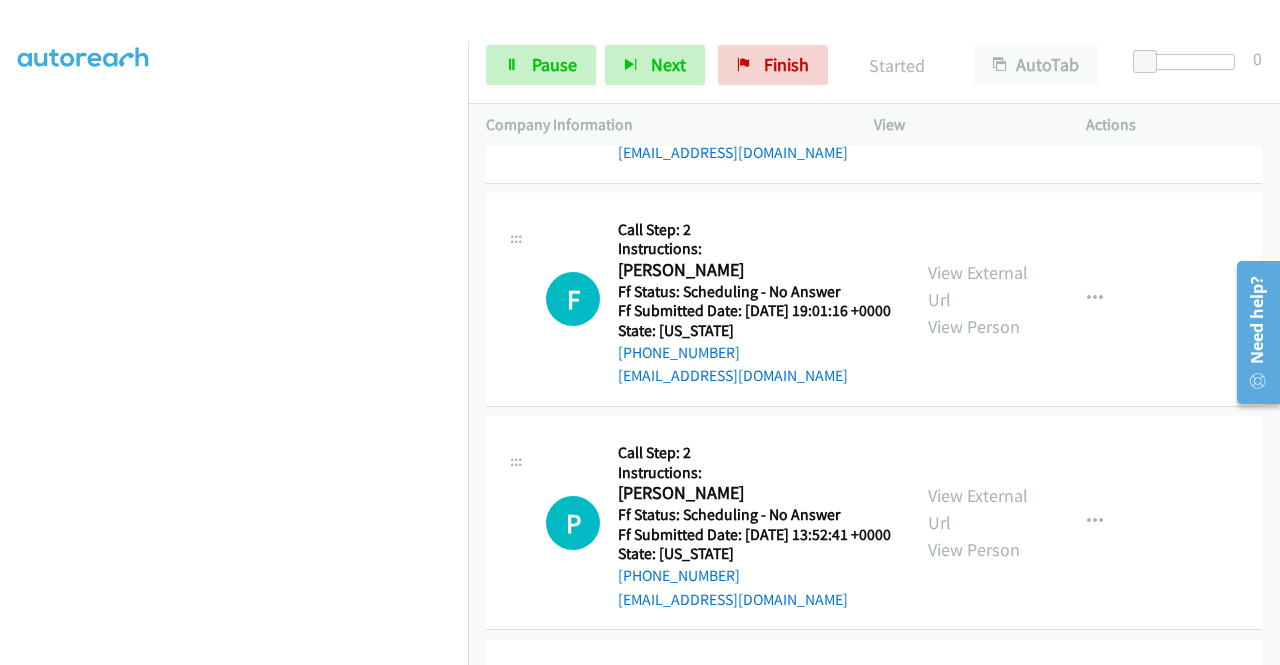 scroll, scrollTop: 6814, scrollLeft: 0, axis: vertical 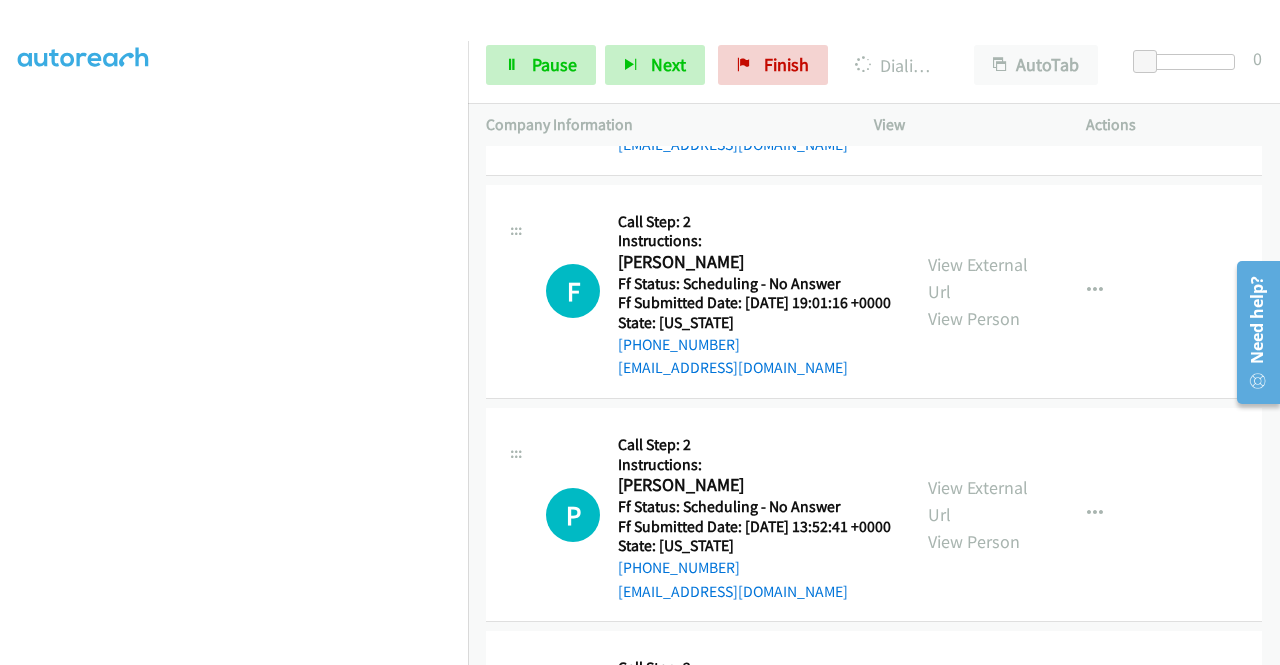 click on "View External Url" at bounding box center [978, -159] 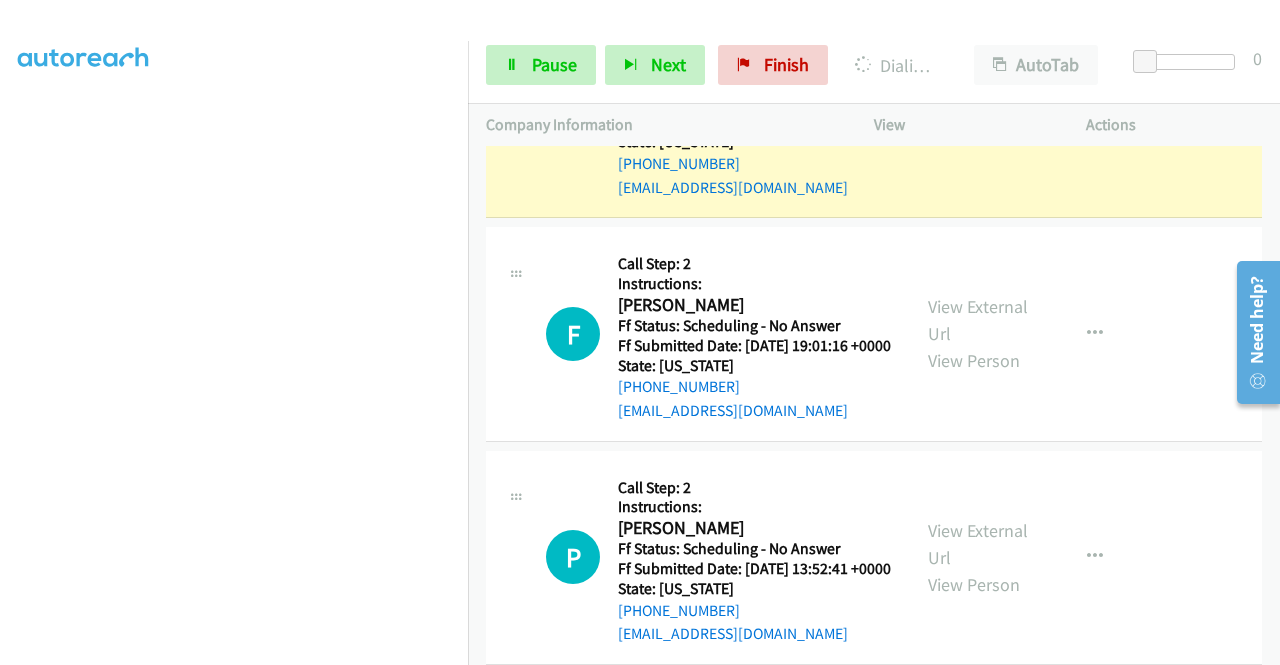 click on "View External Url" at bounding box center (978, 97) 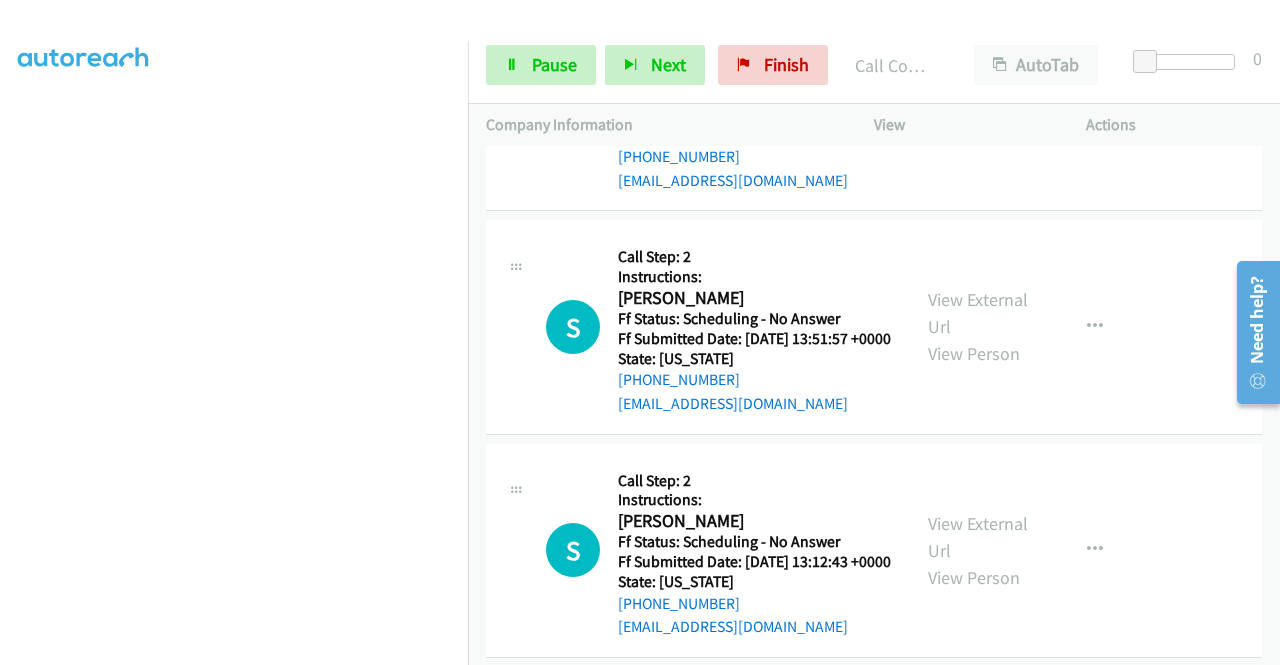 scroll, scrollTop: 7334, scrollLeft: 0, axis: vertical 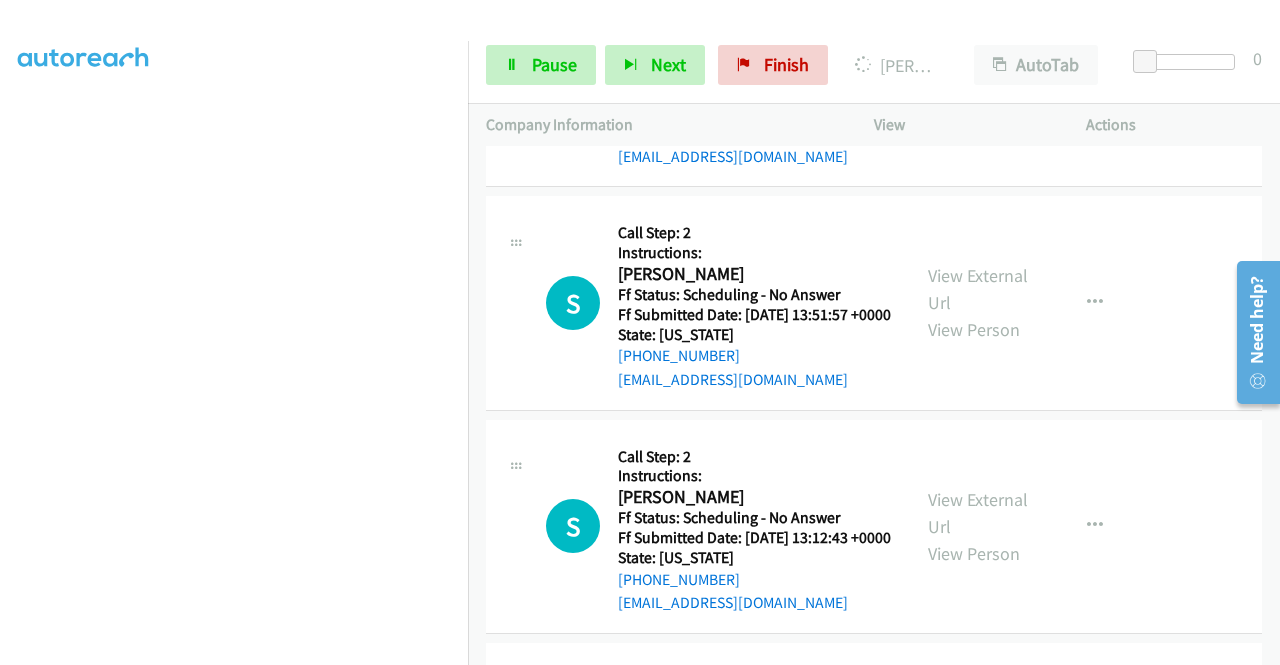 click on "View External Url" at bounding box center [978, -157] 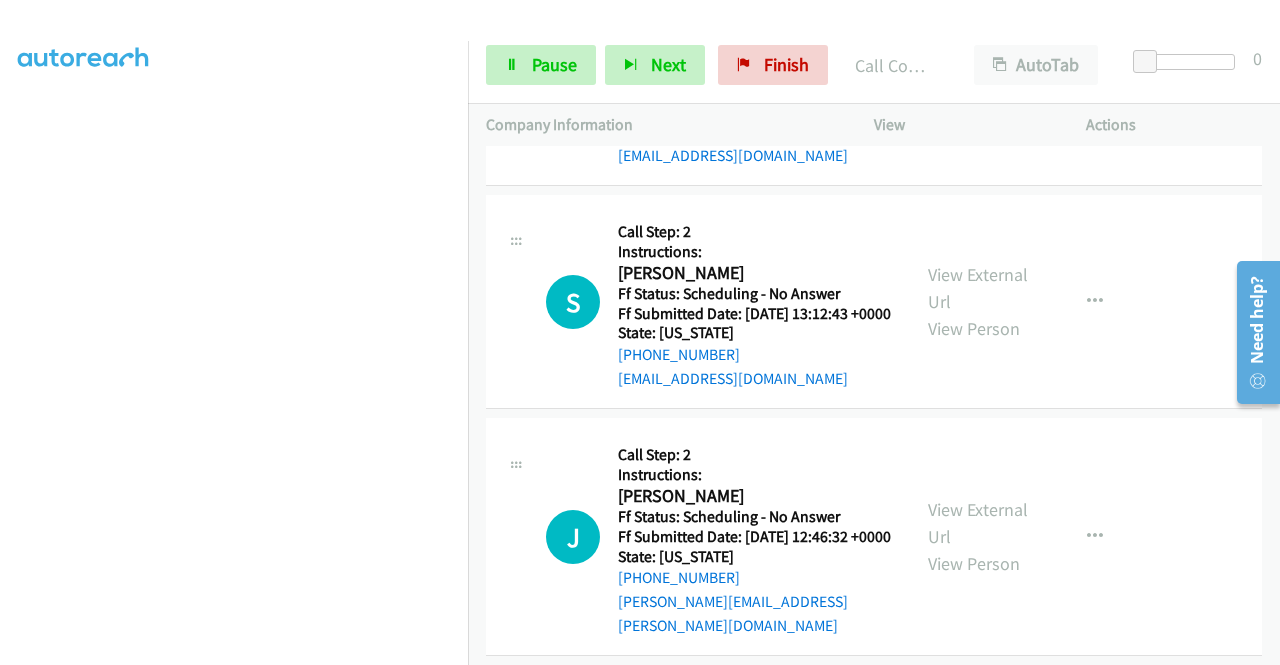 scroll, scrollTop: 7641, scrollLeft: 0, axis: vertical 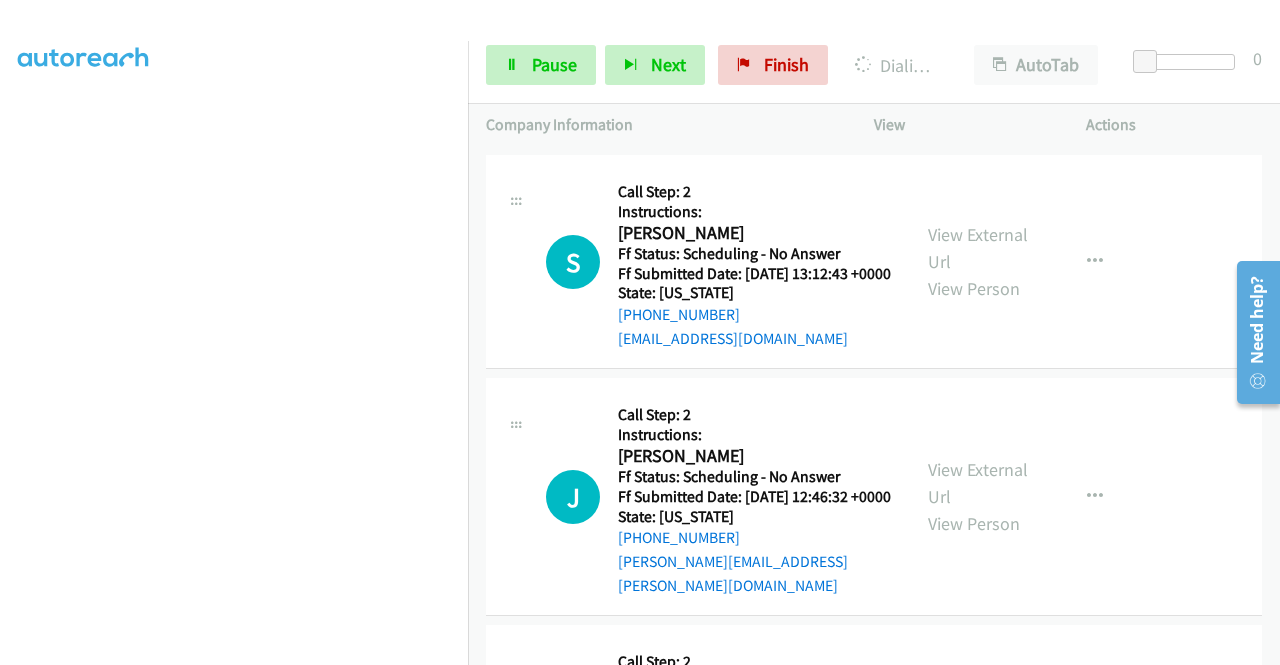 click on "View External Url" at bounding box center (978, -198) 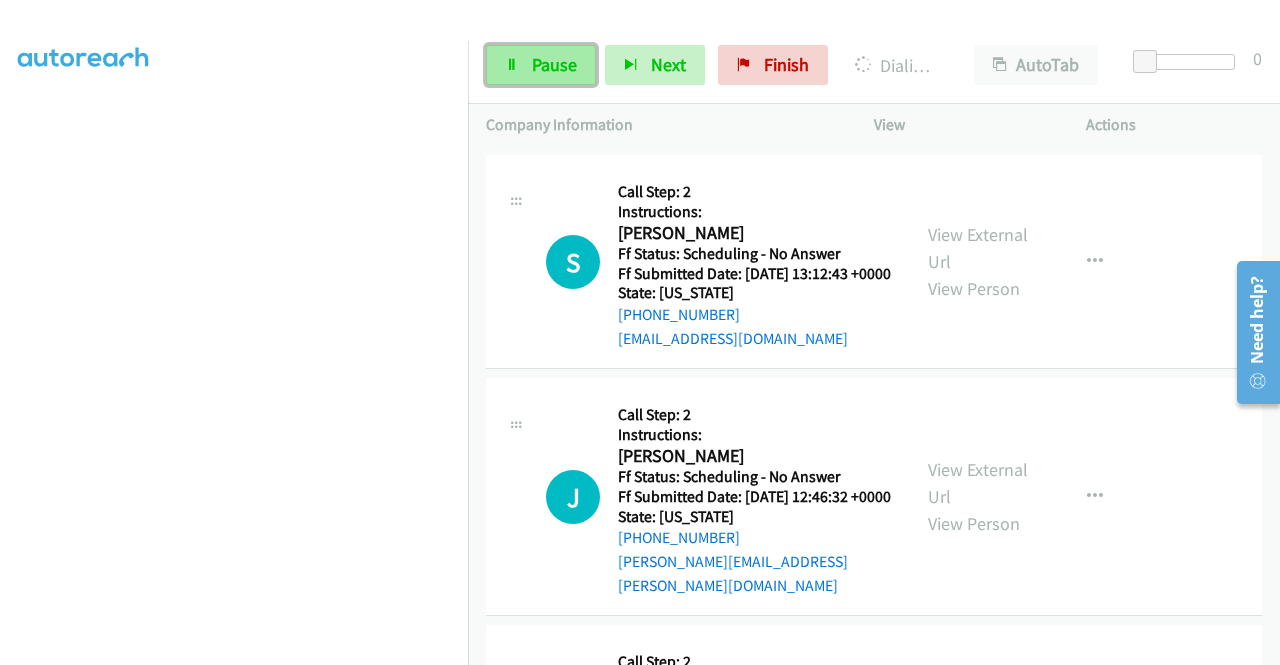 click on "Pause" at bounding box center [541, 65] 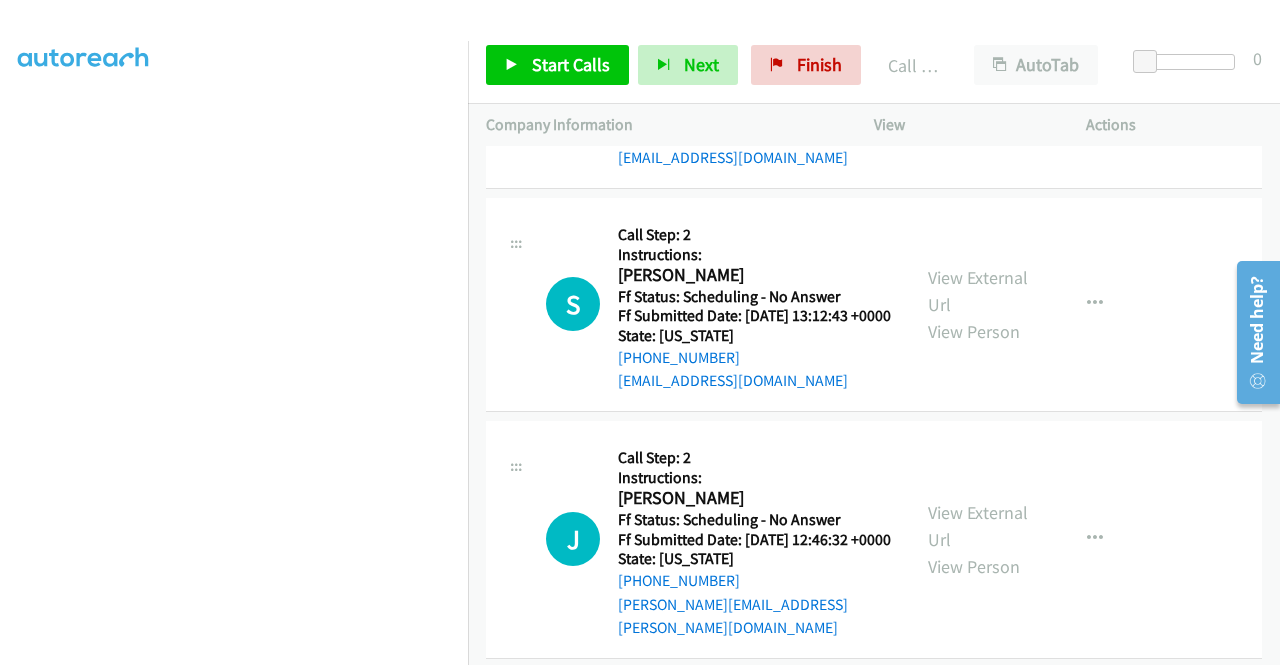 scroll, scrollTop: 0, scrollLeft: 0, axis: both 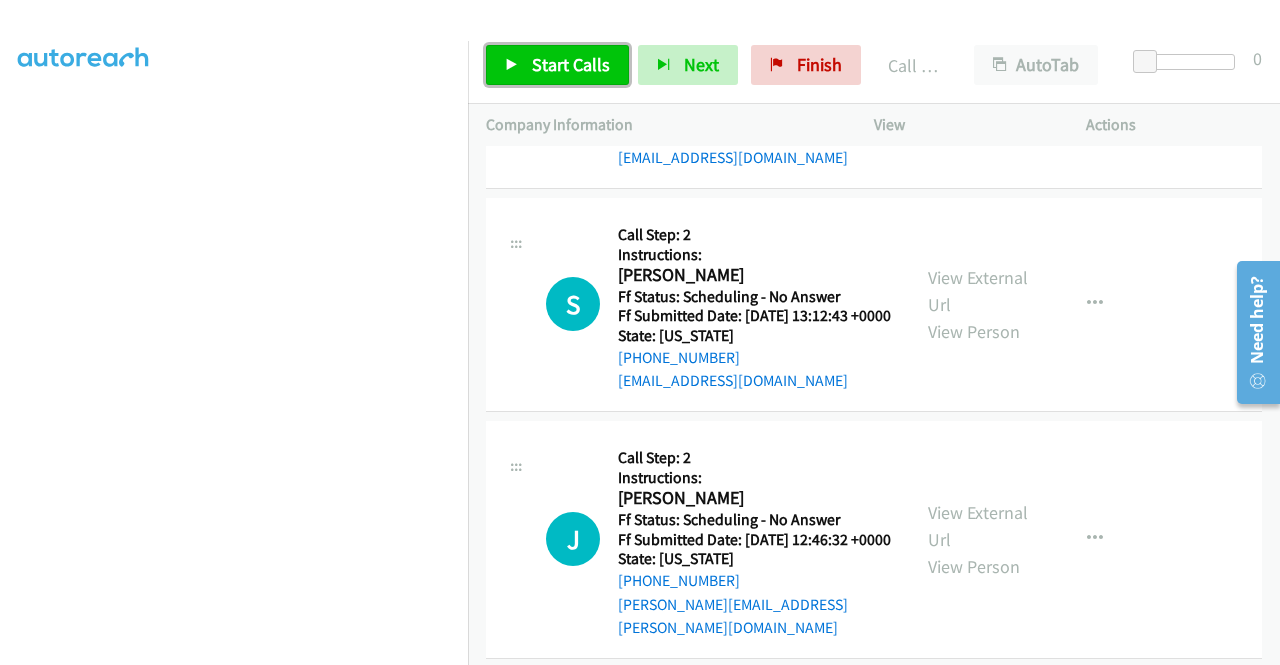 click on "Start Calls" at bounding box center (557, 65) 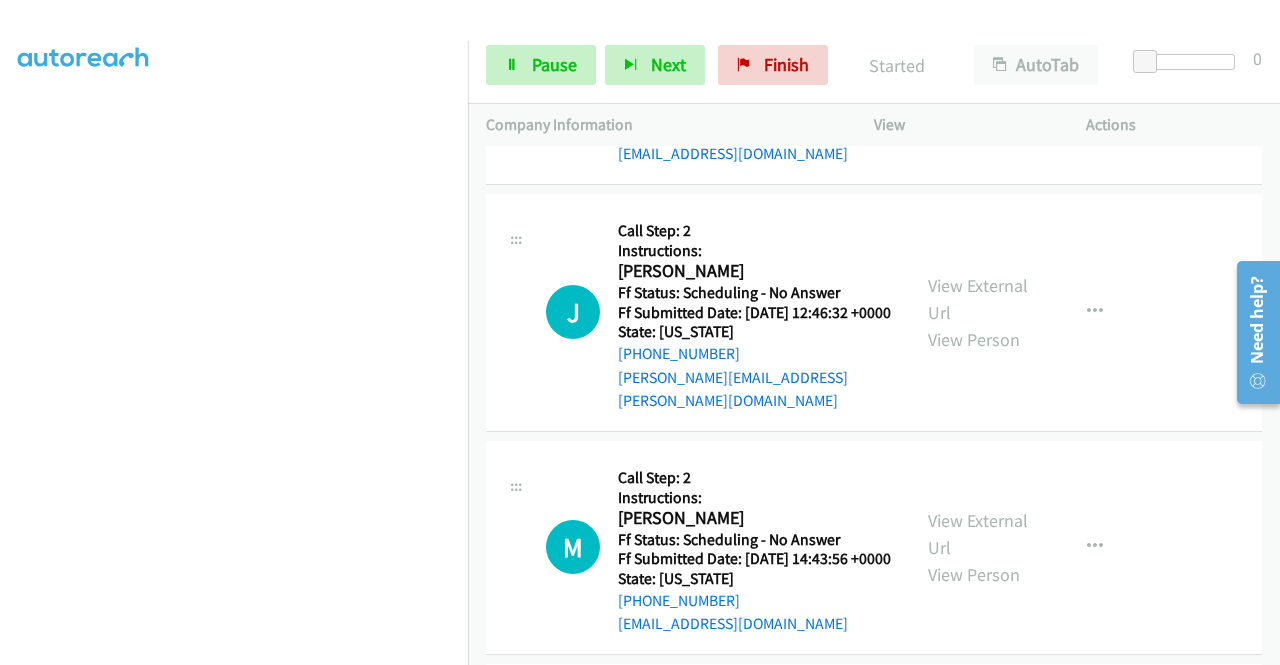 scroll, scrollTop: 7908, scrollLeft: 0, axis: vertical 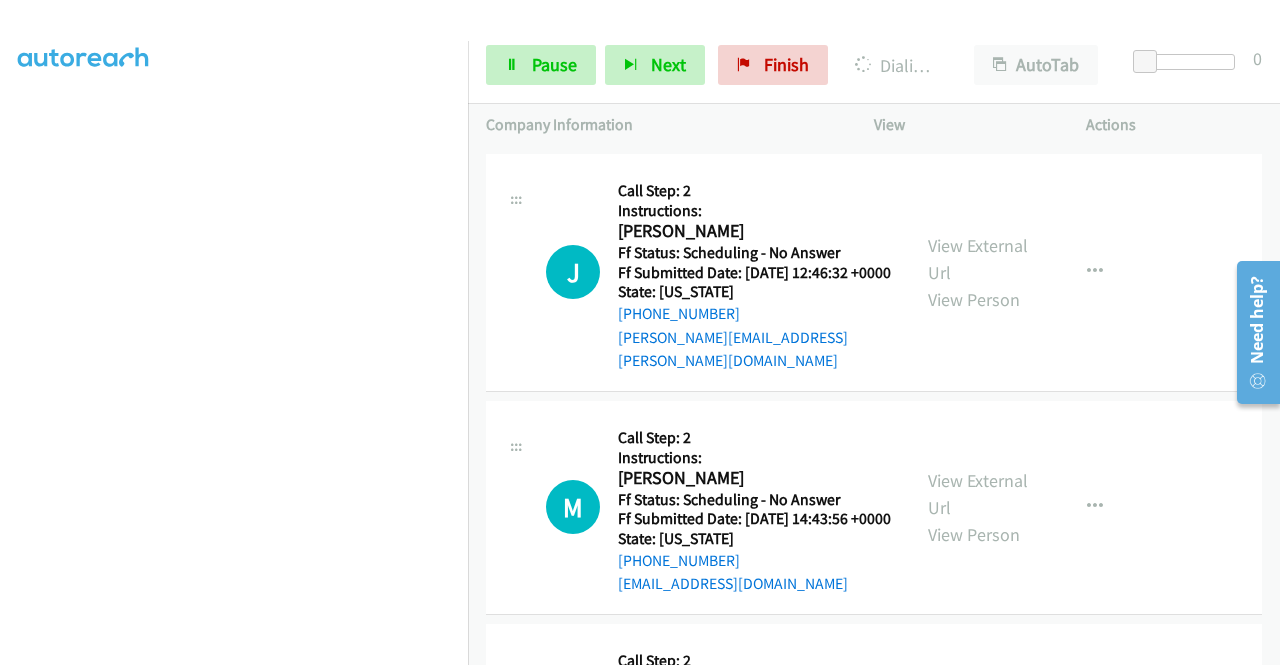 click on "View External Url" at bounding box center [978, -199] 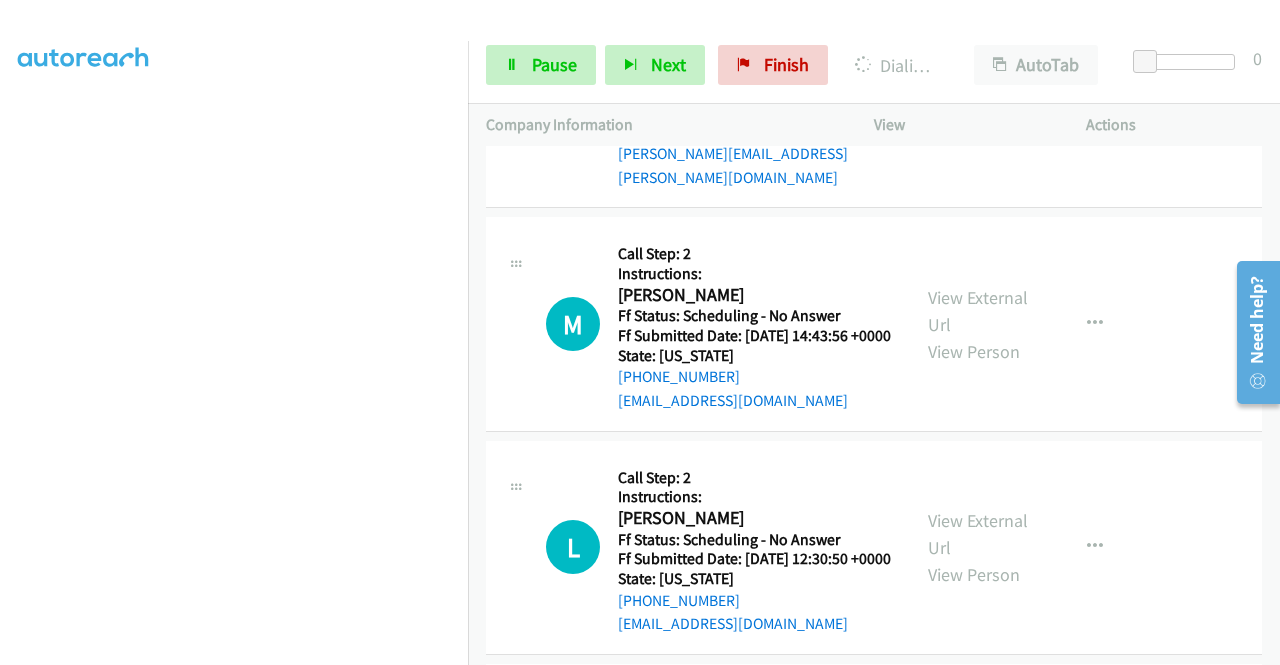 scroll, scrollTop: 8254, scrollLeft: 0, axis: vertical 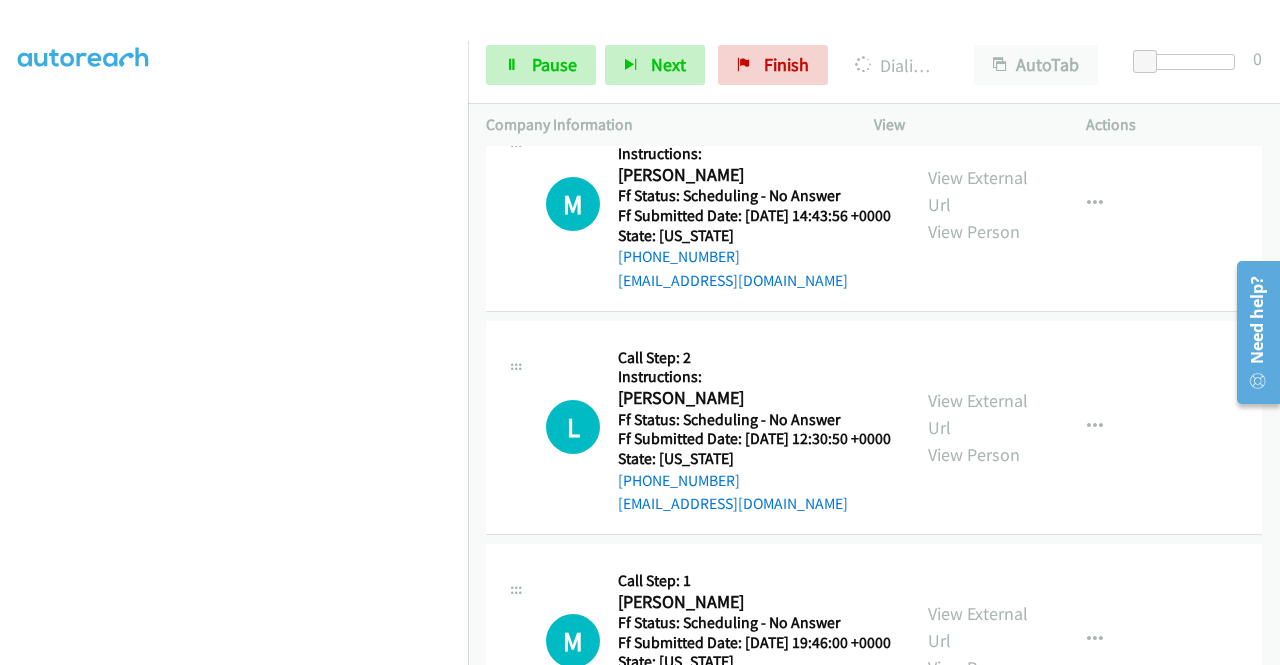 click on "View External Url" at bounding box center (978, -279) 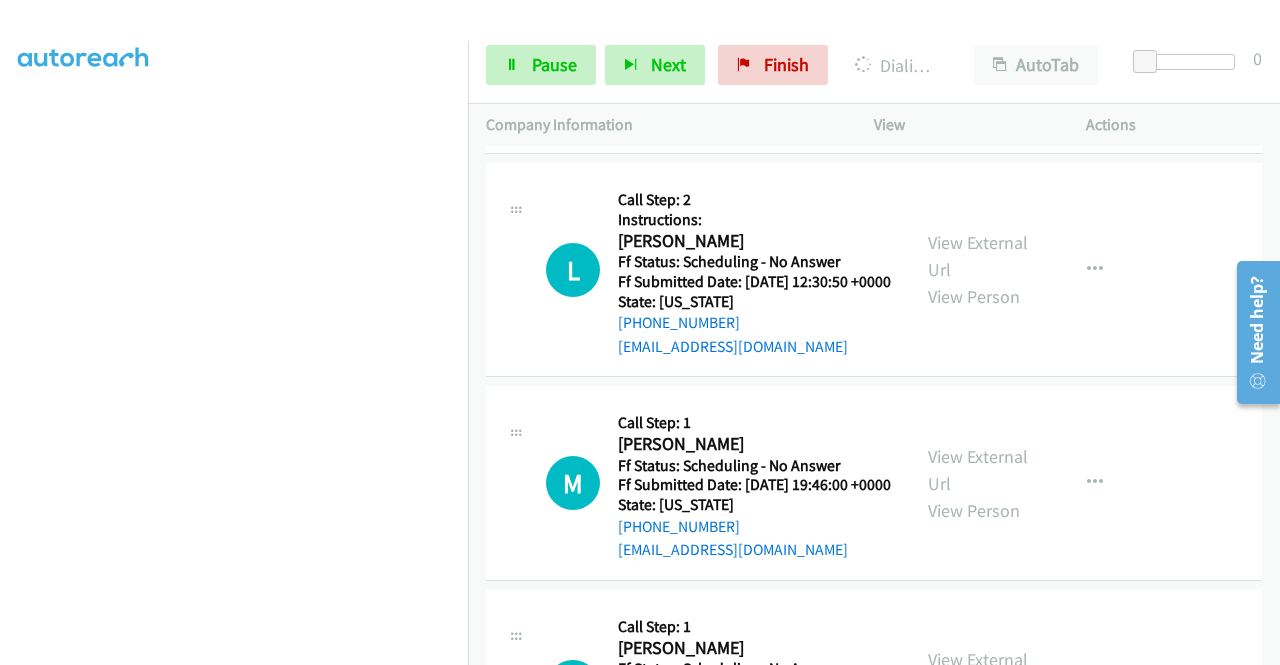 scroll, scrollTop: 8481, scrollLeft: 0, axis: vertical 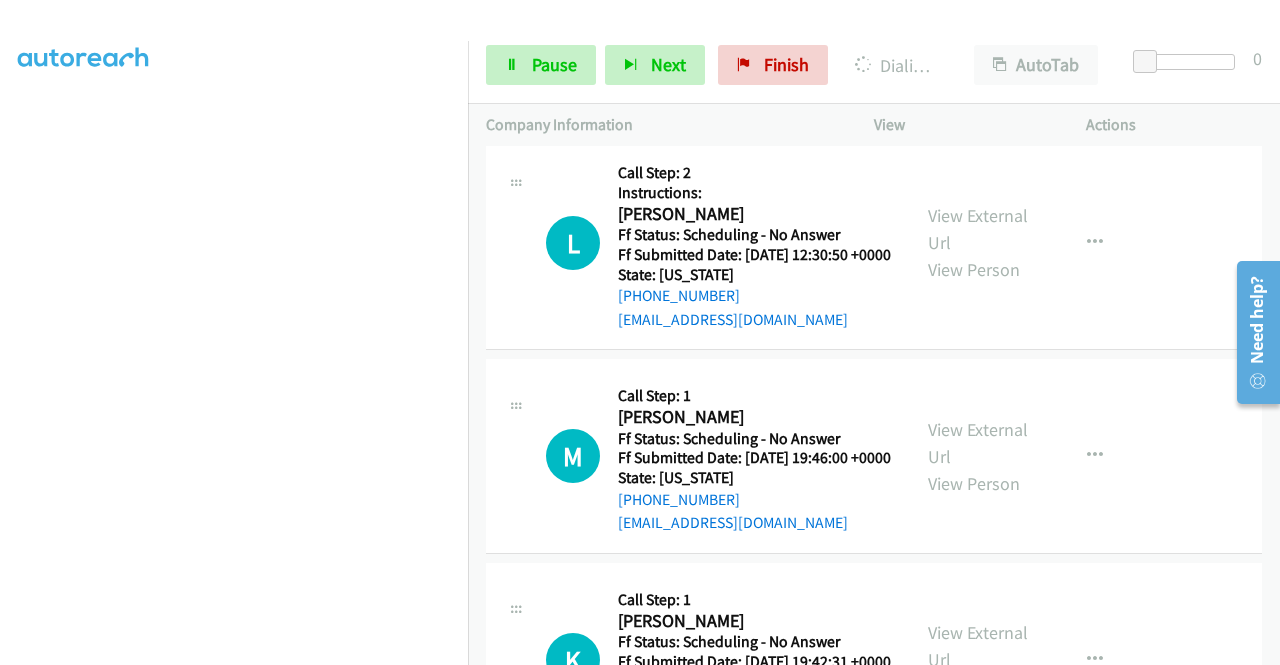 click on "View External Url" at bounding box center (978, -229) 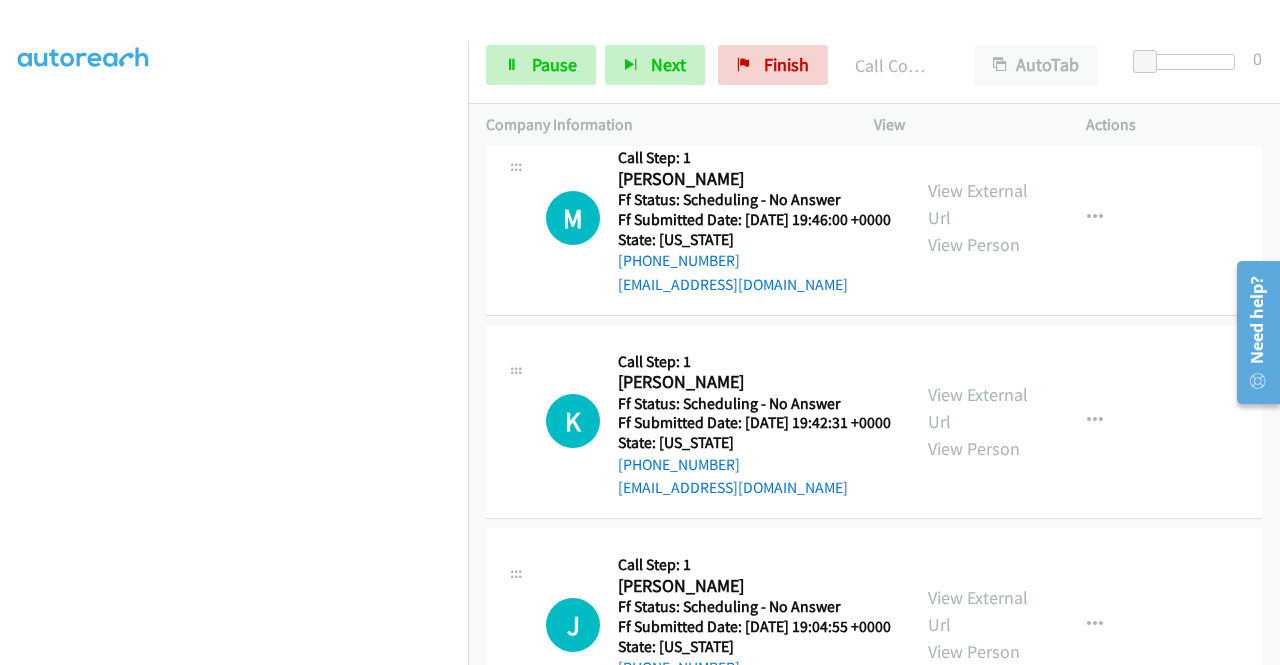 scroll, scrollTop: 8774, scrollLeft: 0, axis: vertical 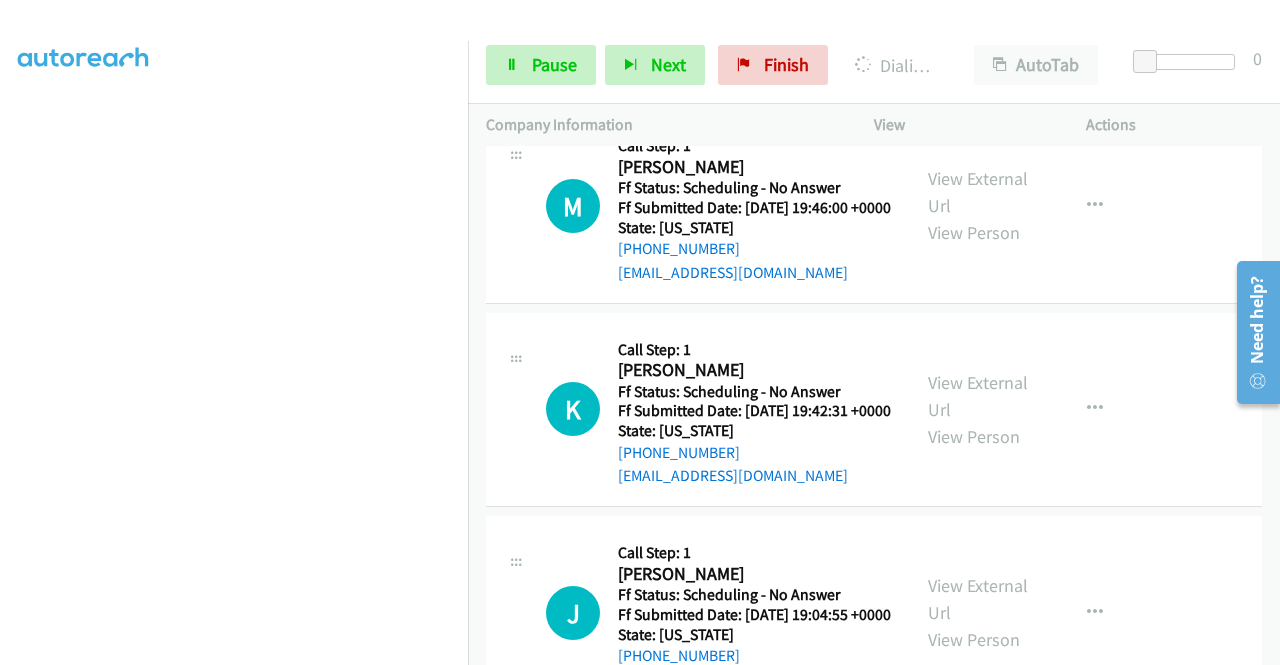 click on "View External Url" at bounding box center (978, -244) 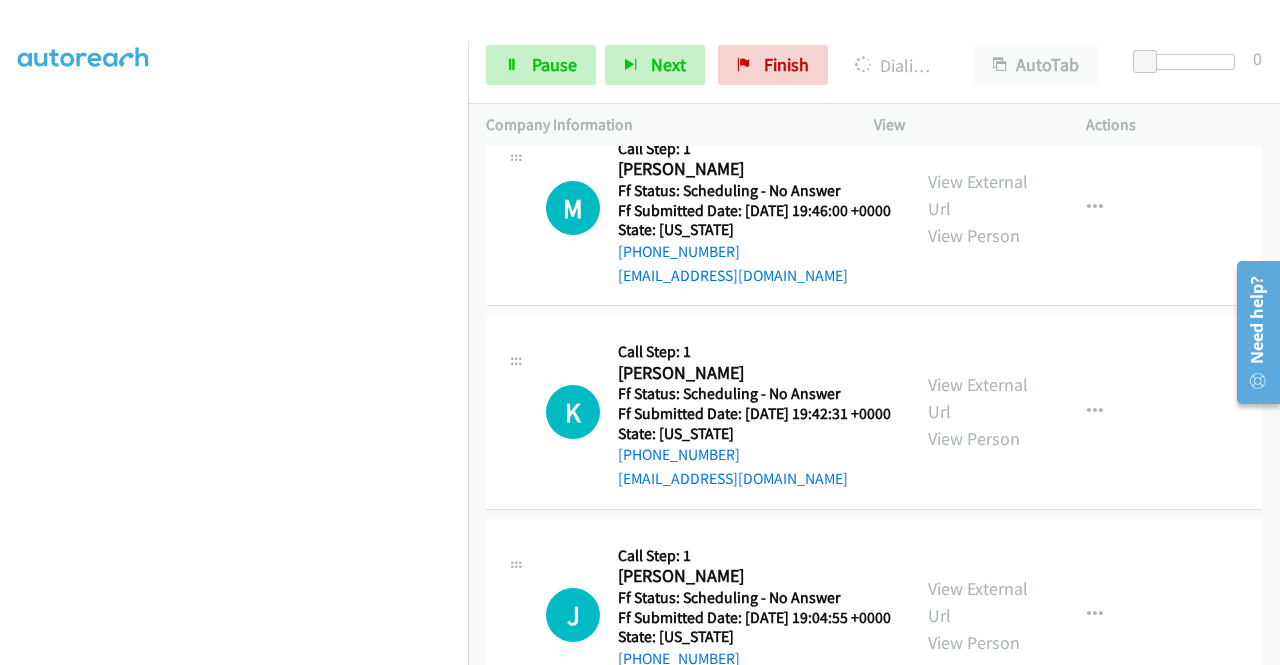 scroll, scrollTop: 8974, scrollLeft: 0, axis: vertical 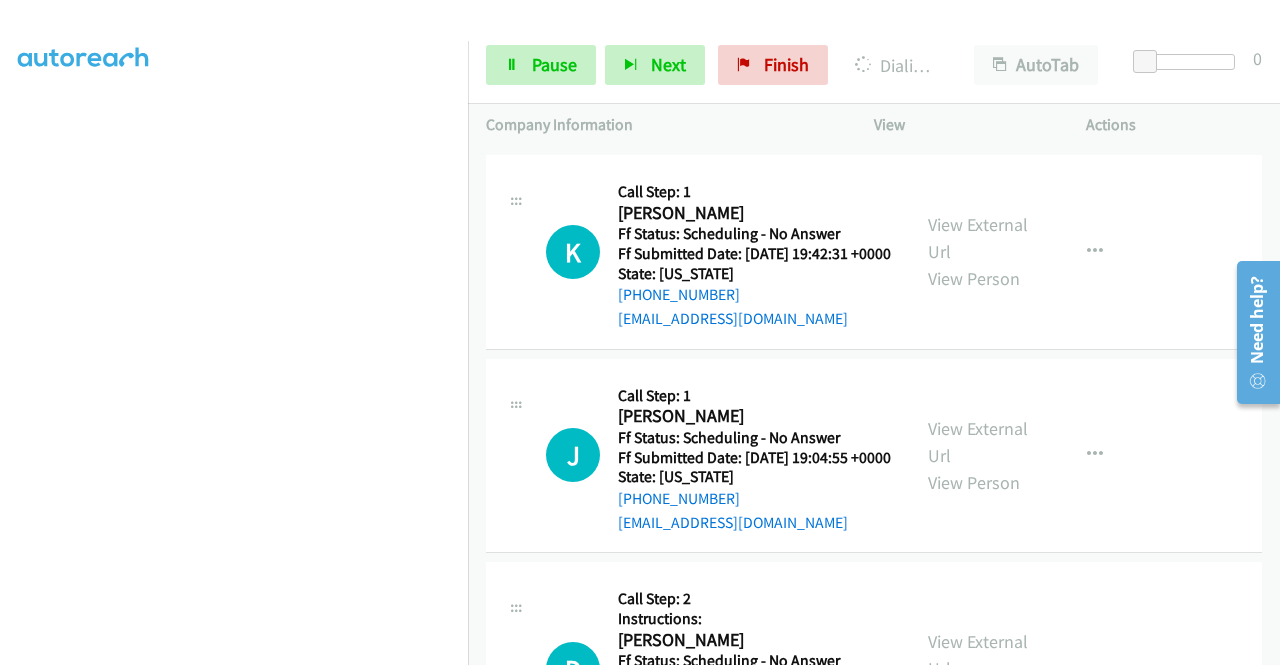 click on "View External Url" at bounding box center [978, -178] 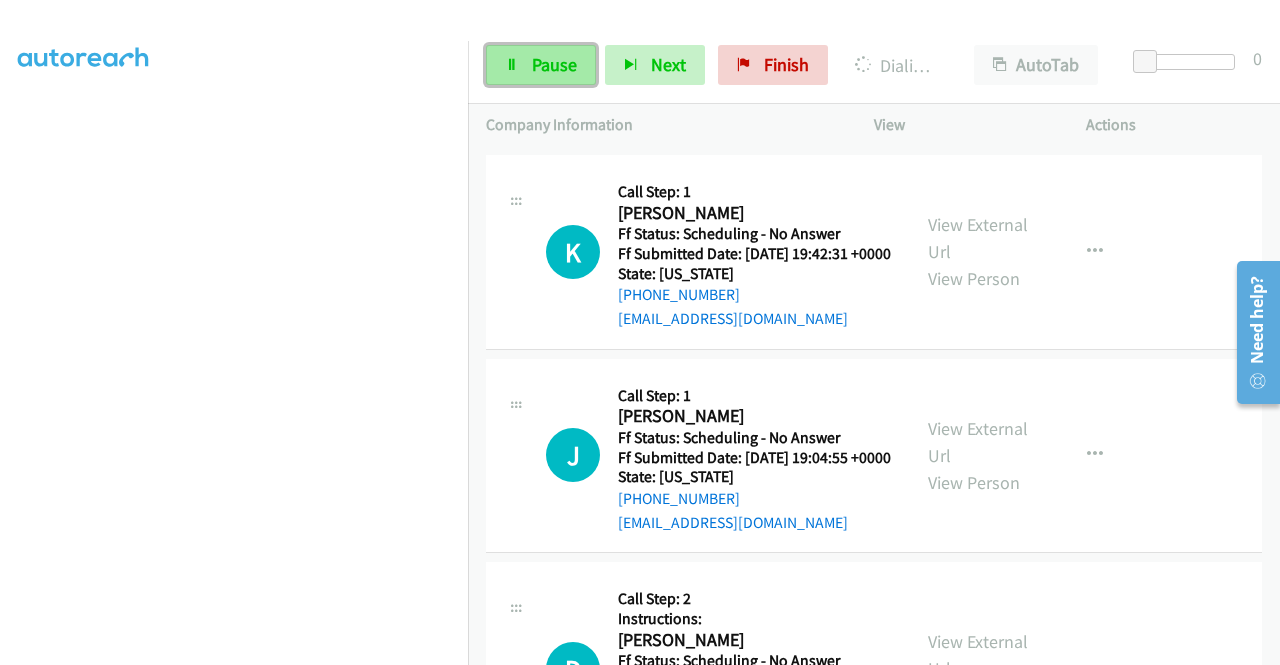 click on "Pause" at bounding box center (554, 64) 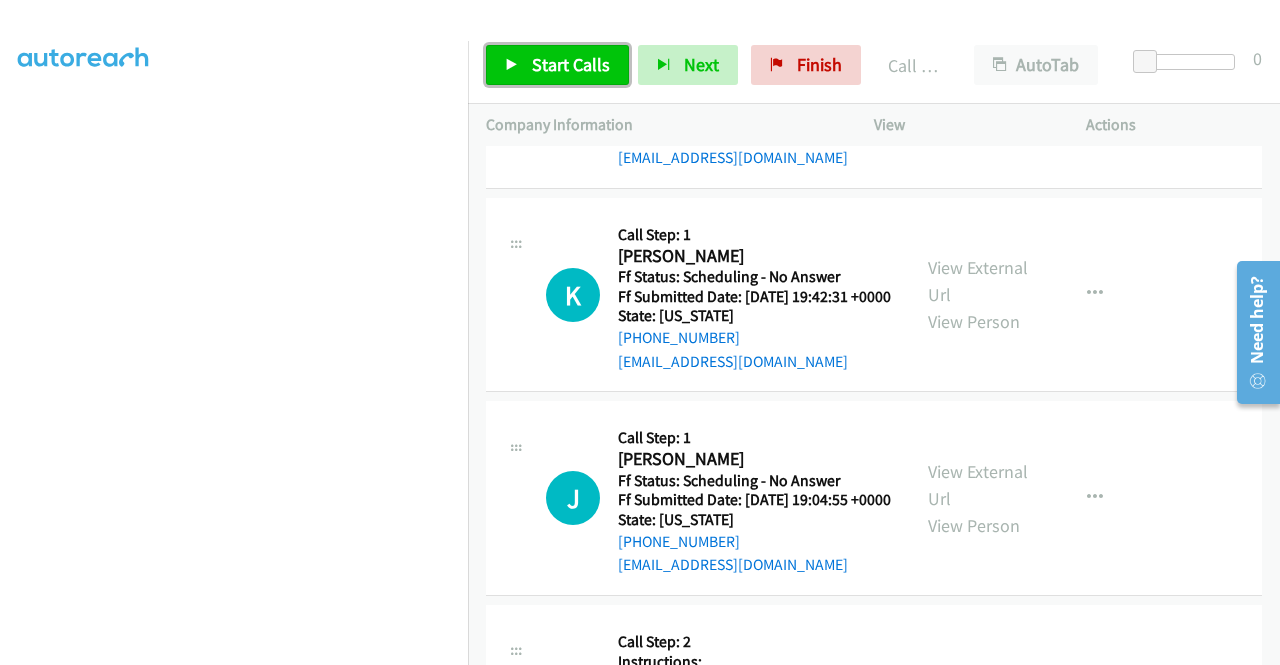 click on "Start Calls" at bounding box center [557, 65] 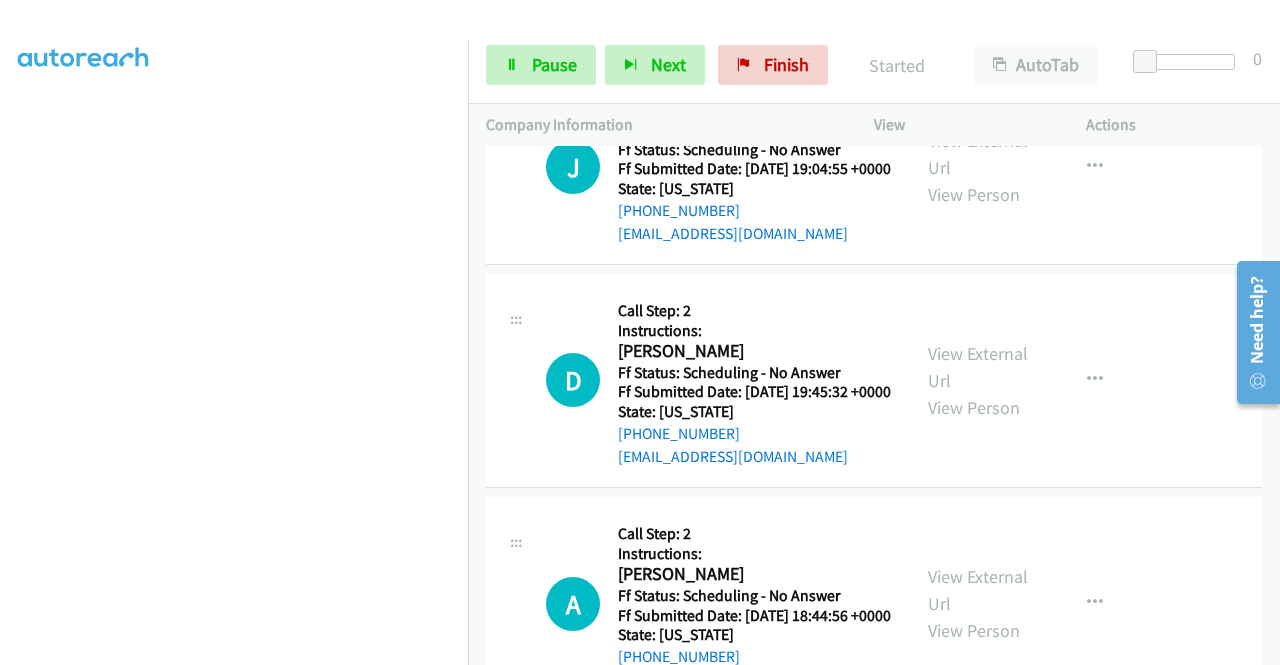 scroll, scrollTop: 9321, scrollLeft: 0, axis: vertical 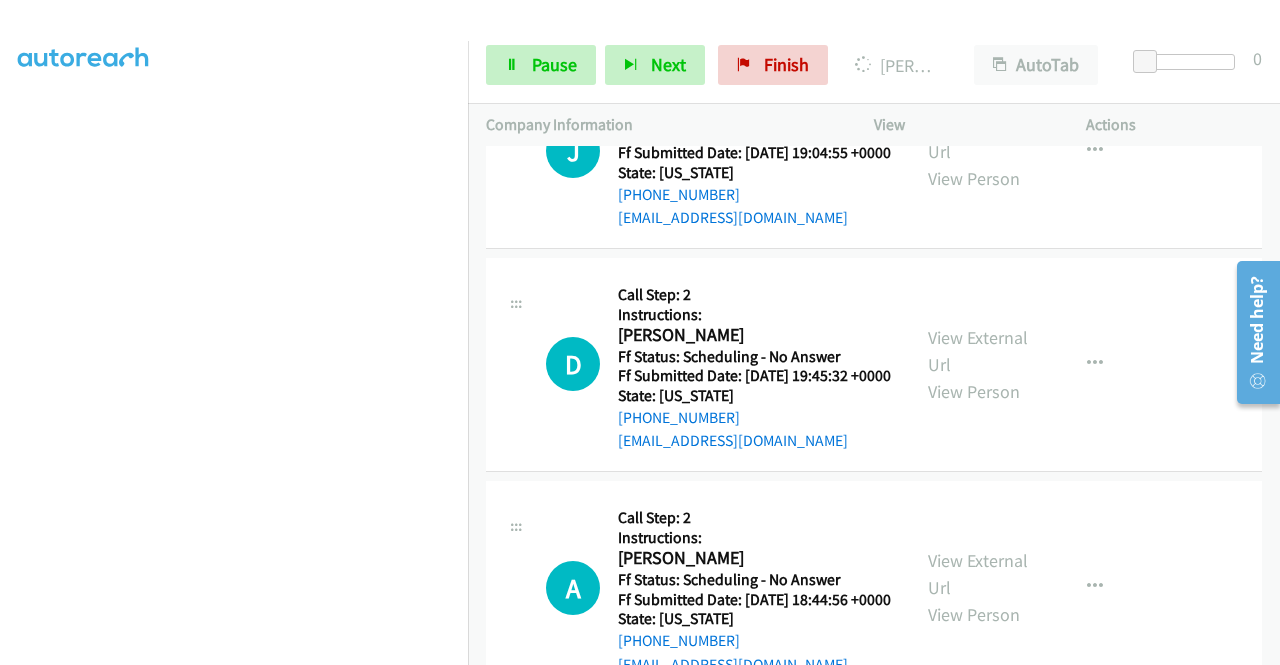 click on "View External Url" at bounding box center (978, -269) 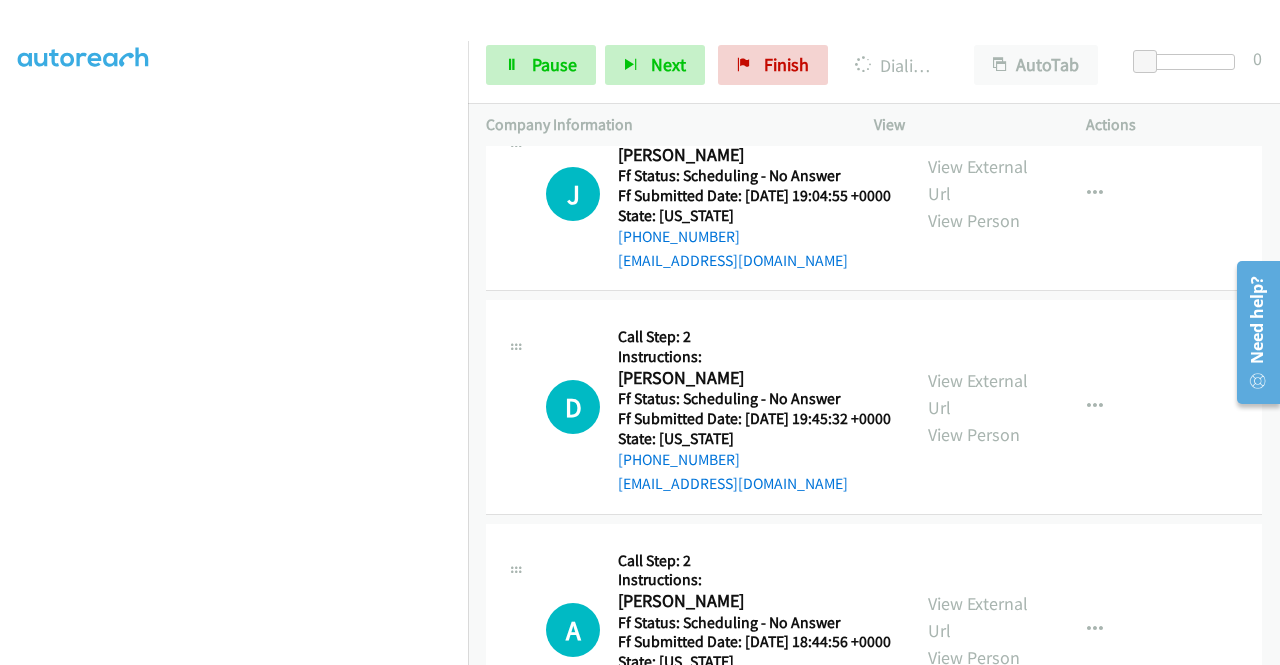 click on "View External Url" at bounding box center (978, -23) 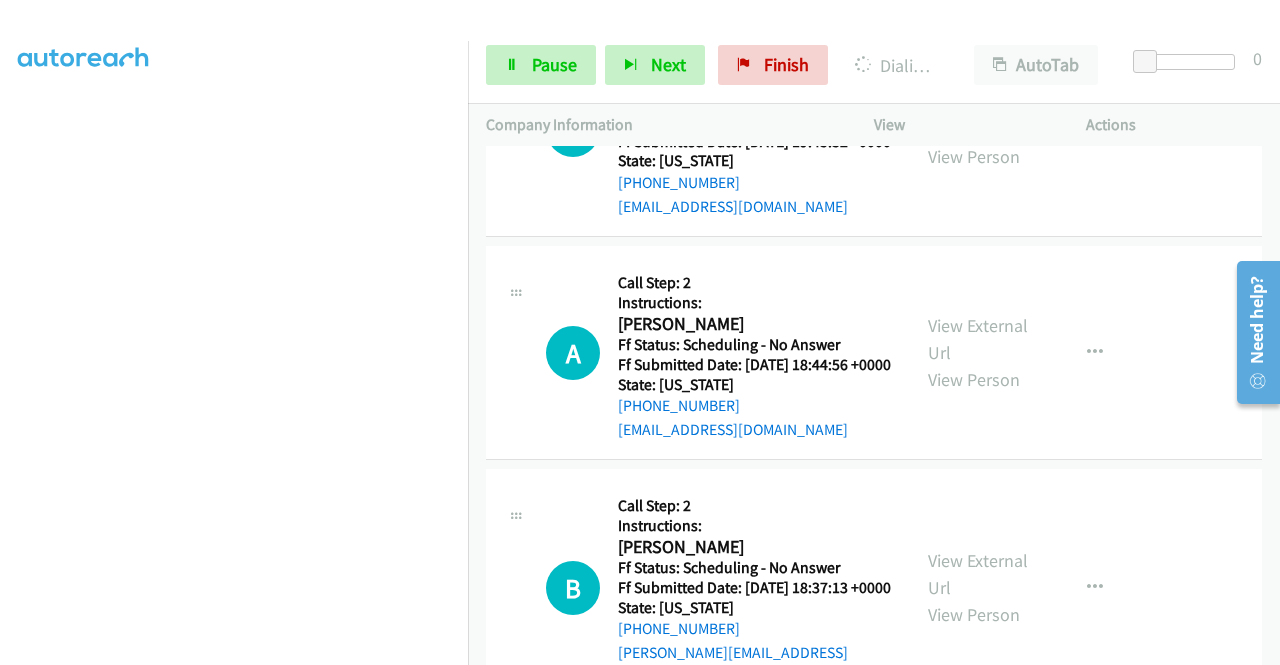 scroll, scrollTop: 9708, scrollLeft: 0, axis: vertical 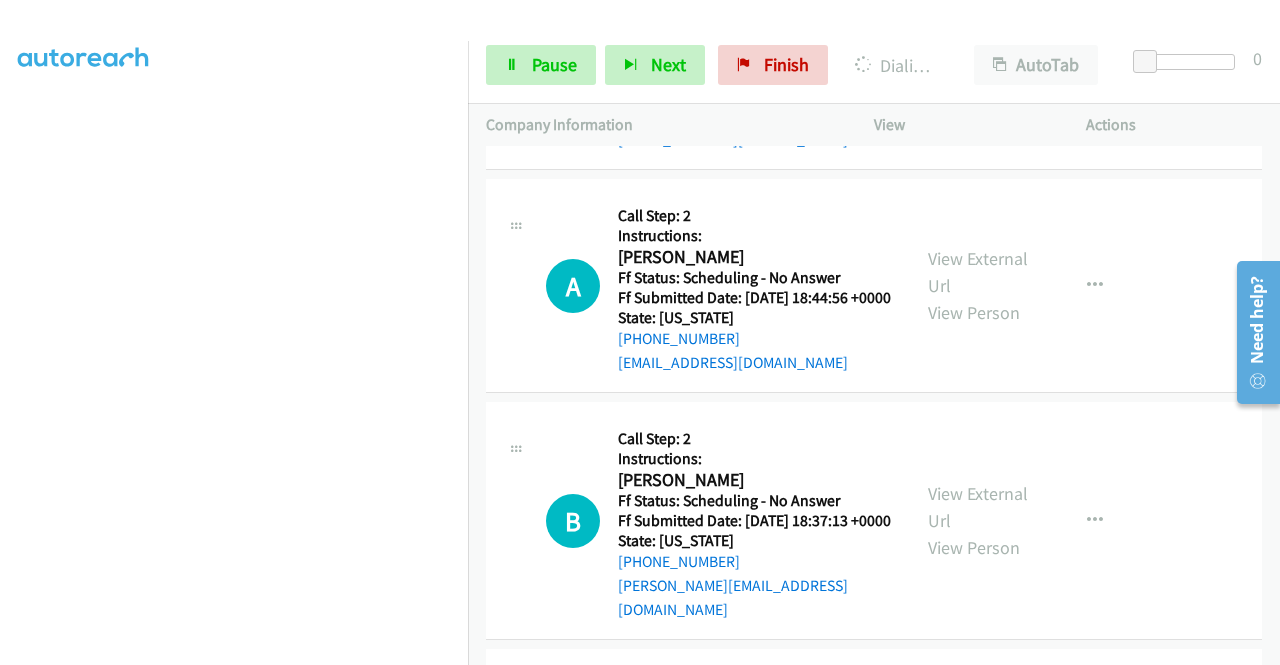 click on "View External Url" at bounding box center (978, -164) 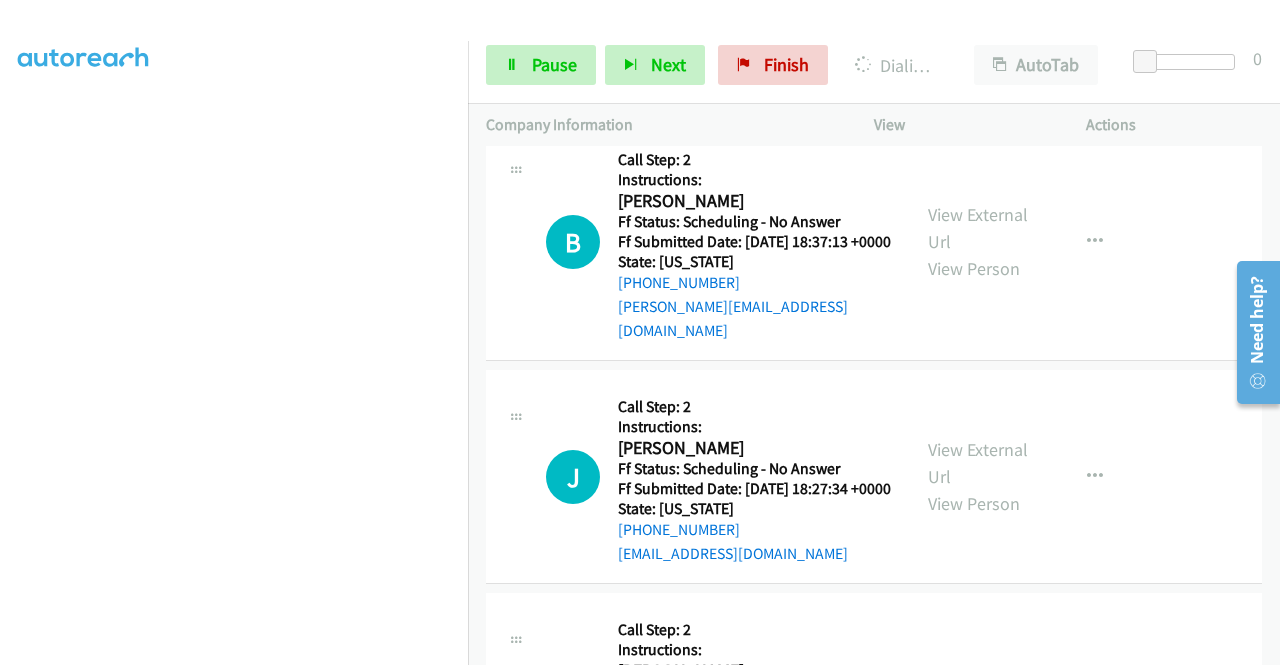 scroll, scrollTop: 10008, scrollLeft: 0, axis: vertical 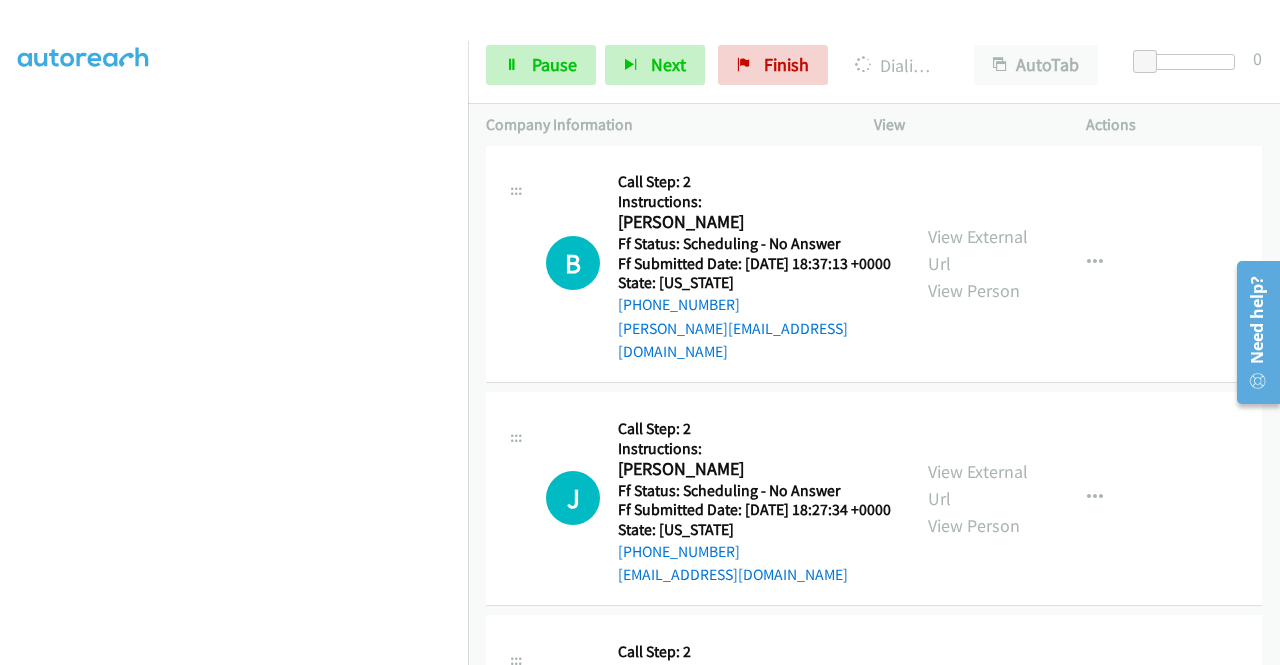 click on "View External Url" at bounding box center [978, -208] 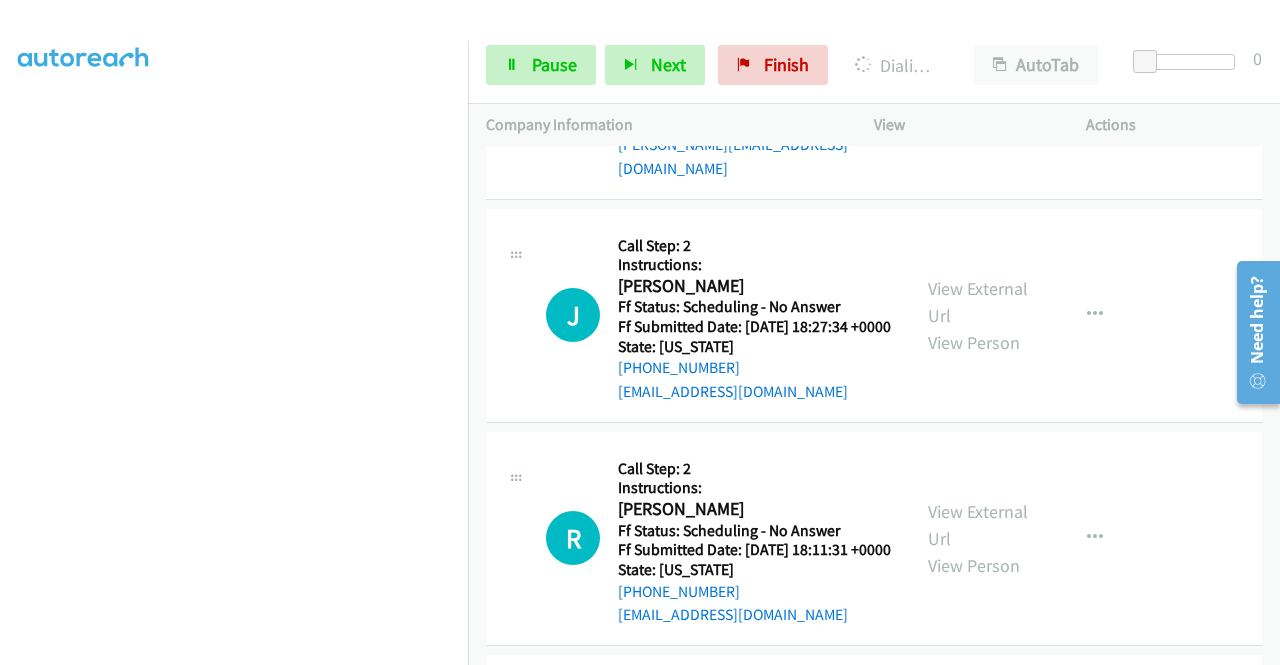 scroll, scrollTop: 10408, scrollLeft: 0, axis: vertical 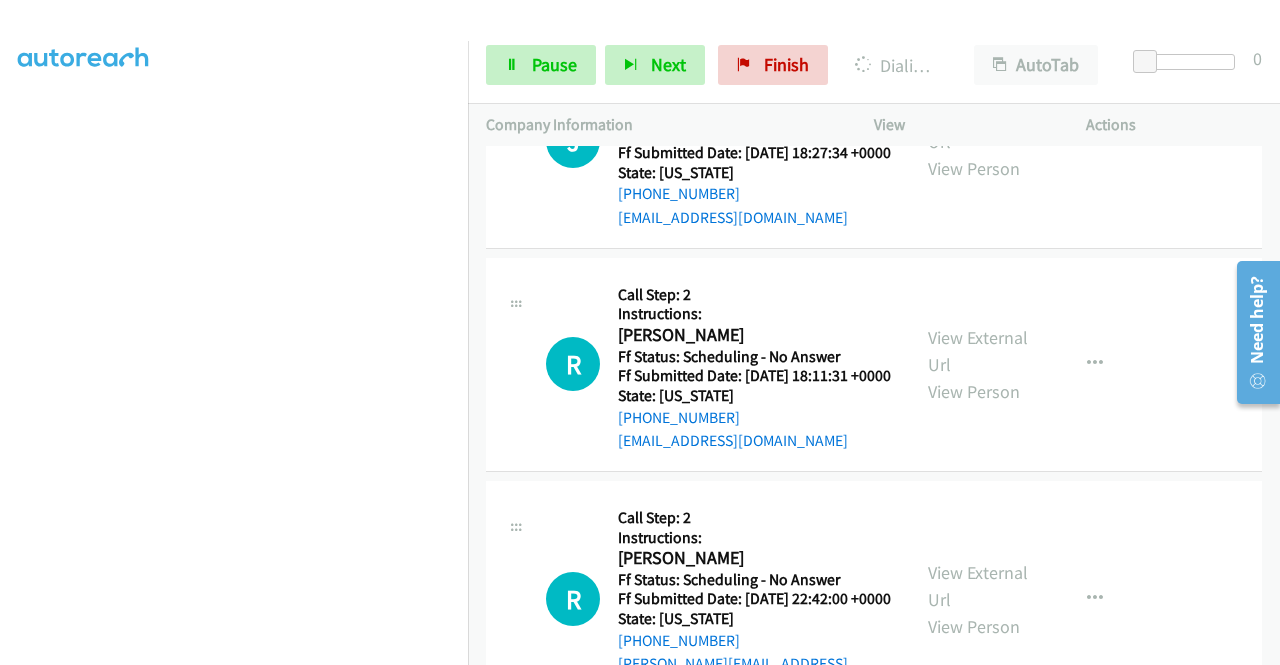 click on "View External Url
View Person" at bounding box center (980, -329) 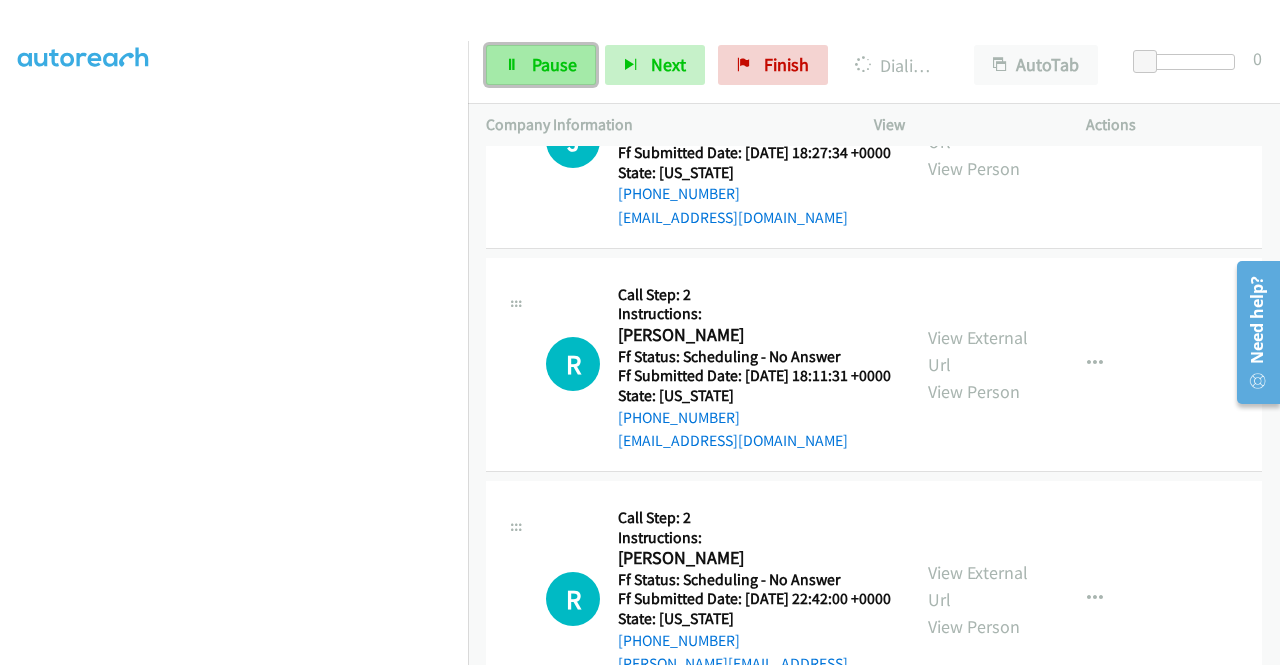 click on "Pause" at bounding box center [554, 64] 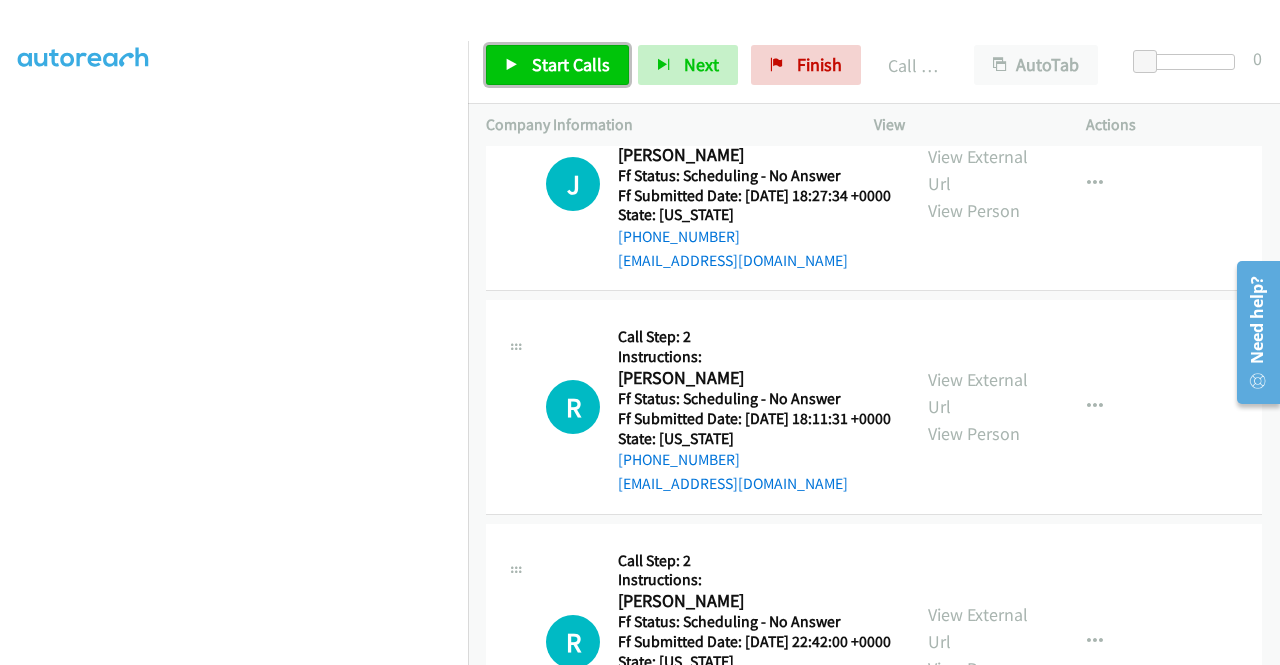 click on "Start Calls" at bounding box center [571, 64] 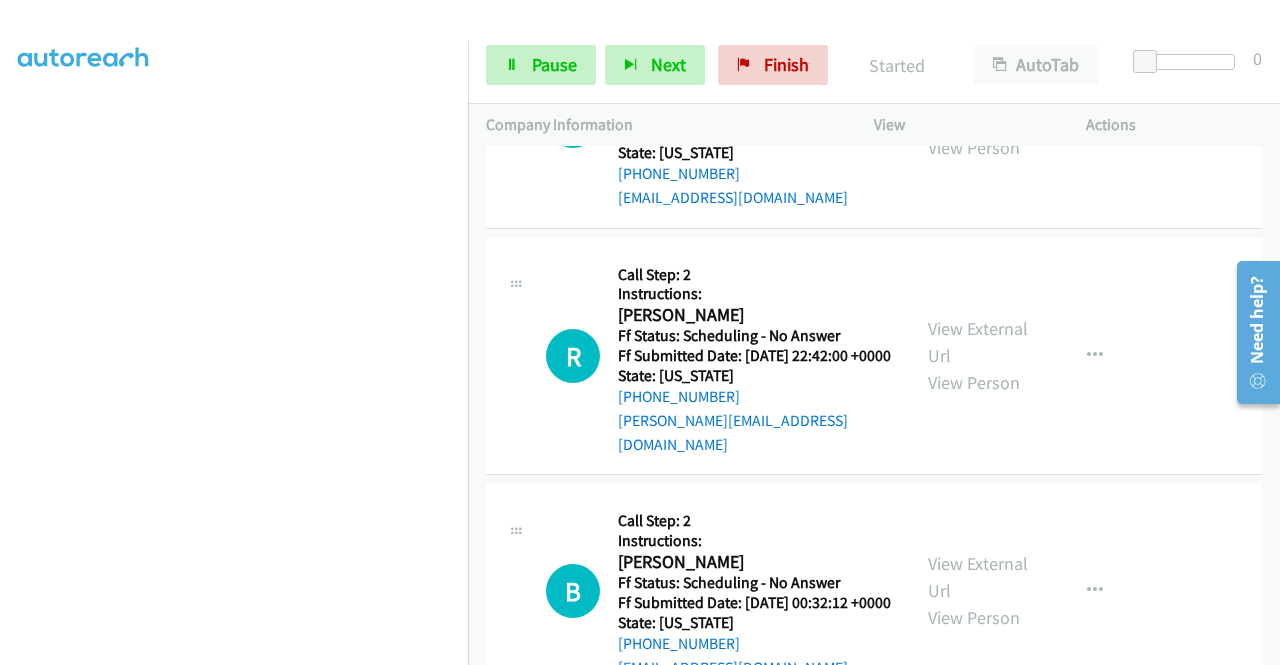 scroll, scrollTop: 10701, scrollLeft: 0, axis: vertical 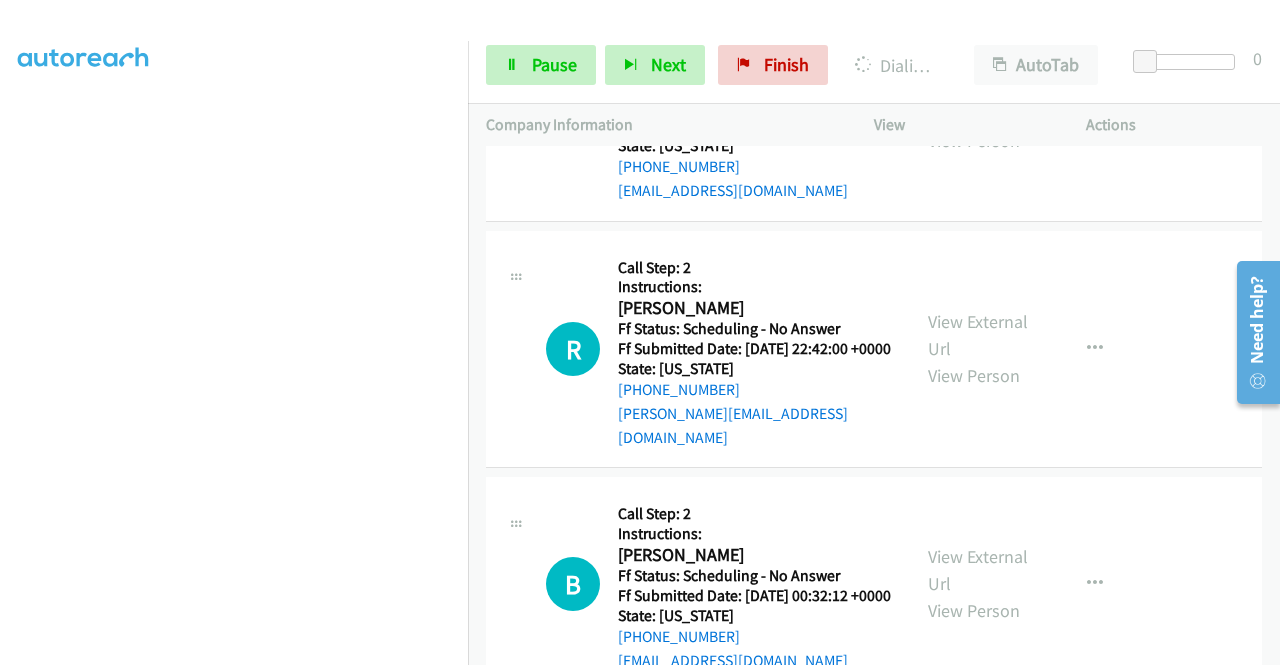 click on "View External Url" at bounding box center (978, -358) 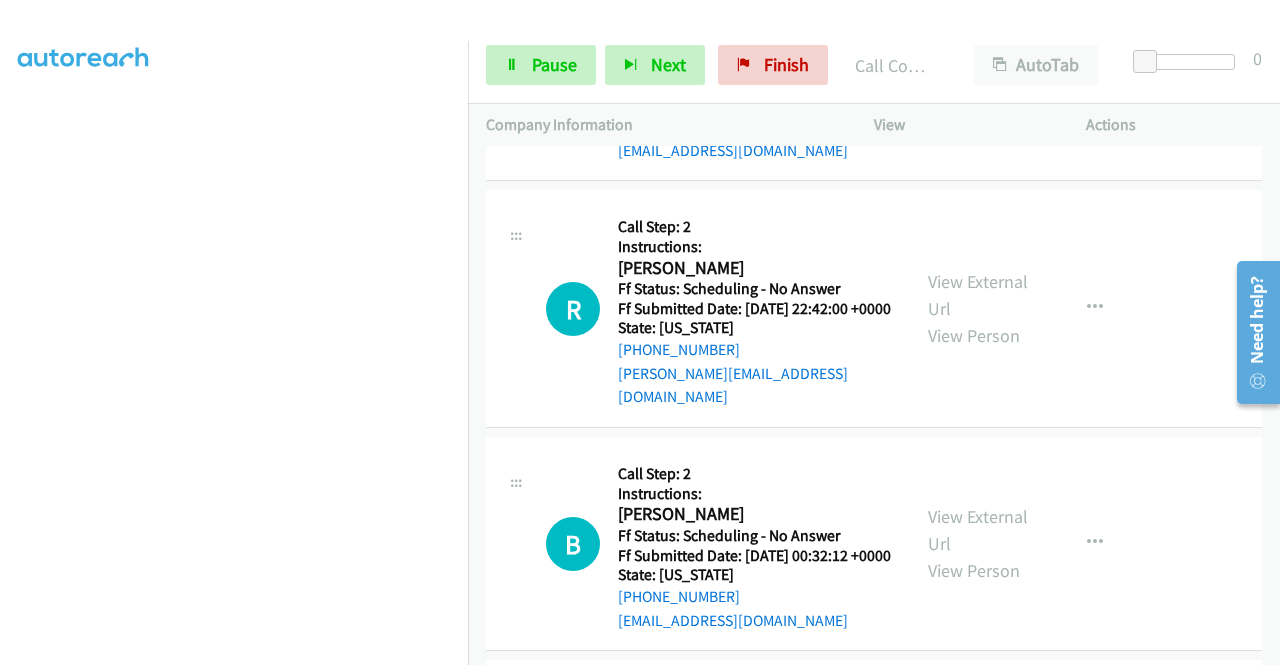 scroll, scrollTop: 10821, scrollLeft: 0, axis: vertical 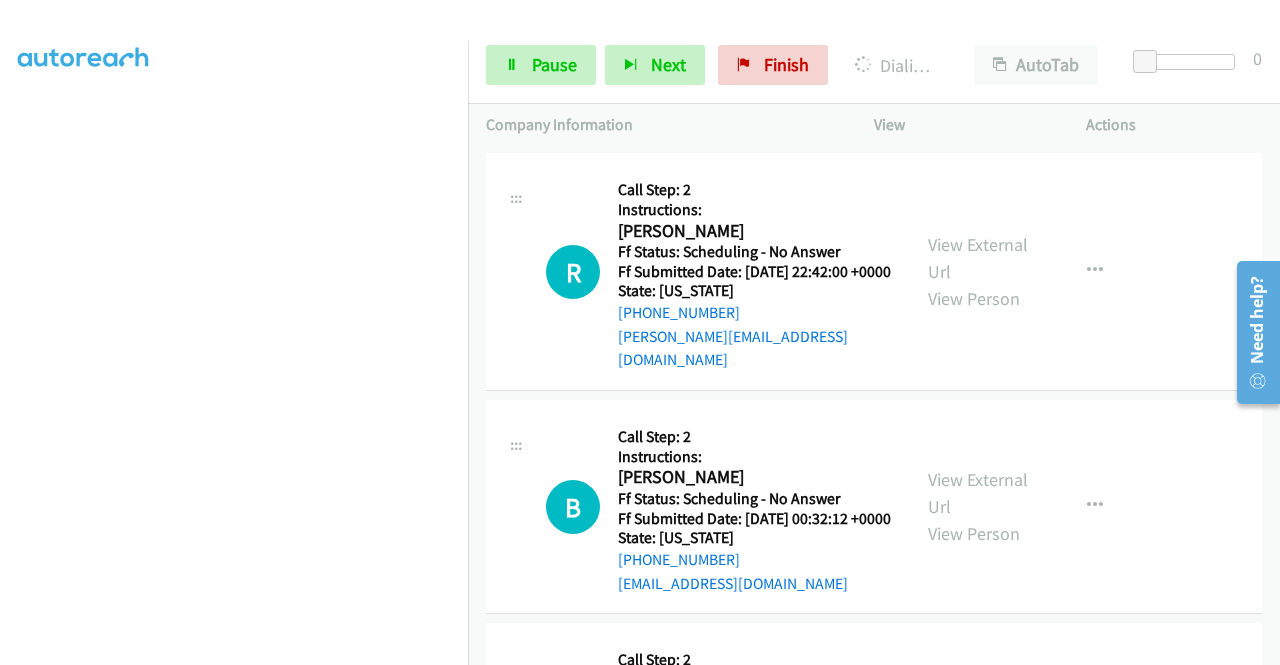 click on "View External Url" at bounding box center (978, -200) 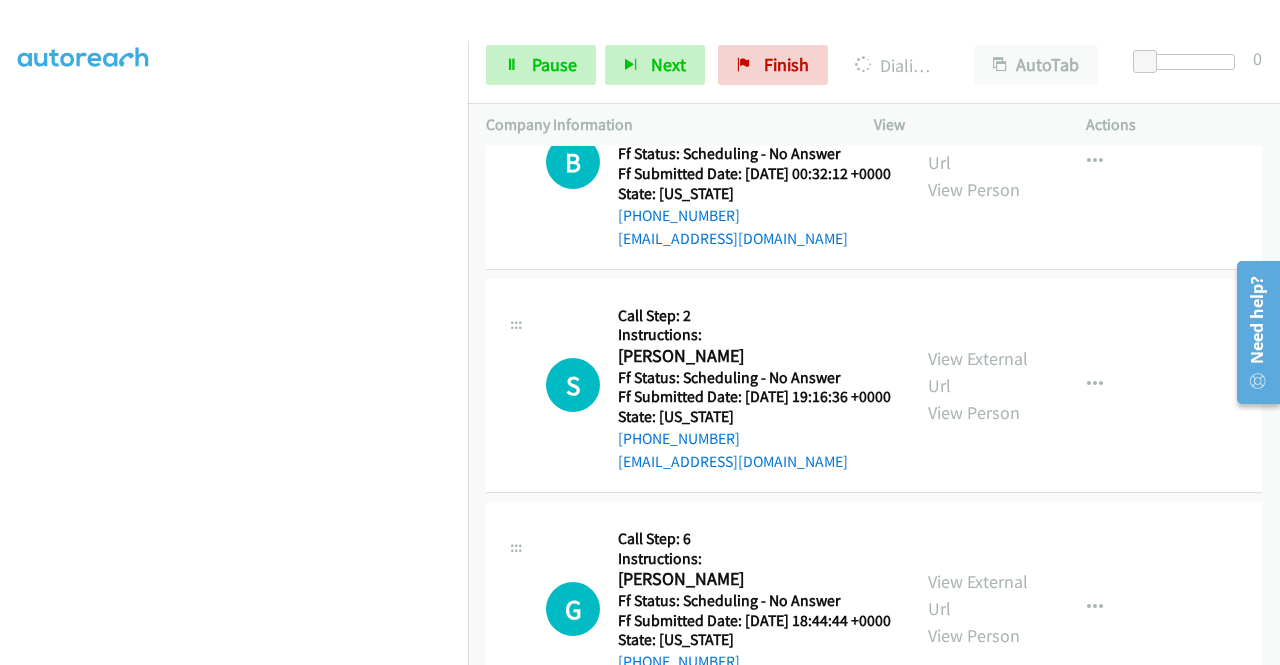 scroll, scrollTop: 11248, scrollLeft: 0, axis: vertical 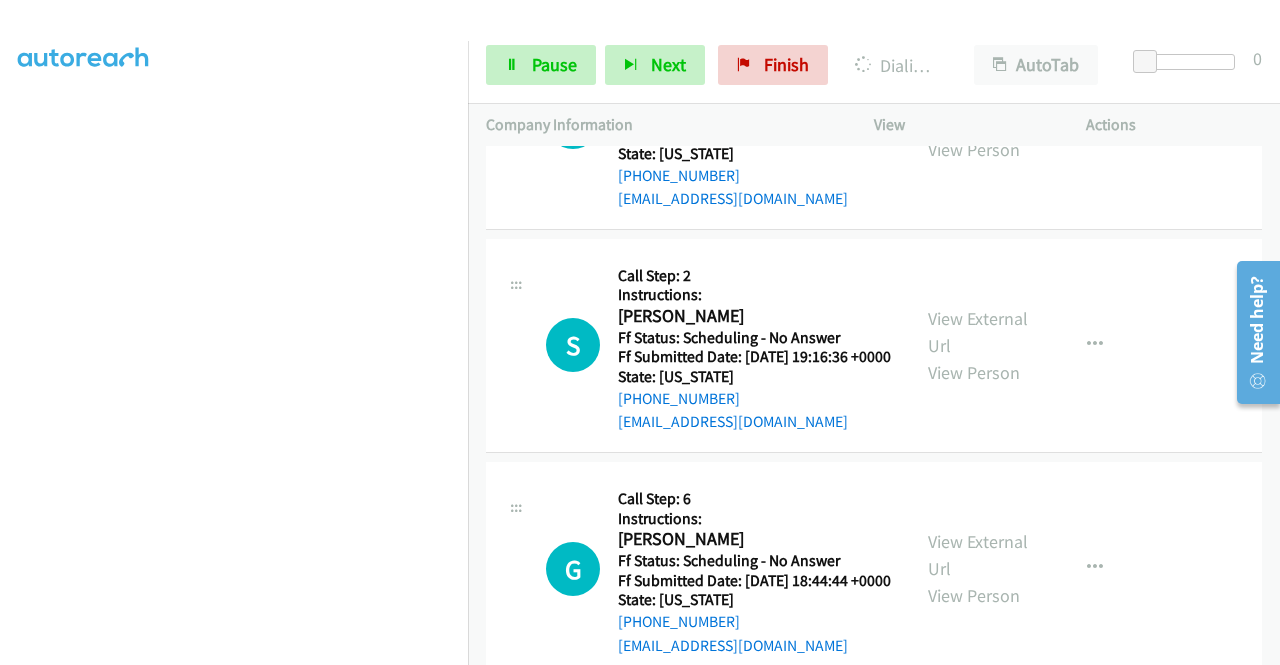 click on "View External Url
View Person" at bounding box center [980, -348] 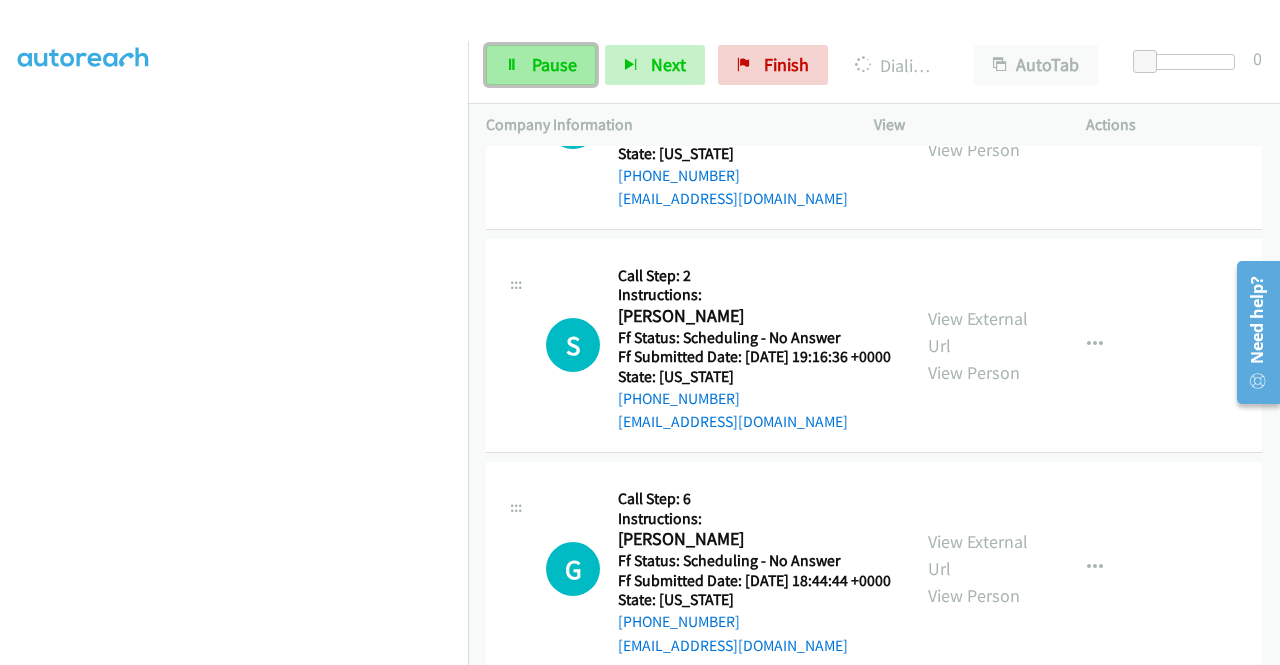 click on "Pause" at bounding box center (554, 64) 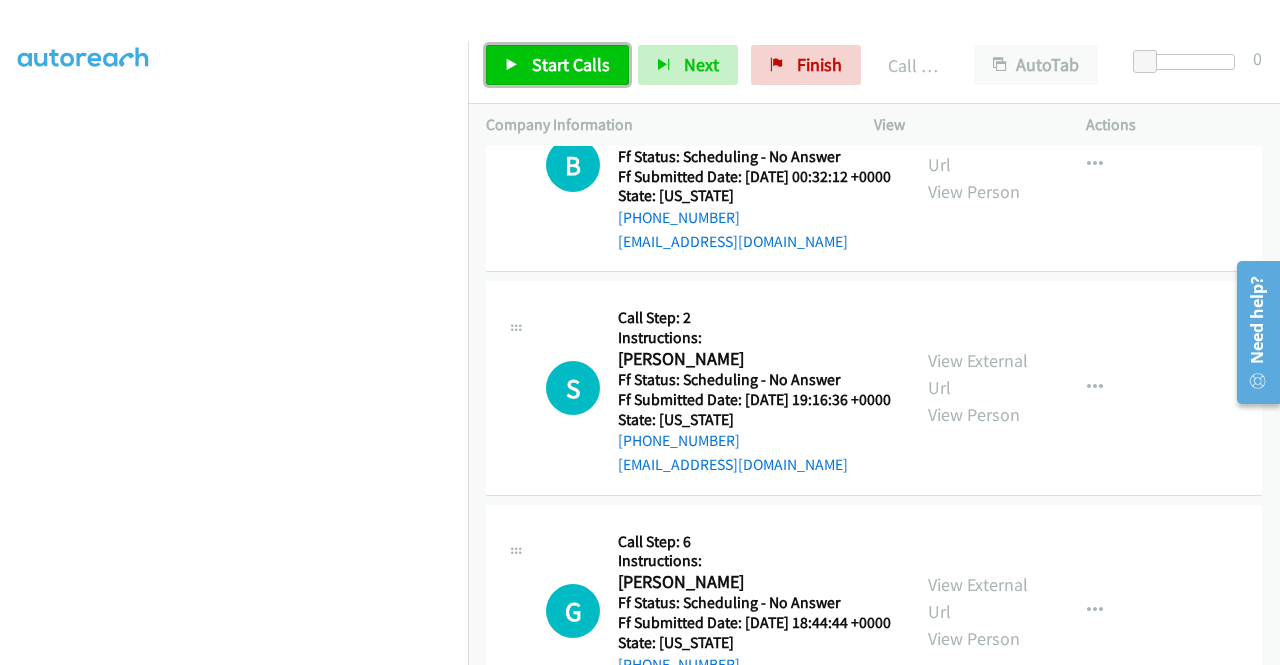 click on "Start Calls" at bounding box center (571, 64) 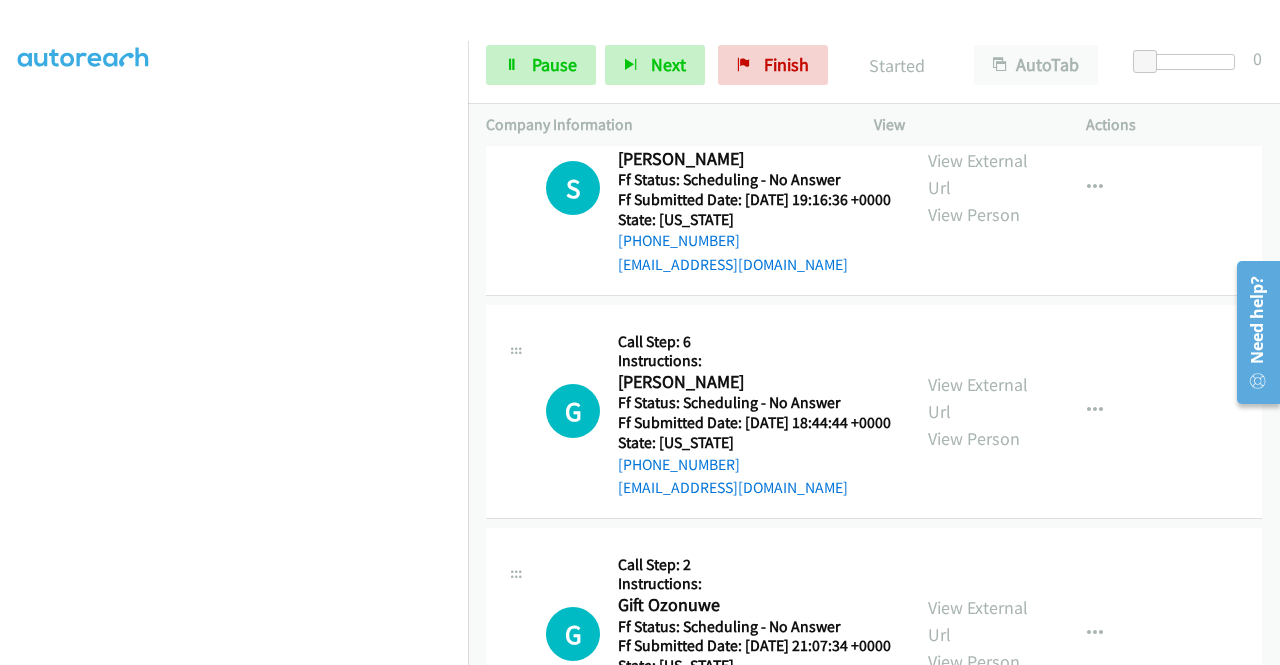scroll, scrollTop: 11488, scrollLeft: 0, axis: vertical 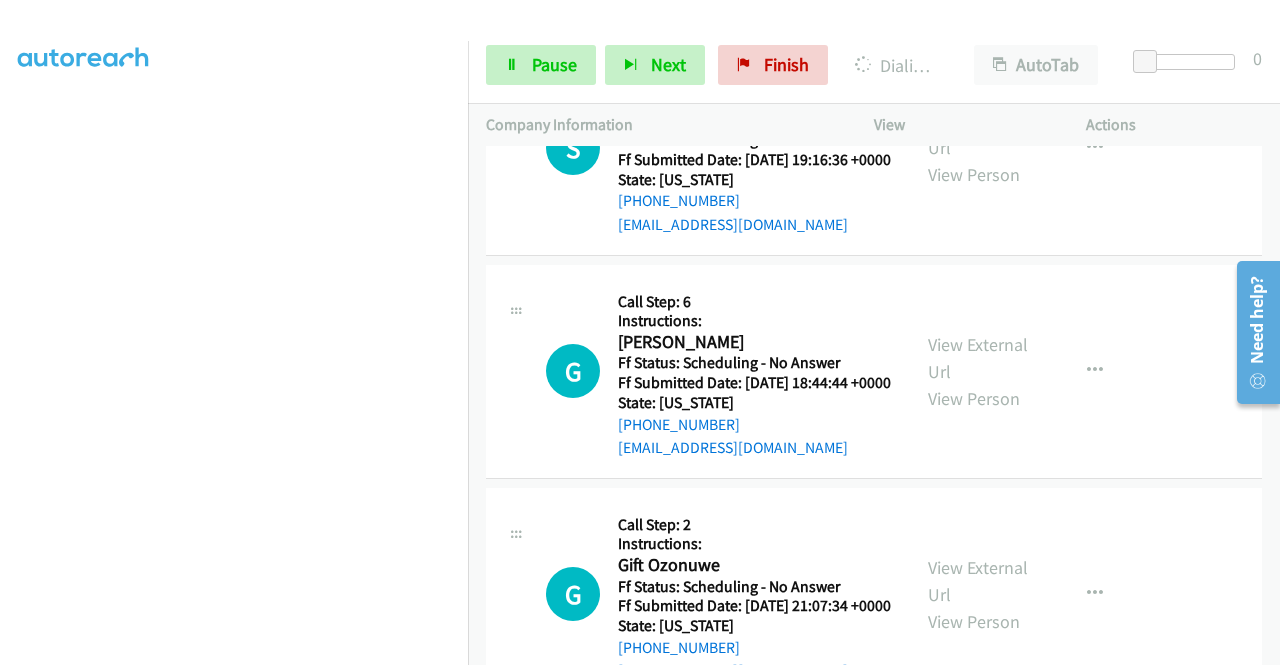 click on "View External Url
View Person" at bounding box center (980, -311) 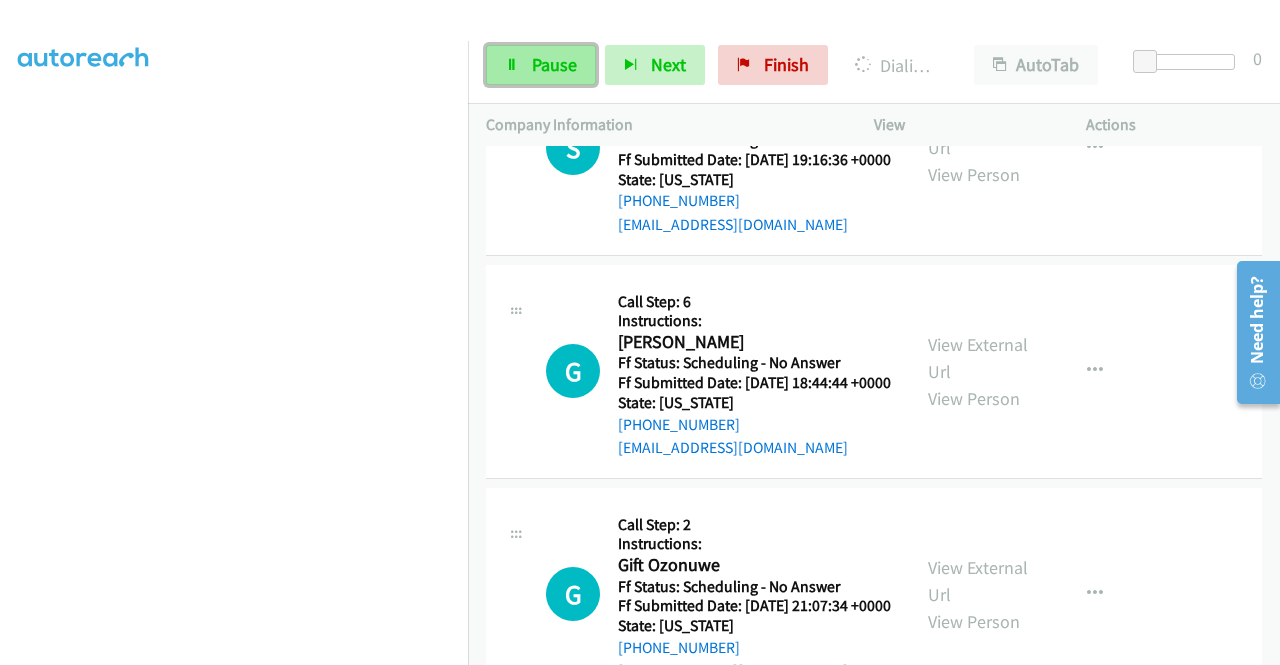 click on "Pause" at bounding box center [554, 64] 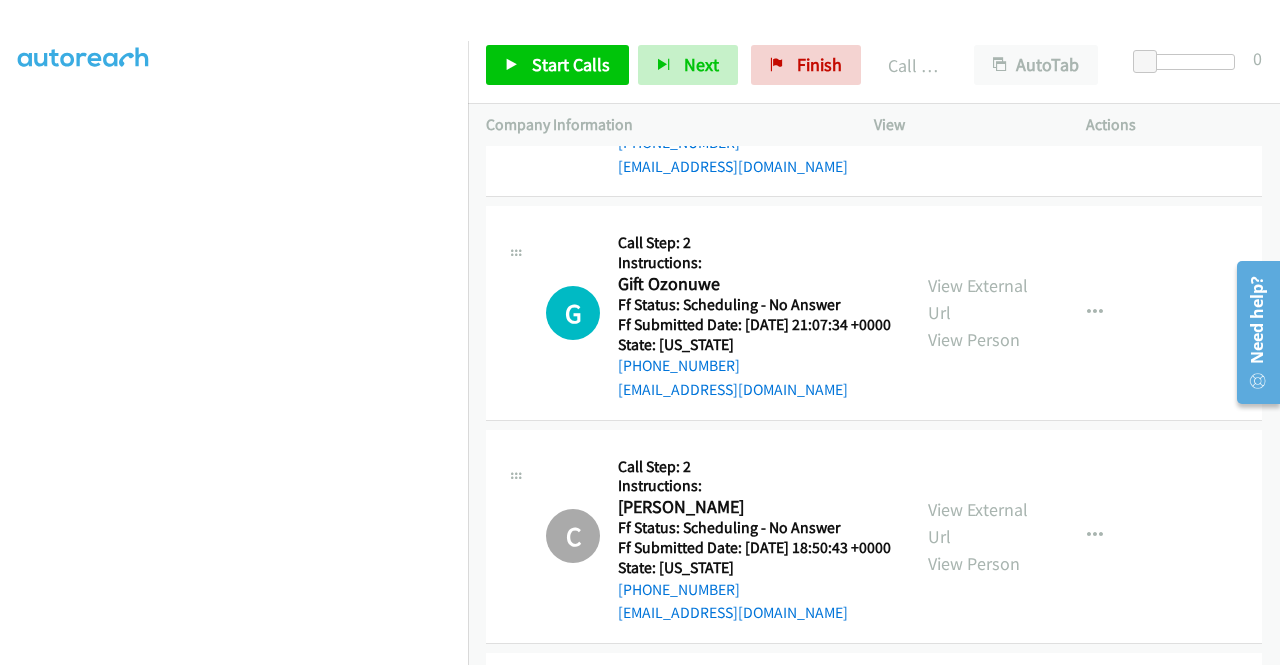 scroll, scrollTop: 11821, scrollLeft: 0, axis: vertical 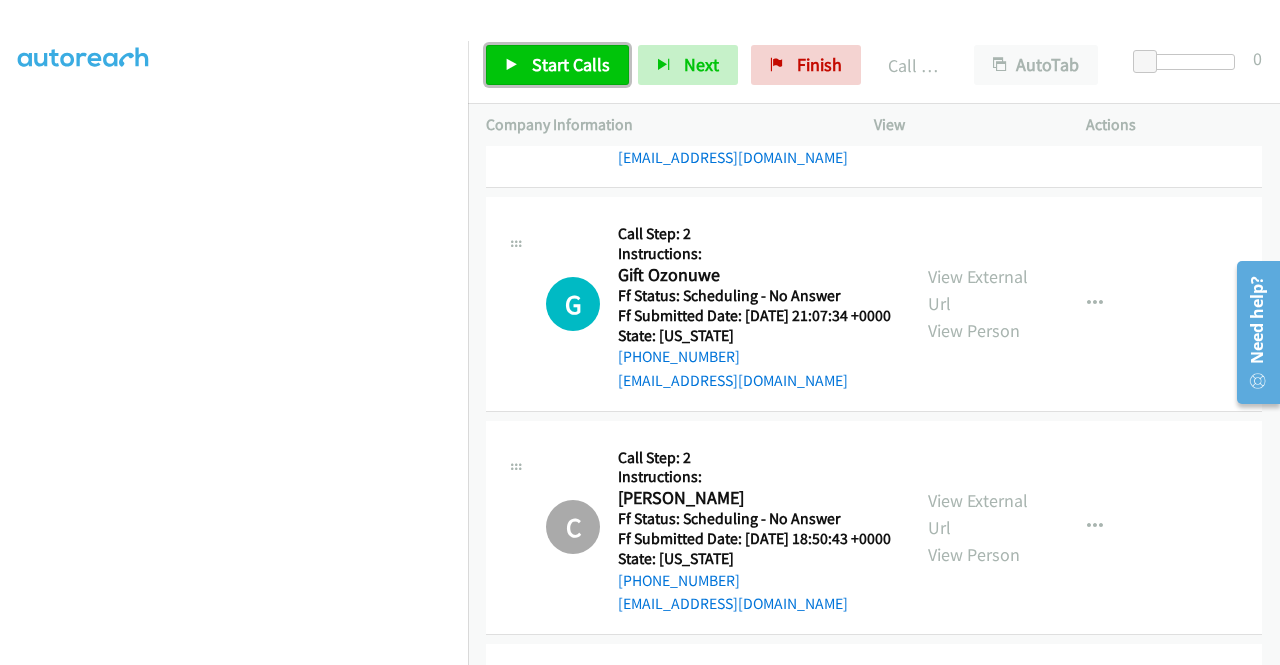 click on "Start Calls" at bounding box center (557, 65) 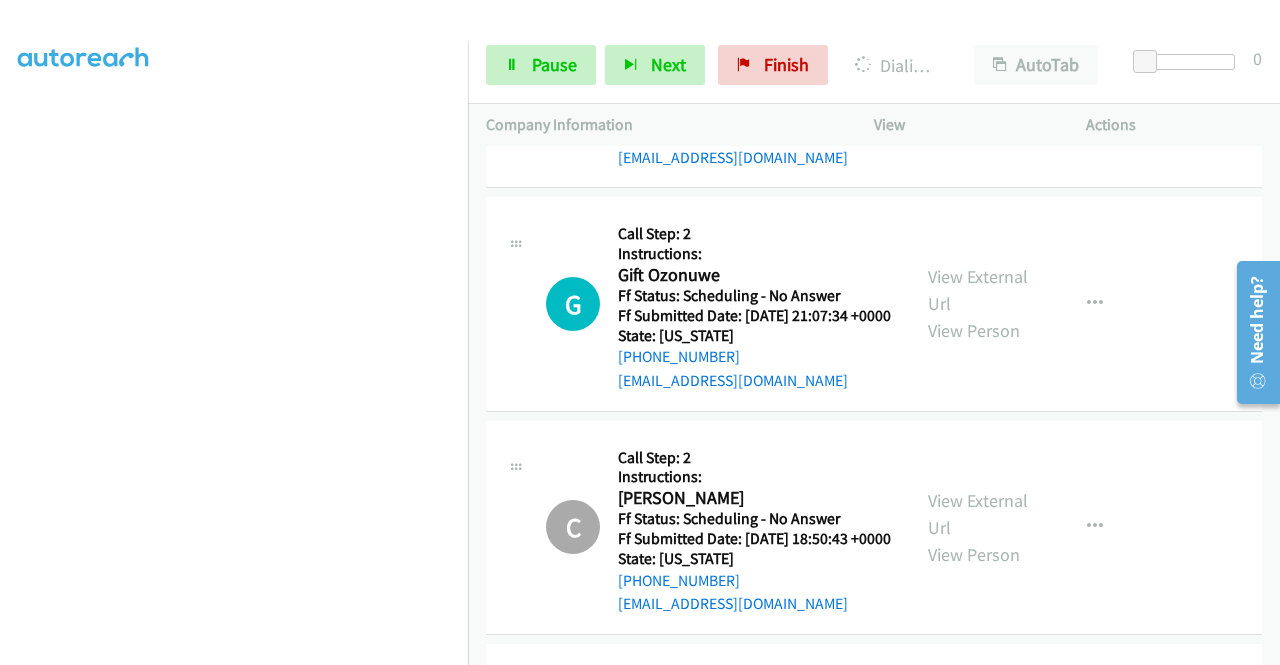 click on "View External Url" at bounding box center [978, -379] 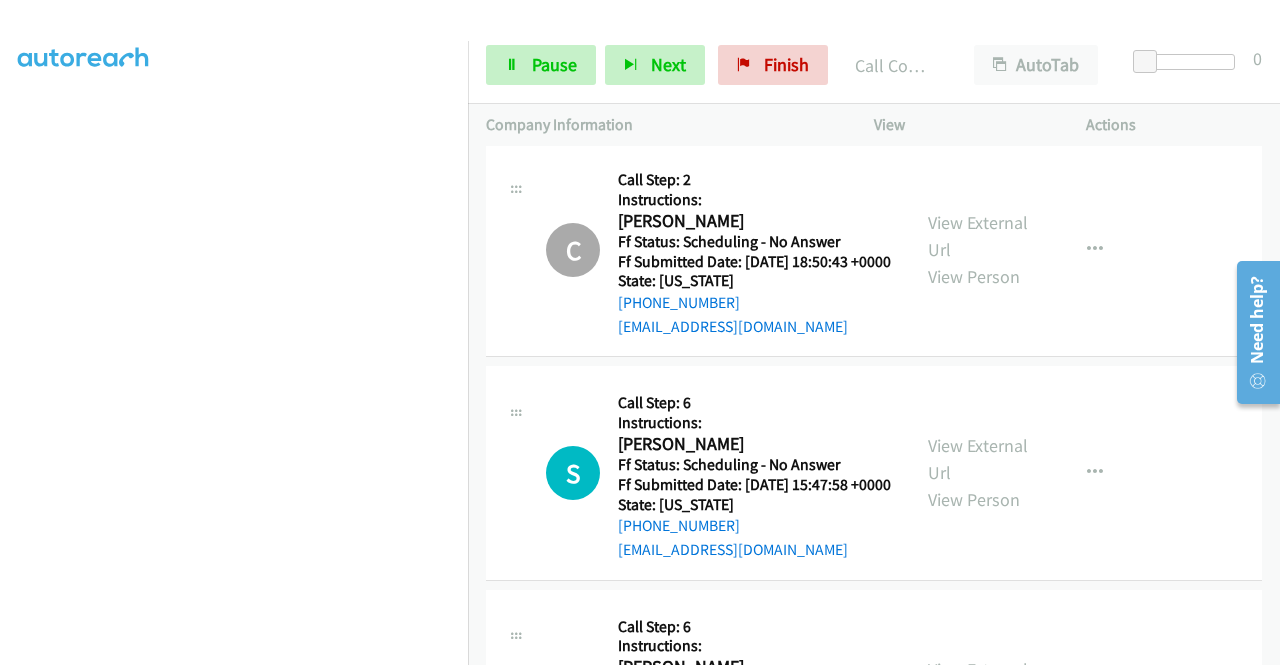 scroll, scrollTop: 12168, scrollLeft: 0, axis: vertical 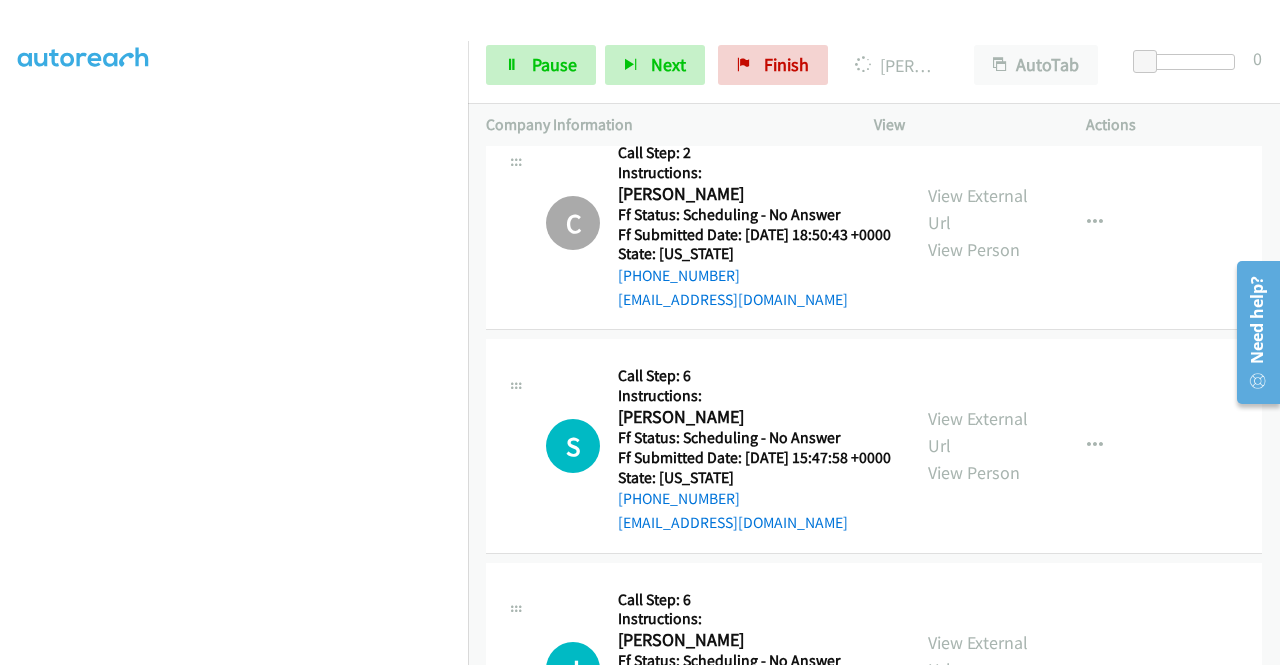 click on "View External Url" at bounding box center [978, -460] 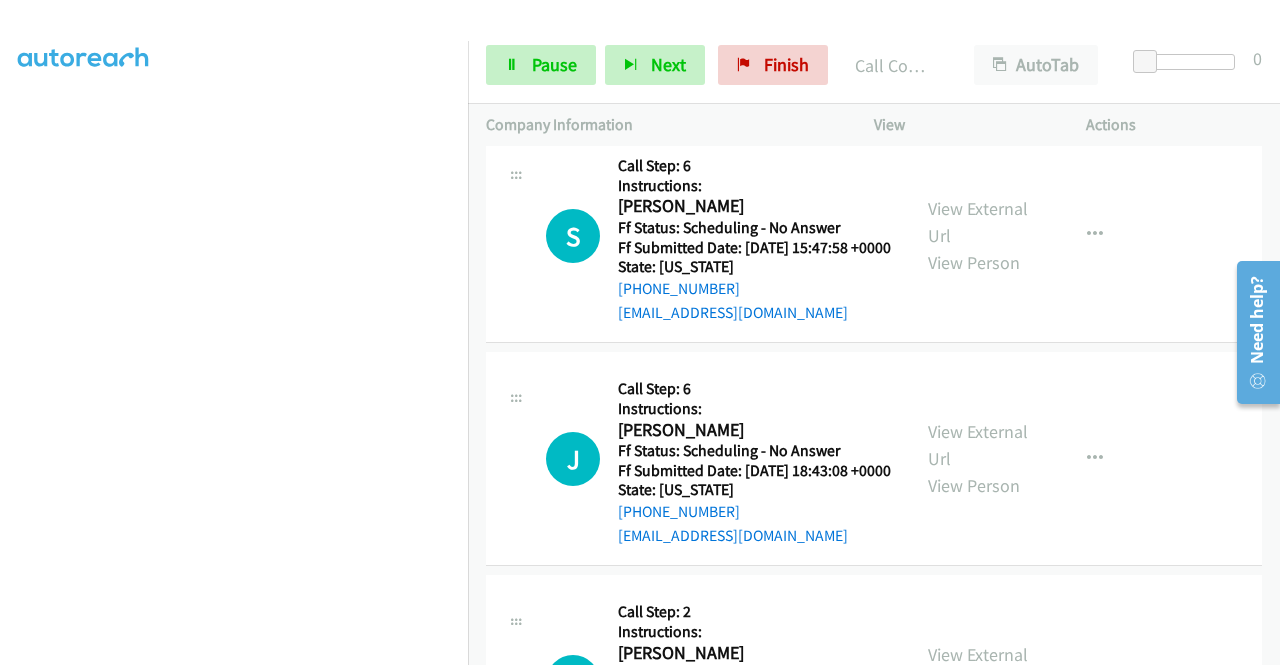 scroll, scrollTop: 12461, scrollLeft: 0, axis: vertical 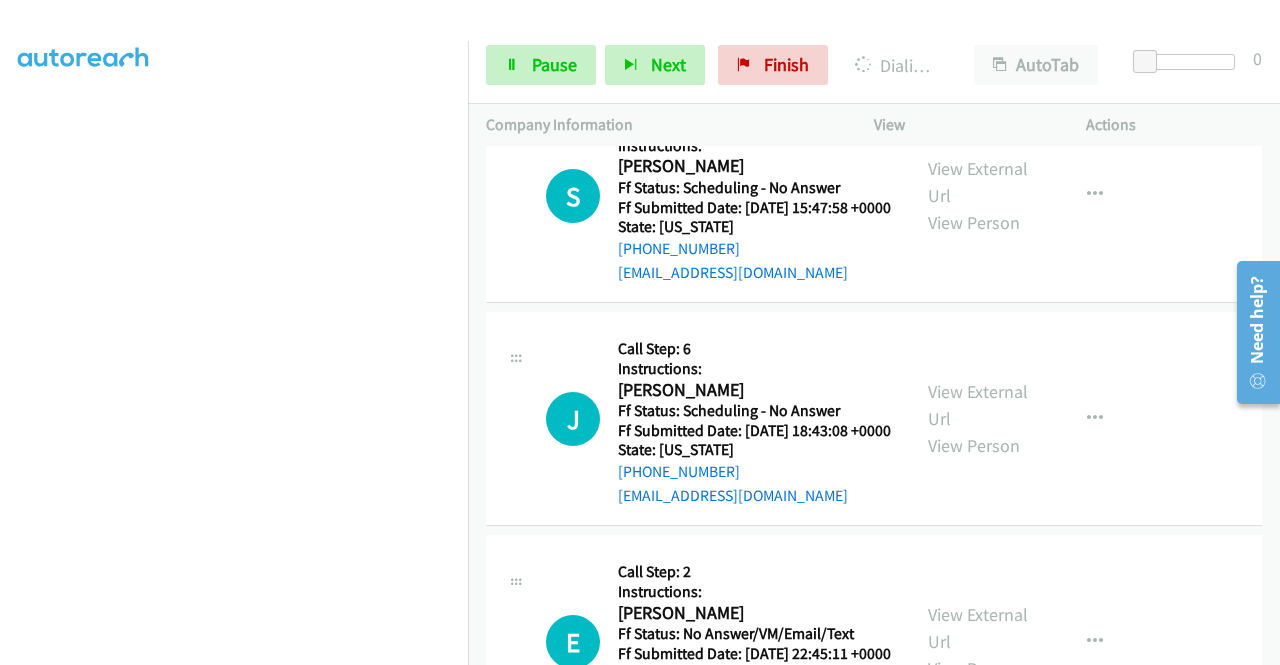 click on "View External Url
View Person" at bounding box center (980, -474) 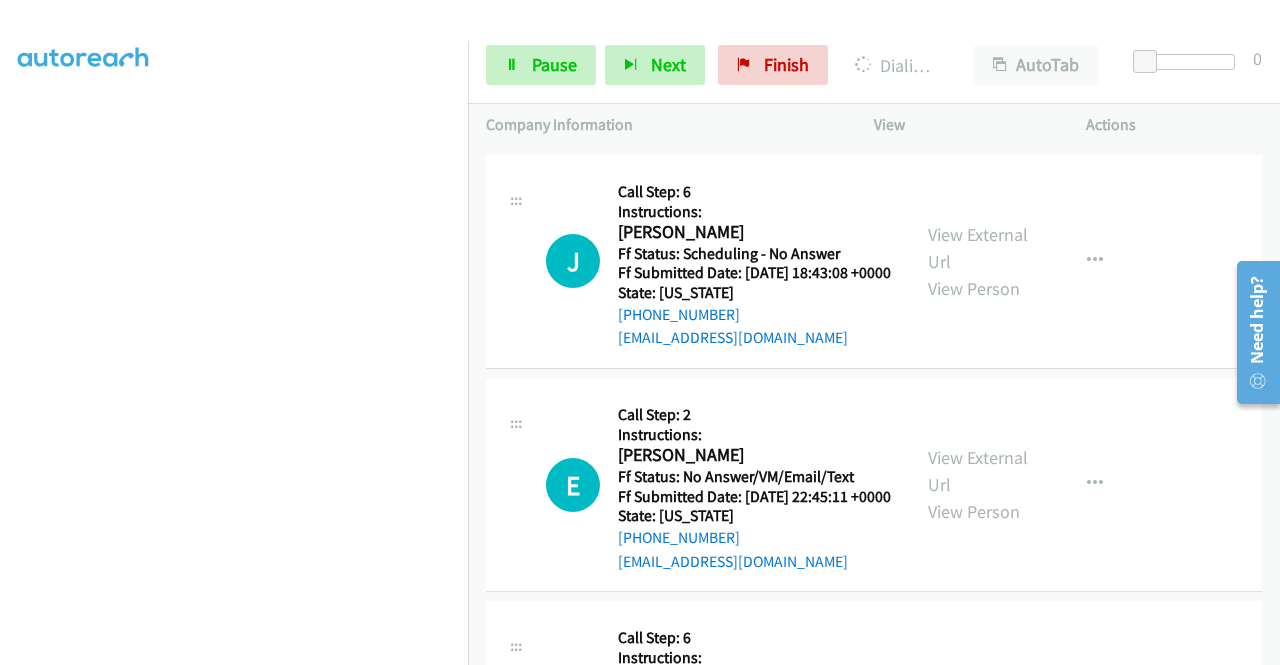 scroll, scrollTop: 12701, scrollLeft: 0, axis: vertical 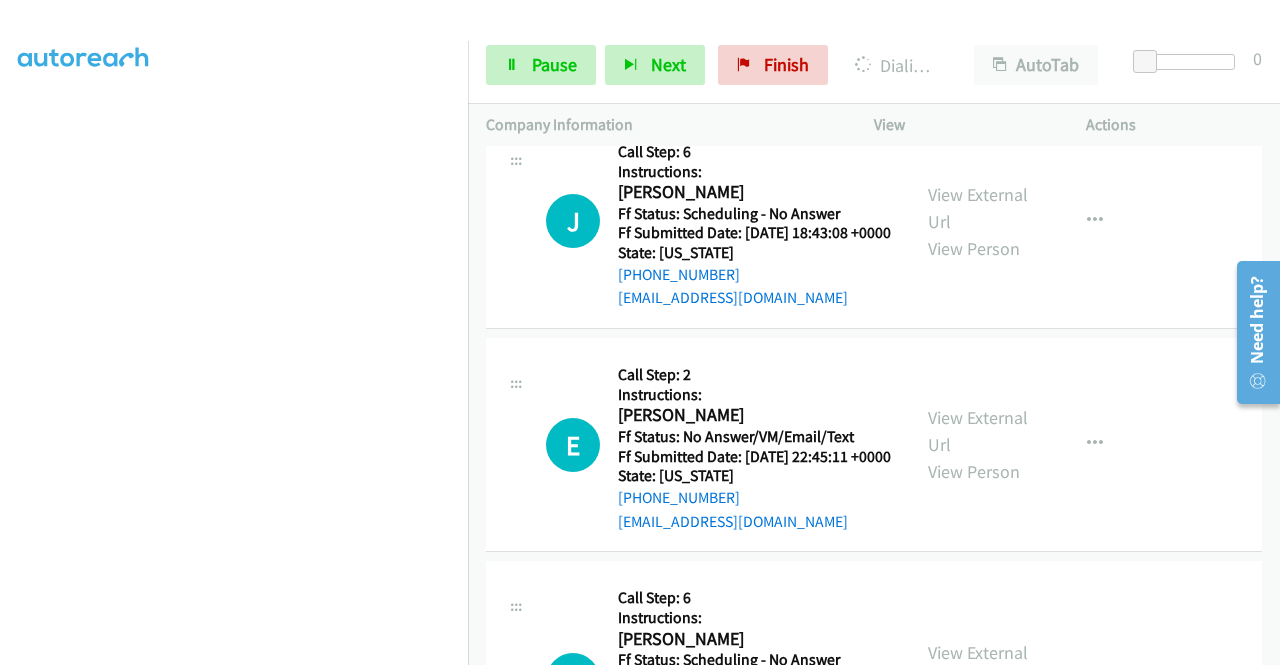 click on "View External Url" at bounding box center [978, -462] 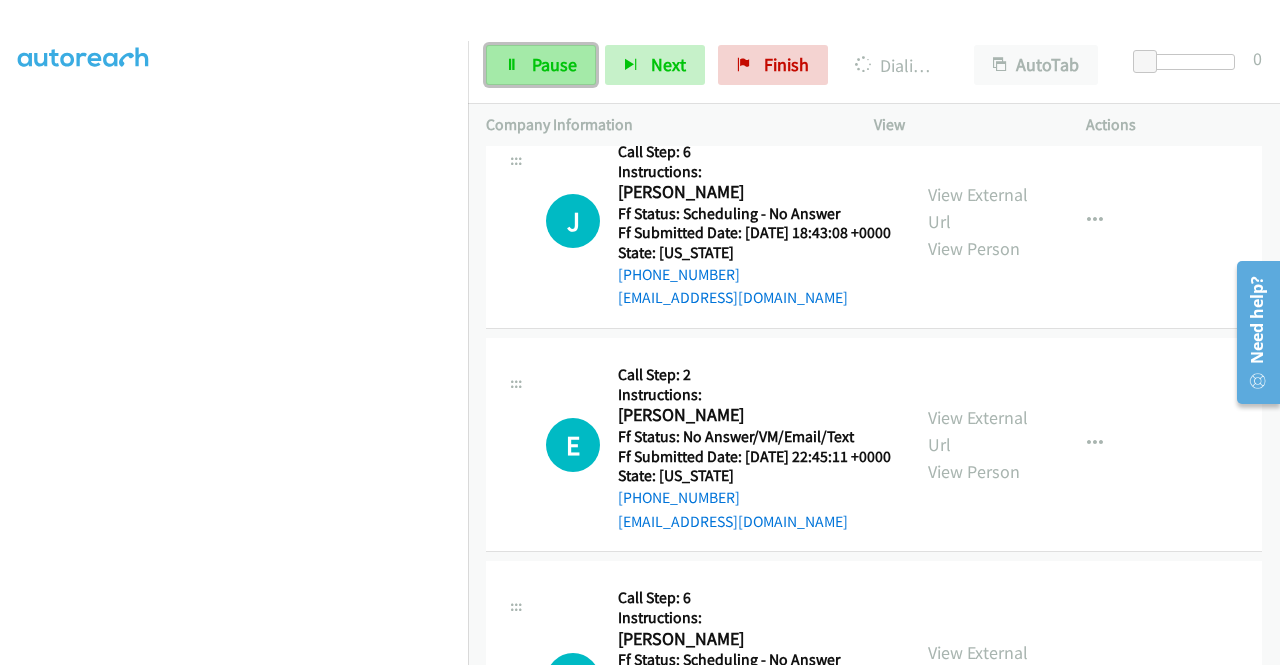 click on "Pause" at bounding box center (554, 64) 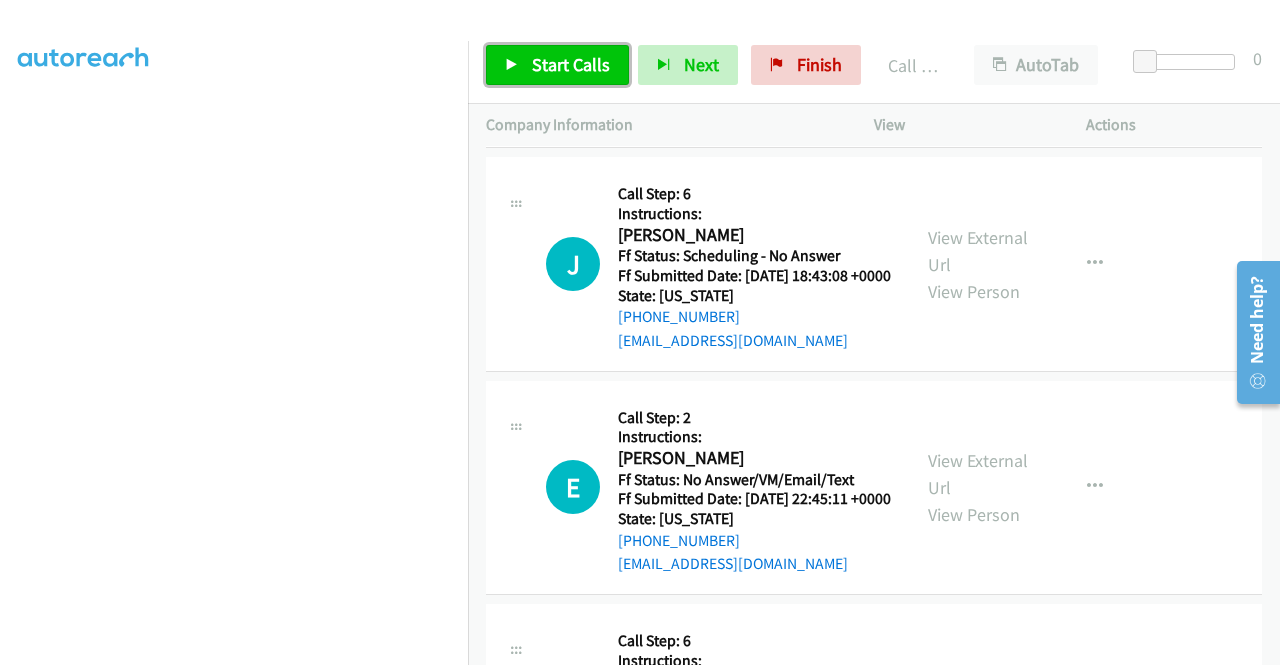 click on "Start Calls" at bounding box center (557, 65) 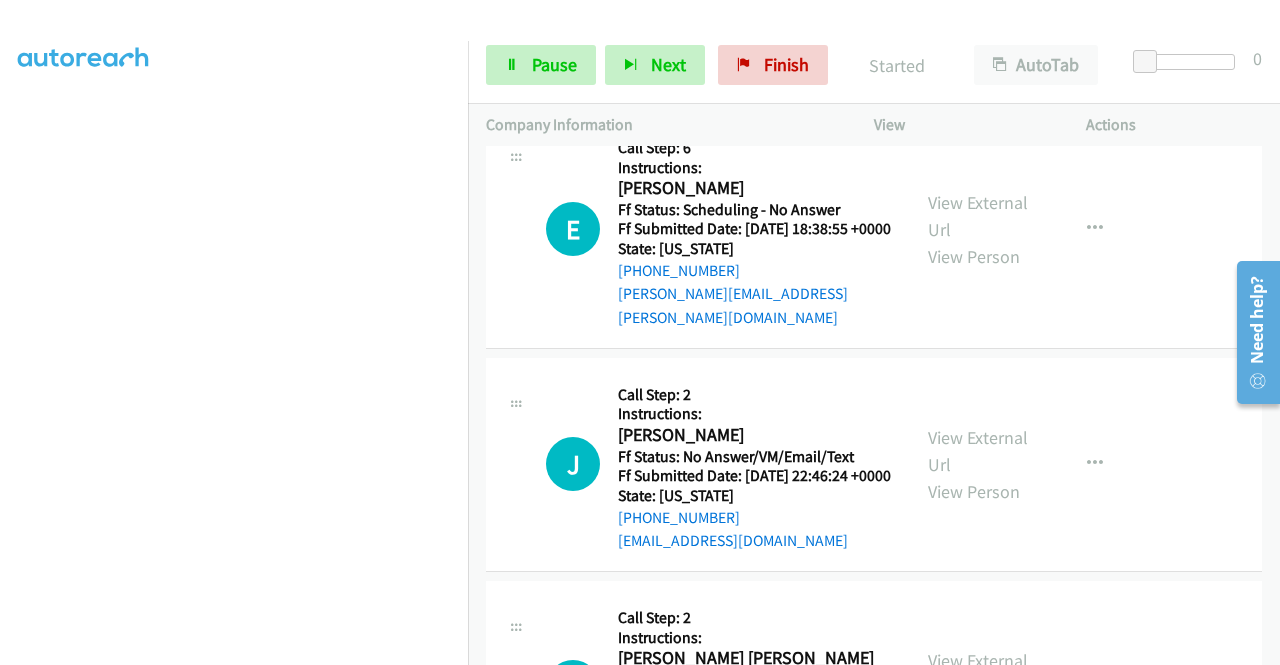 scroll, scrollTop: 13234, scrollLeft: 0, axis: vertical 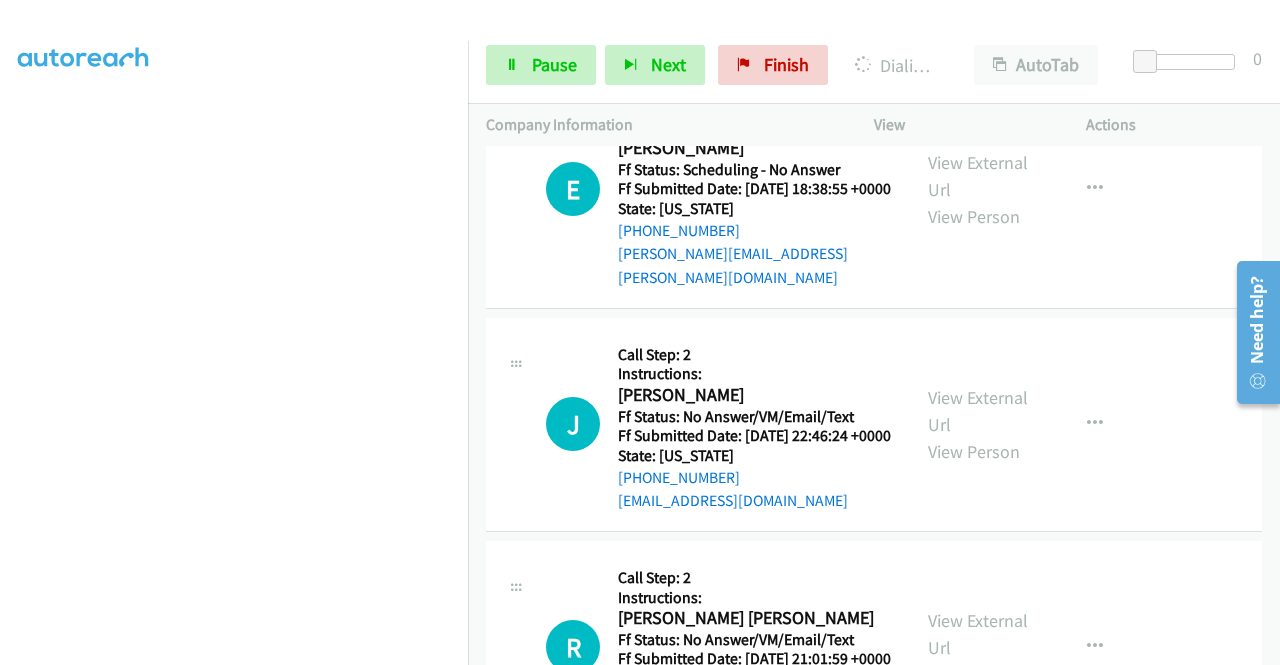 click on "View External Url" at bounding box center (978, -506) 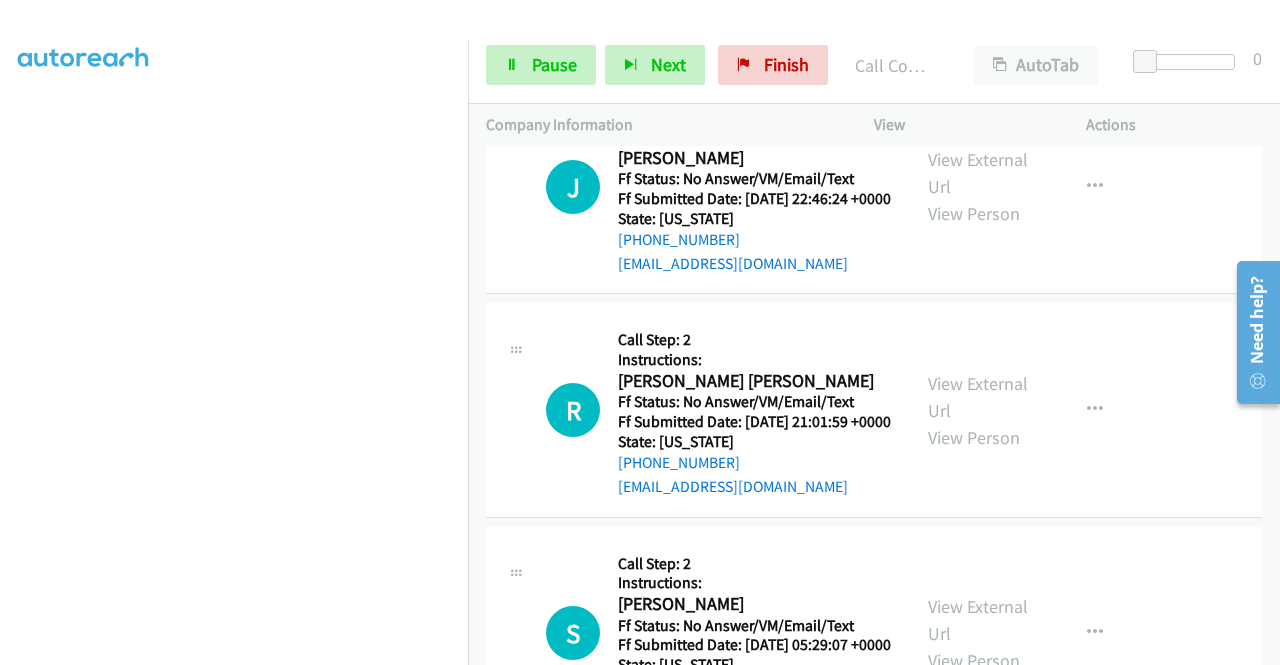 scroll, scrollTop: 13554, scrollLeft: 0, axis: vertical 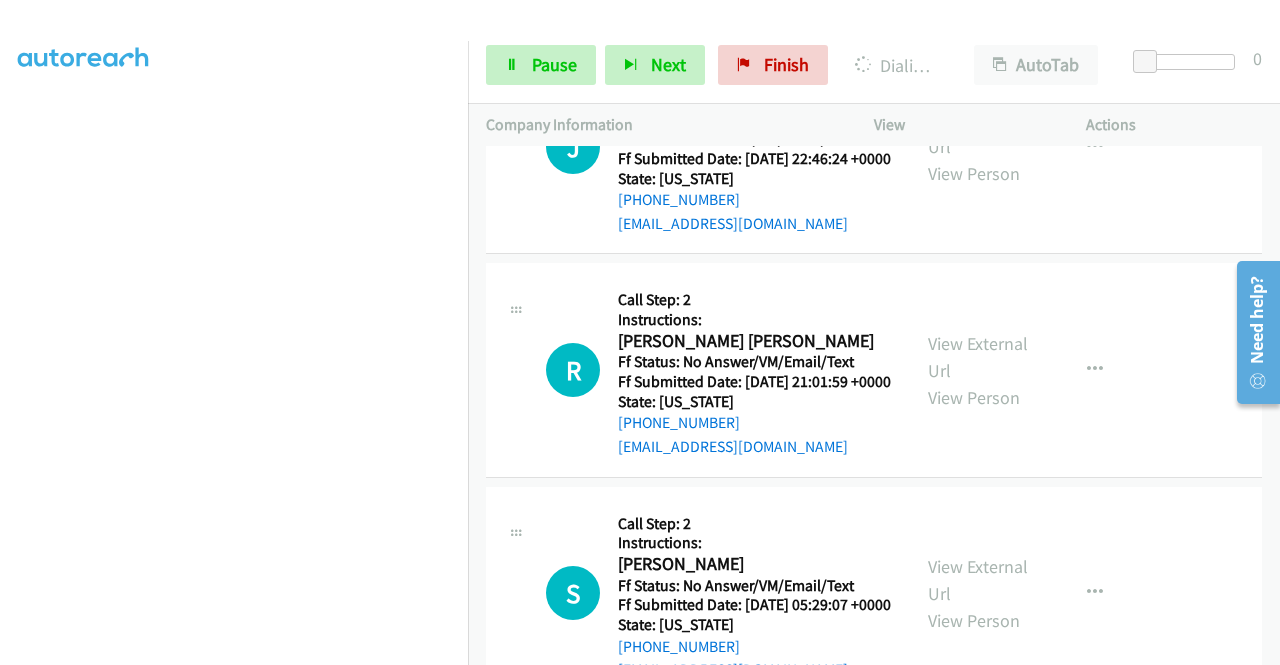 click on "View External Url" at bounding box center [978, -560] 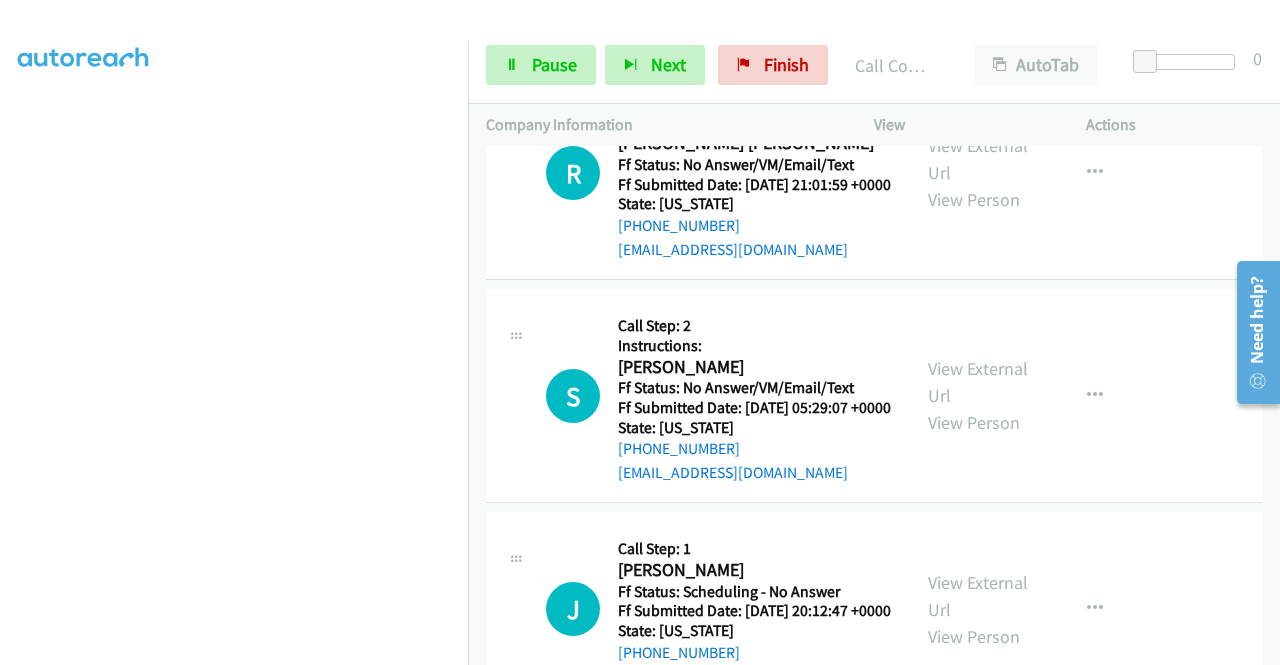 scroll, scrollTop: 13834, scrollLeft: 0, axis: vertical 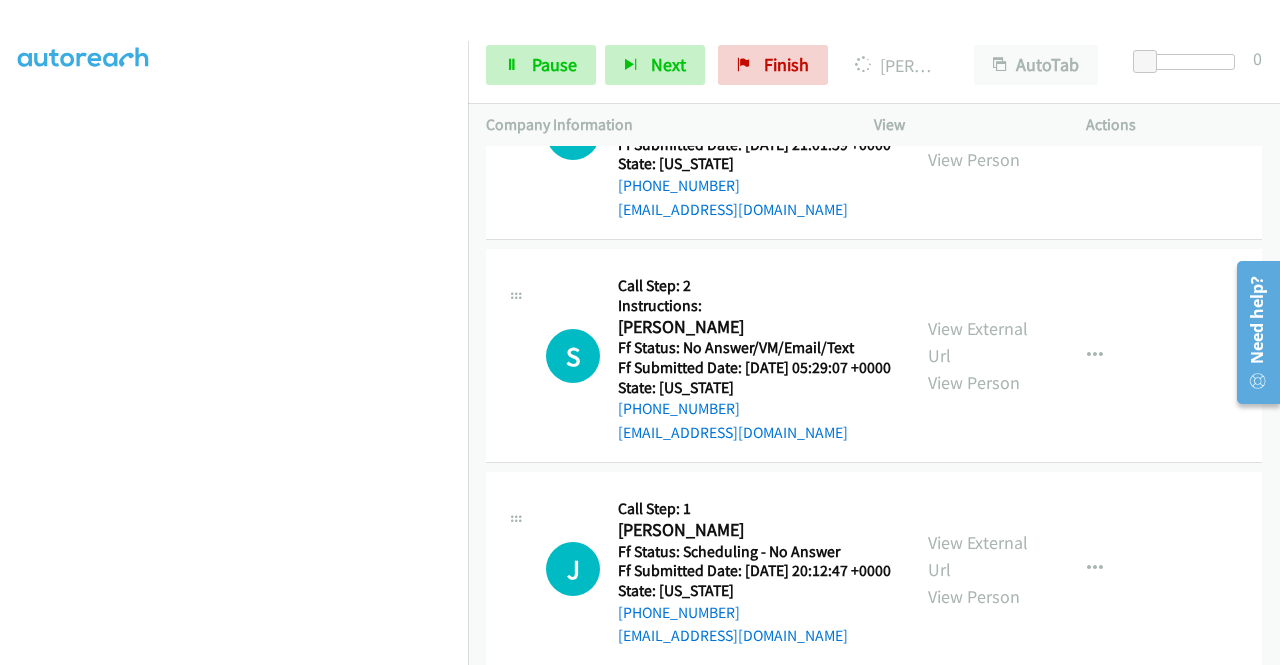 click on "View External Url" at bounding box center [978, -574] 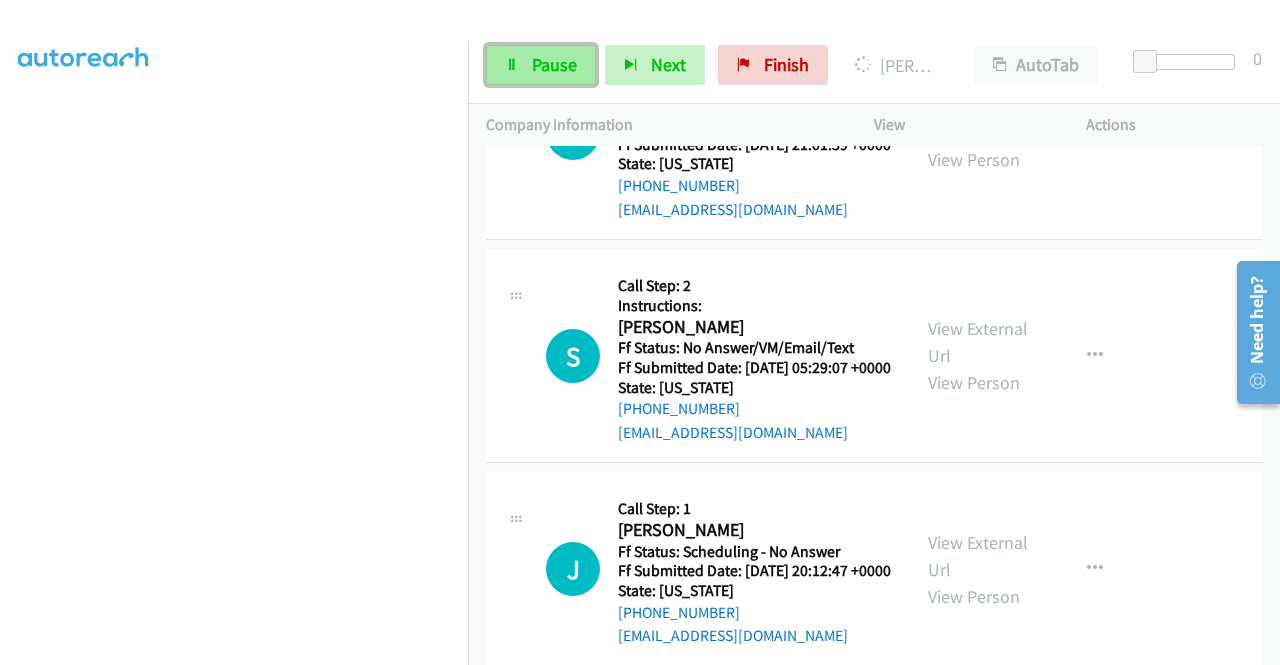 click on "Pause" at bounding box center (541, 65) 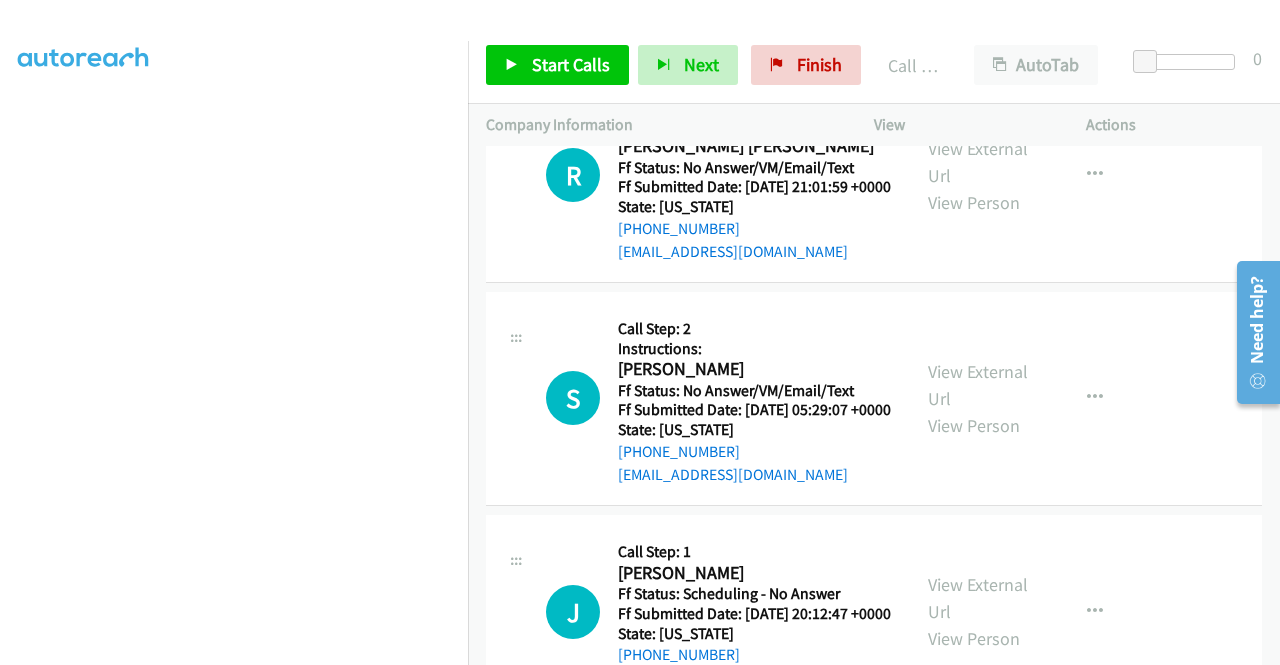 click on "Call was successful?" at bounding box center (685, -442) 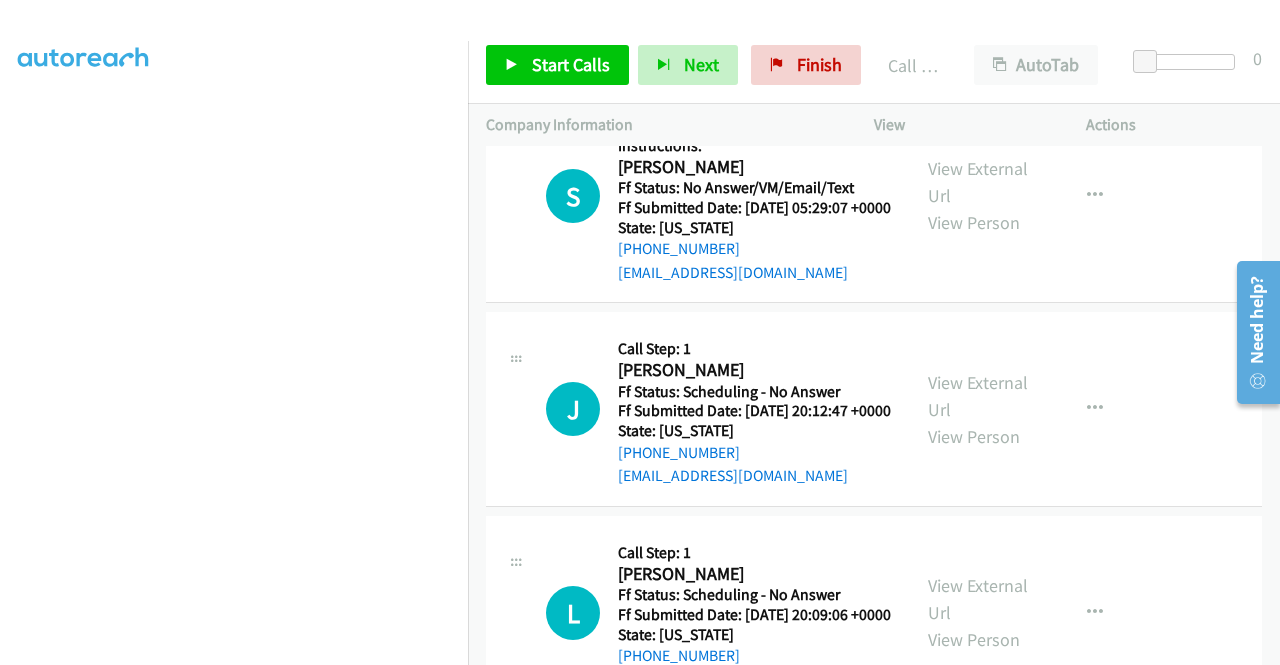 scroll, scrollTop: 14034, scrollLeft: 0, axis: vertical 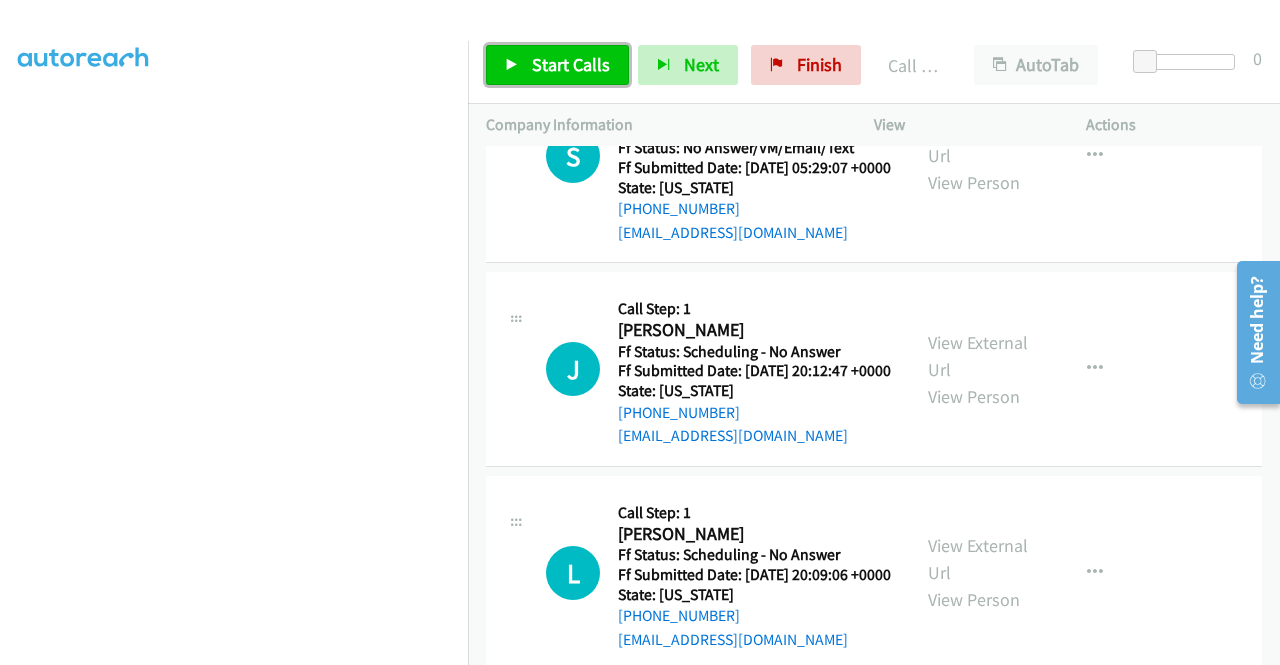 click on "Start Calls" at bounding box center (571, 64) 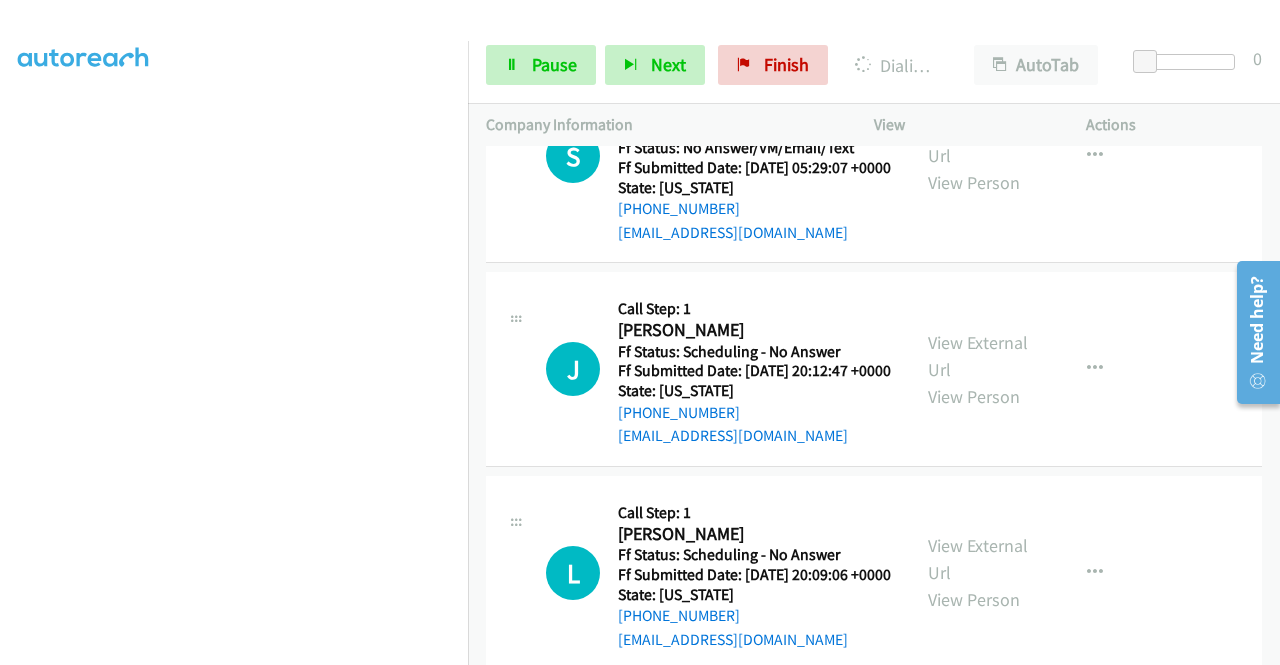 click on "View External Url" at bounding box center [978, -539] 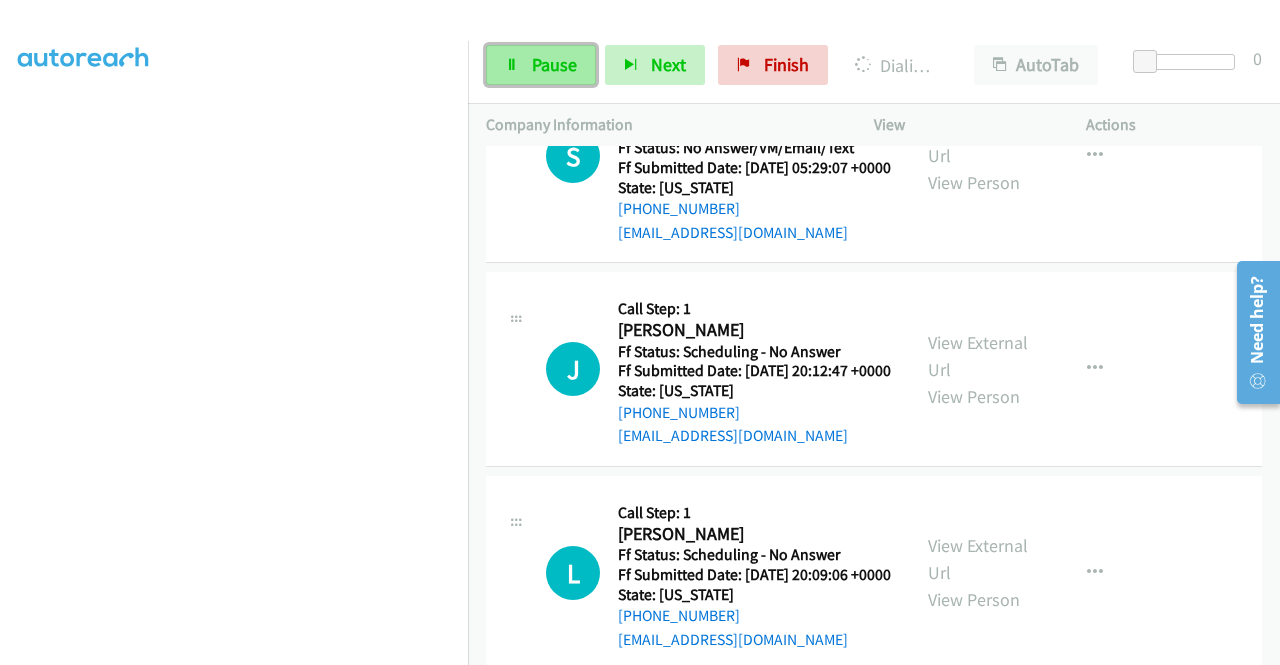 click on "Pause" at bounding box center [554, 64] 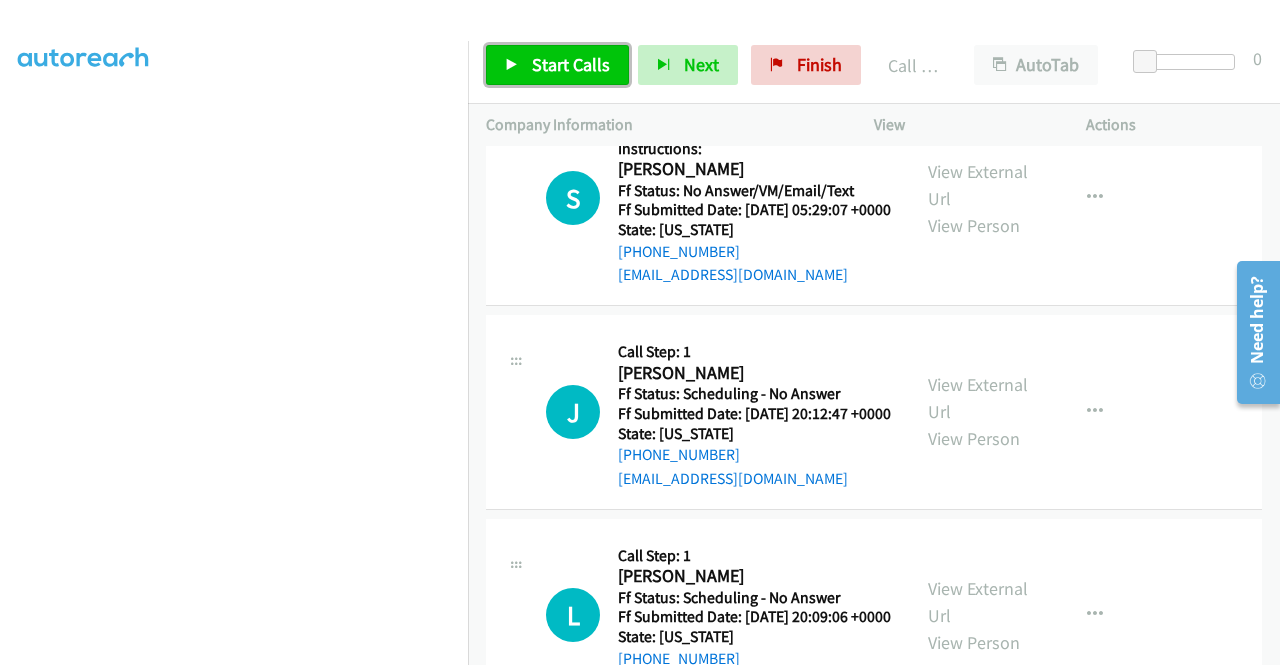 click at bounding box center (512, 66) 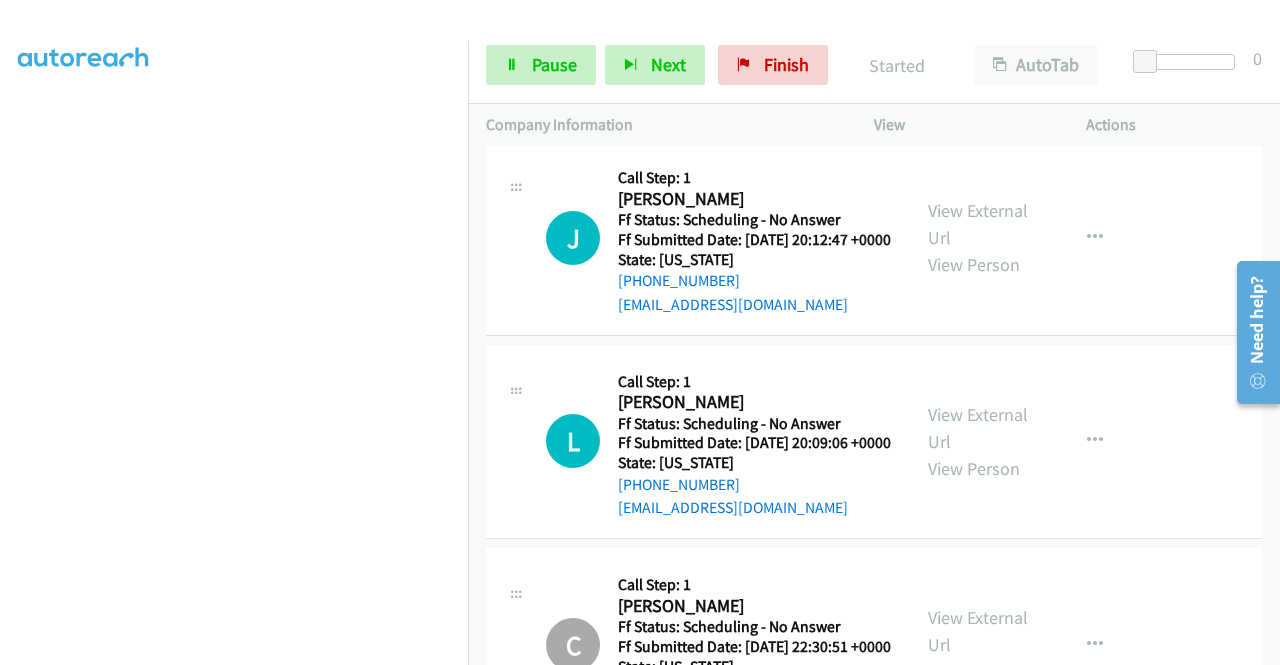 scroll, scrollTop: 14248, scrollLeft: 0, axis: vertical 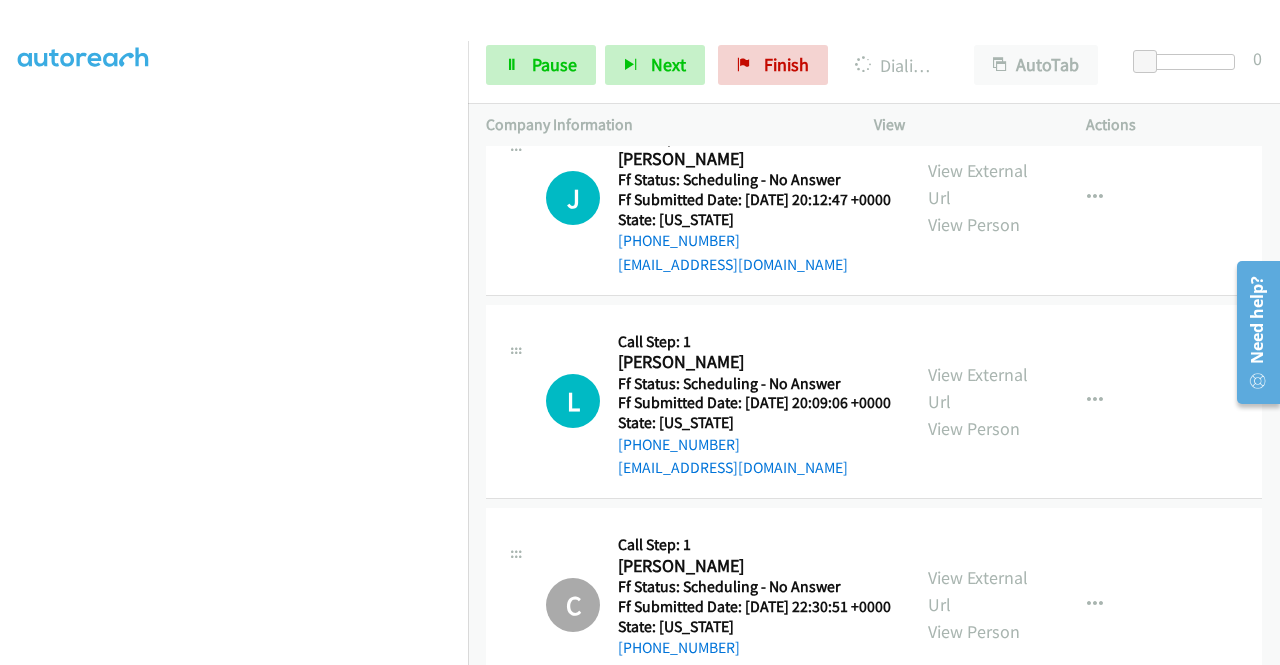 click on "View External Url" at bounding box center [978, -475] 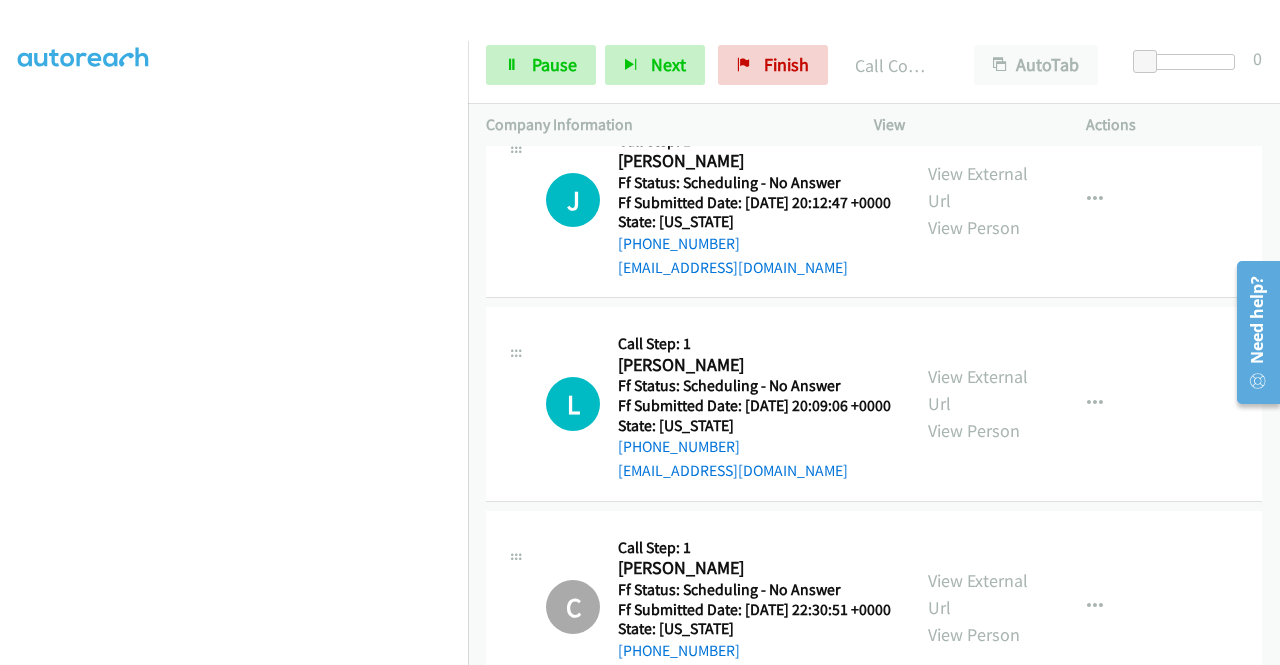 scroll, scrollTop: 14394, scrollLeft: 0, axis: vertical 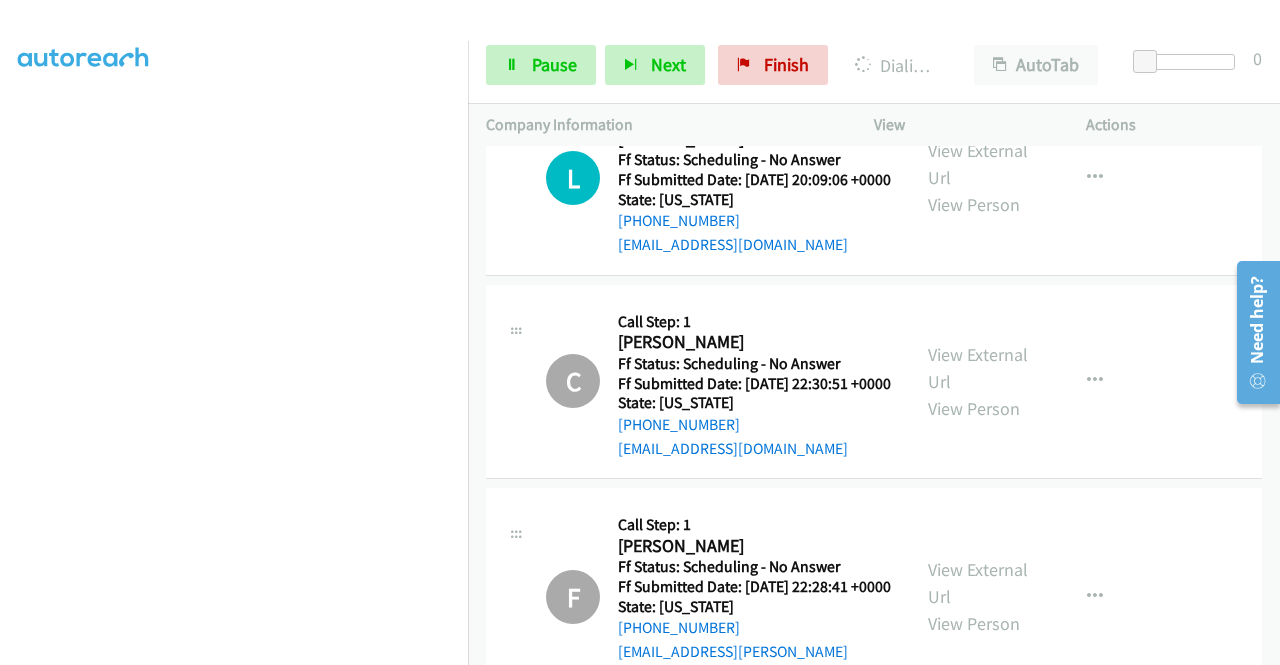 click on "View External Url
View Person
View External Url
Email
Schedule/Manage Callback
Skip Call
Add to do not call list" at bounding box center [1025, -463] 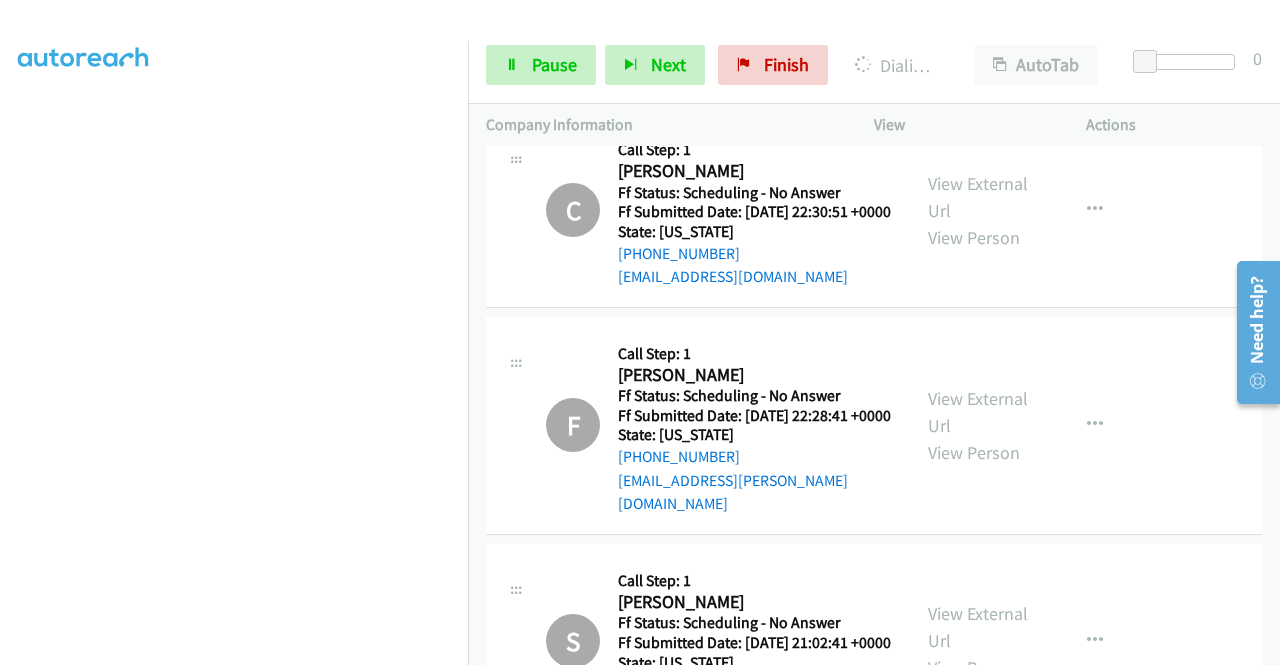 scroll, scrollTop: 14781, scrollLeft: 0, axis: vertical 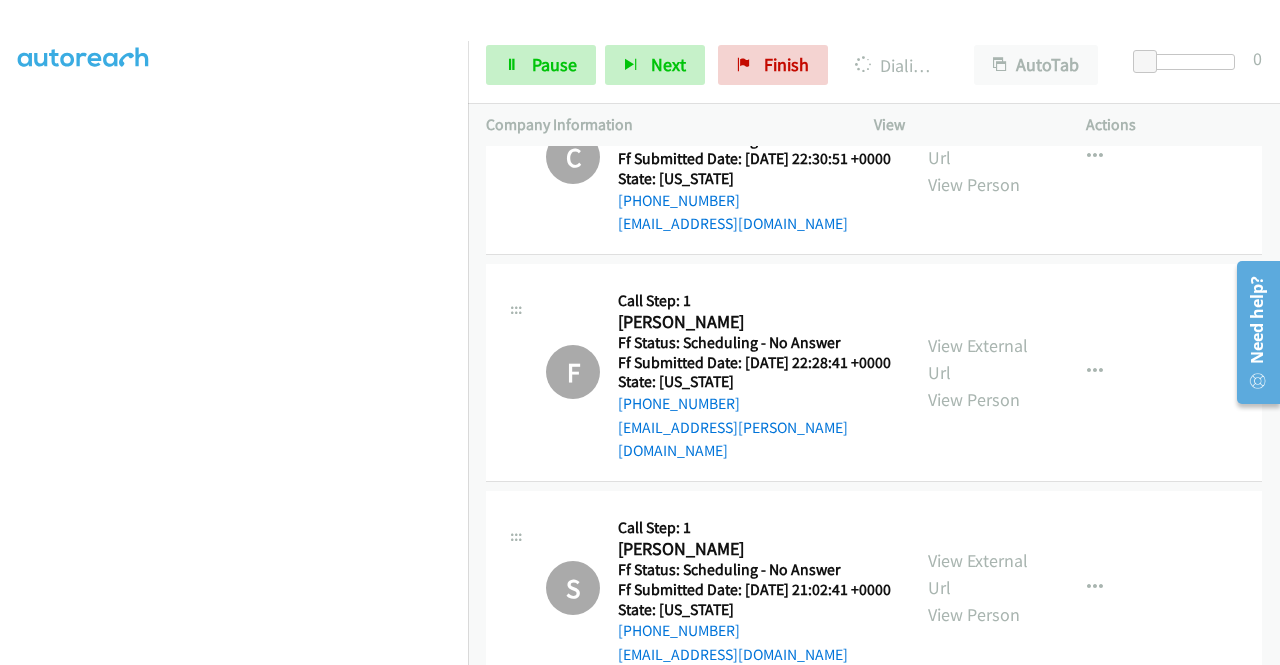click on "View External Url" at bounding box center [978, -477] 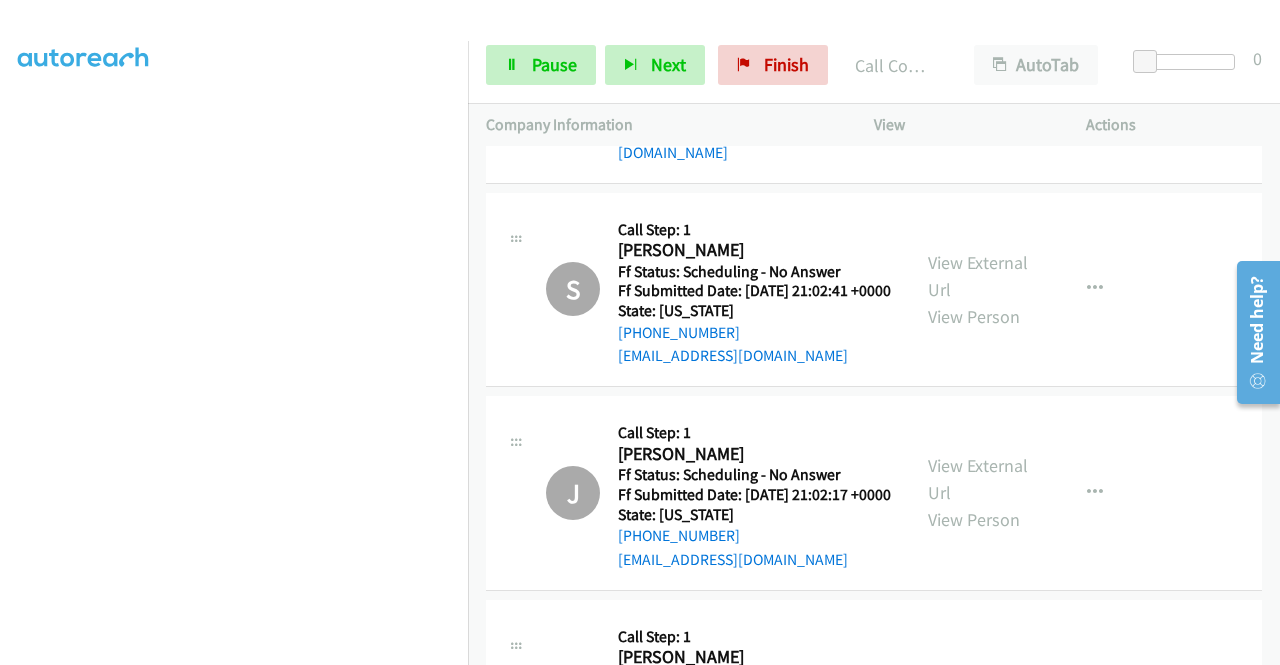 scroll, scrollTop: 15140, scrollLeft: 0, axis: vertical 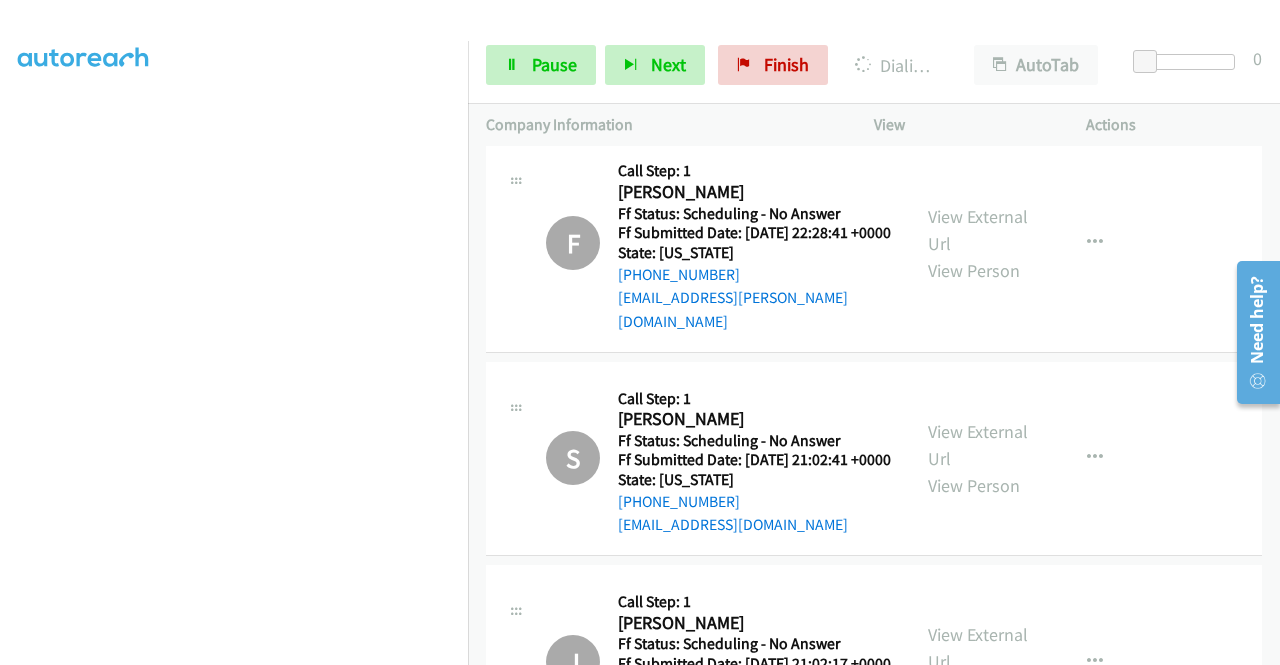 click on "View External Url" at bounding box center [978, -393] 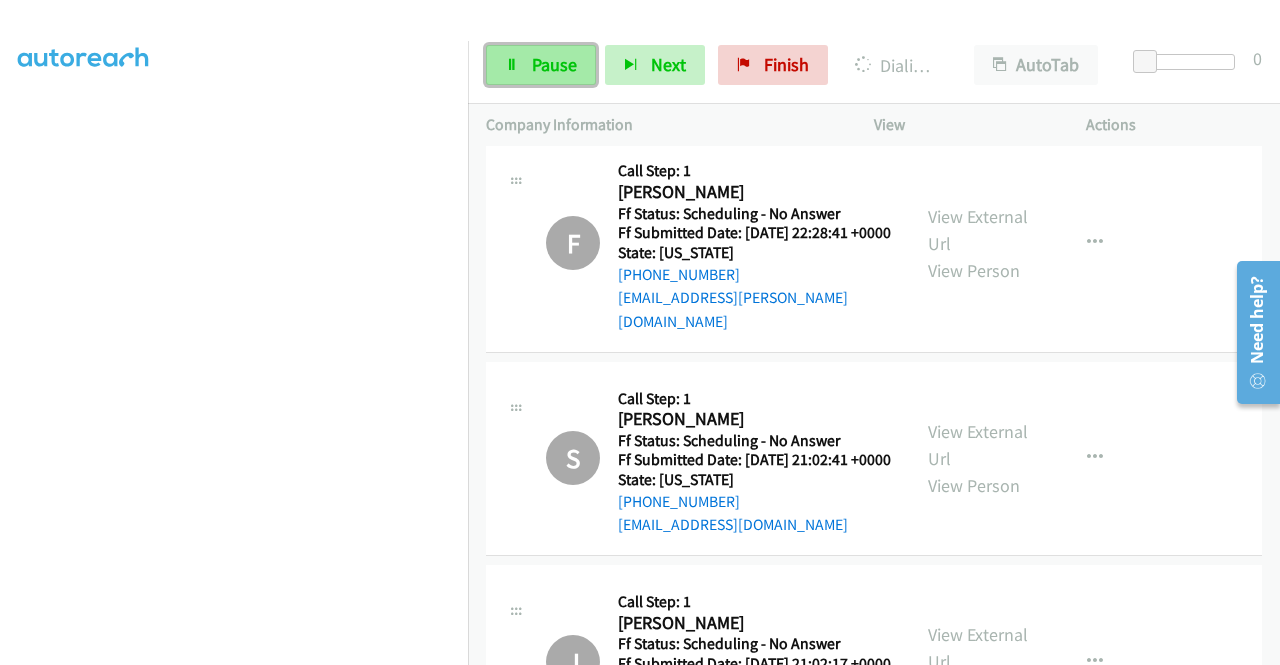 click on "Pause" at bounding box center [541, 65] 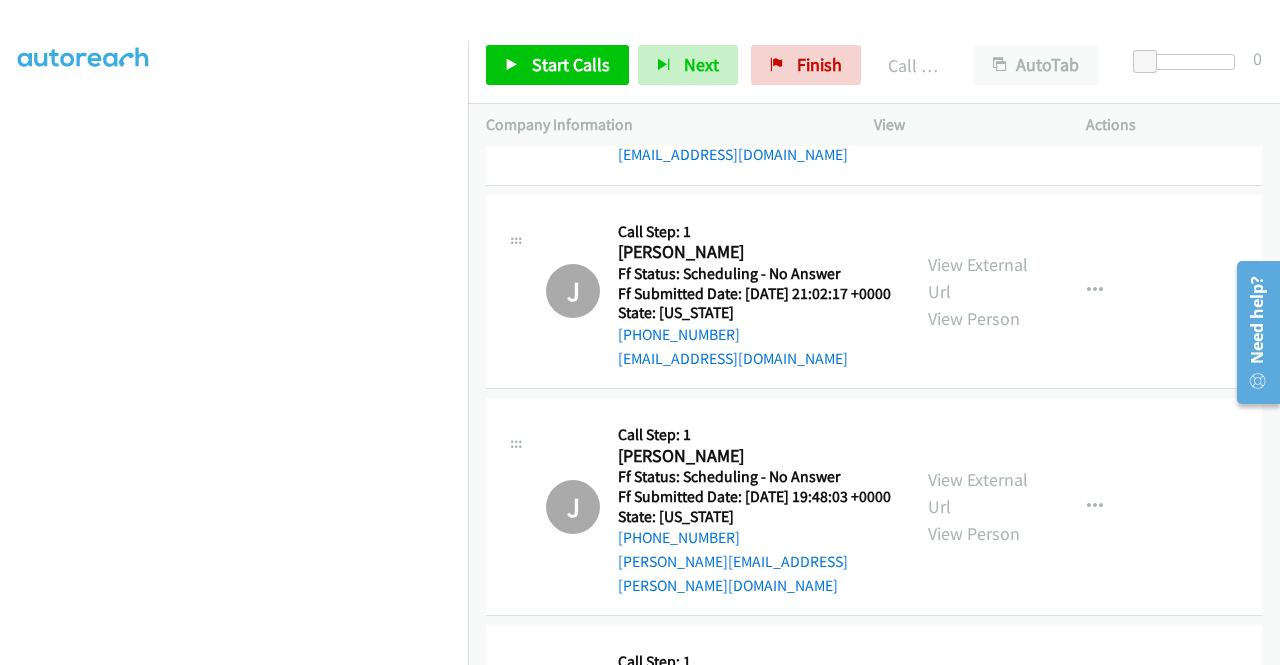 scroll, scrollTop: 15473, scrollLeft: 0, axis: vertical 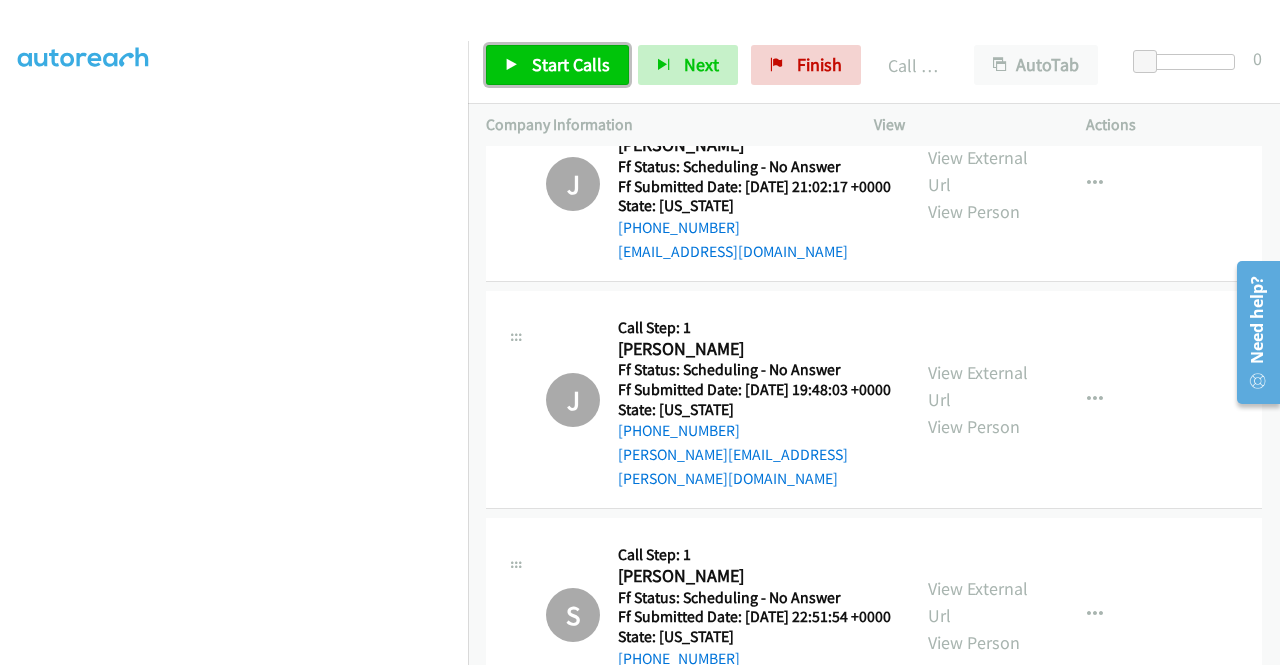 click on "Start Calls" at bounding box center (557, 65) 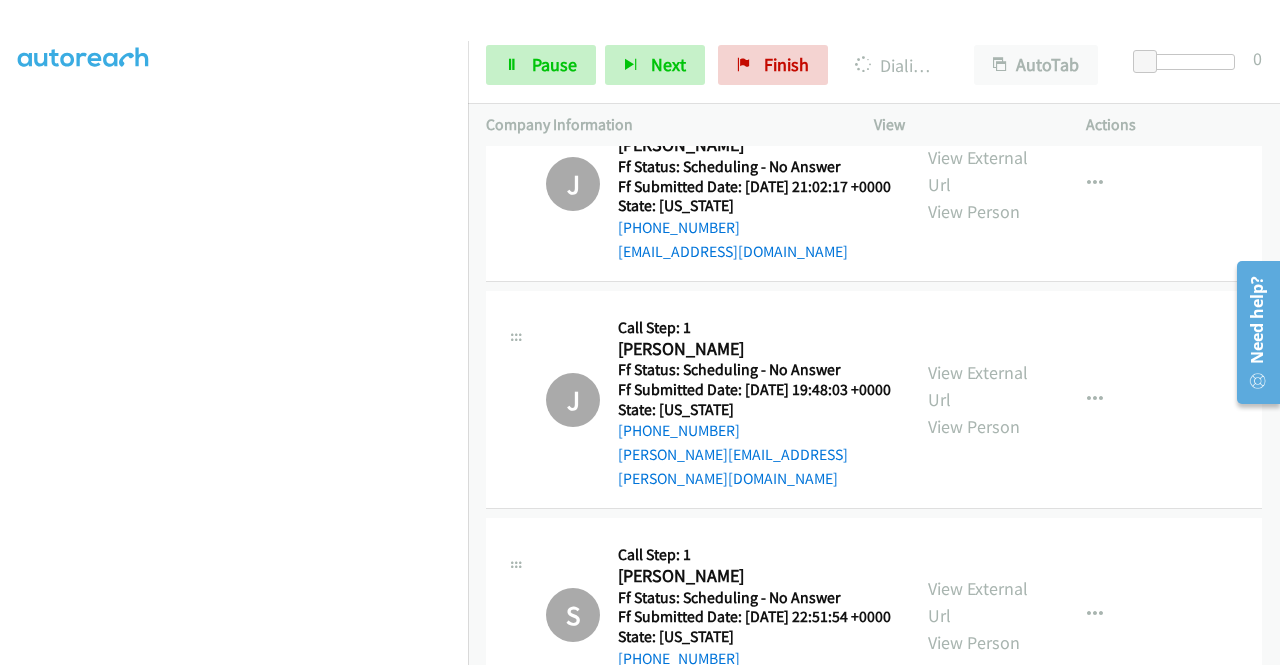 click on "View External Url" at bounding box center [978, -667] 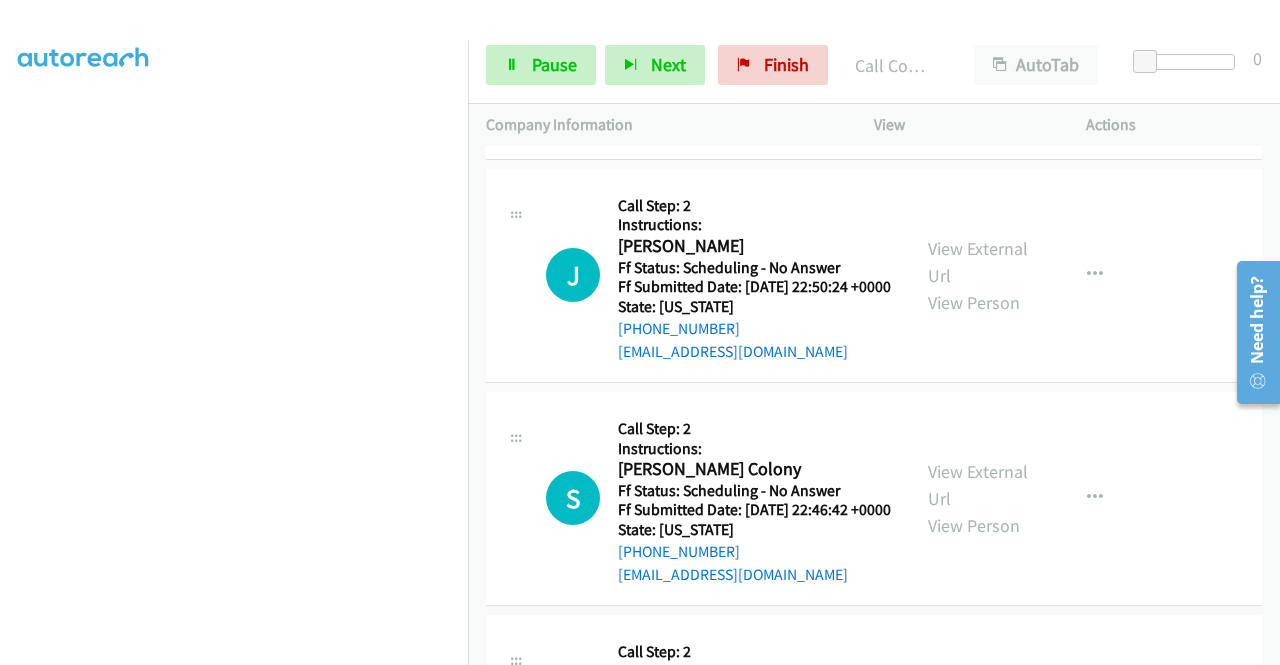 scroll, scrollTop: 18072, scrollLeft: 0, axis: vertical 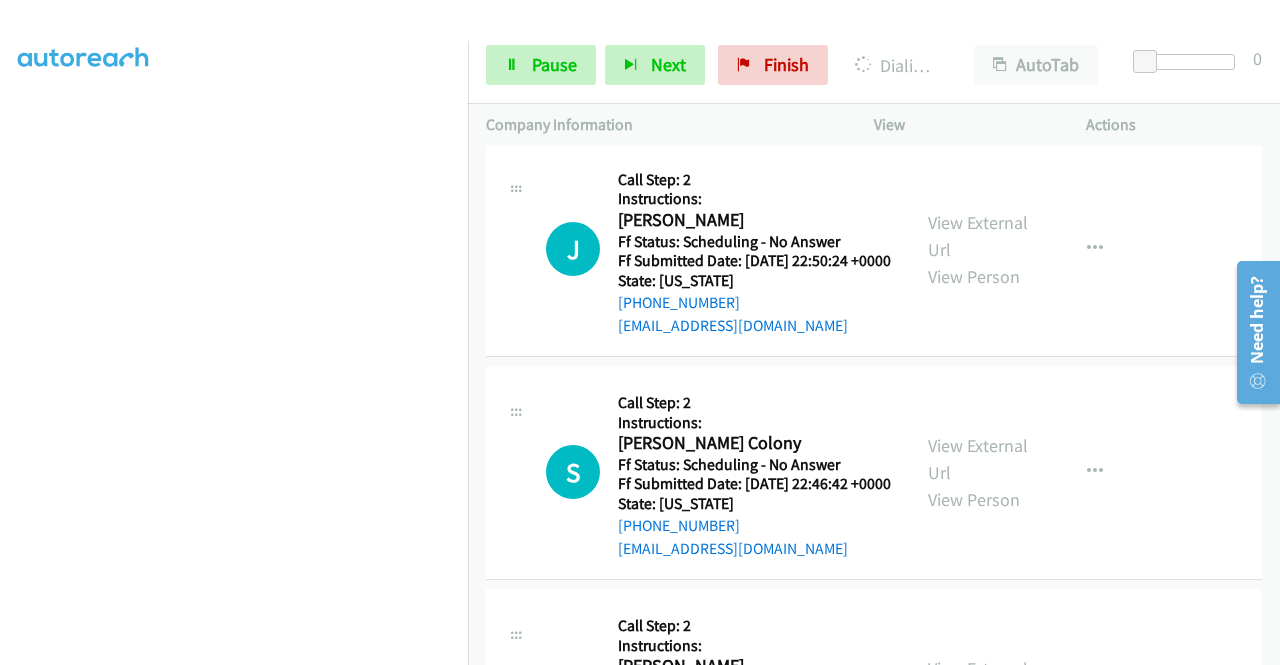click on "View External Url" at bounding box center [978, -669] 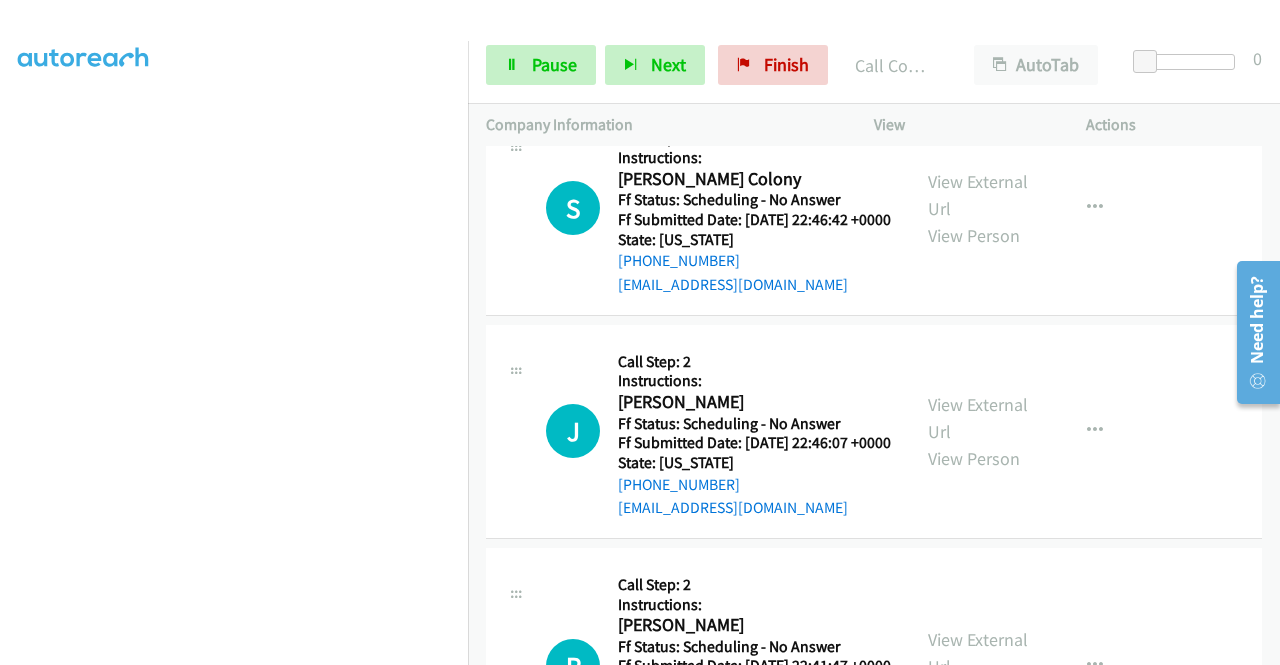 scroll, scrollTop: 18419, scrollLeft: 0, axis: vertical 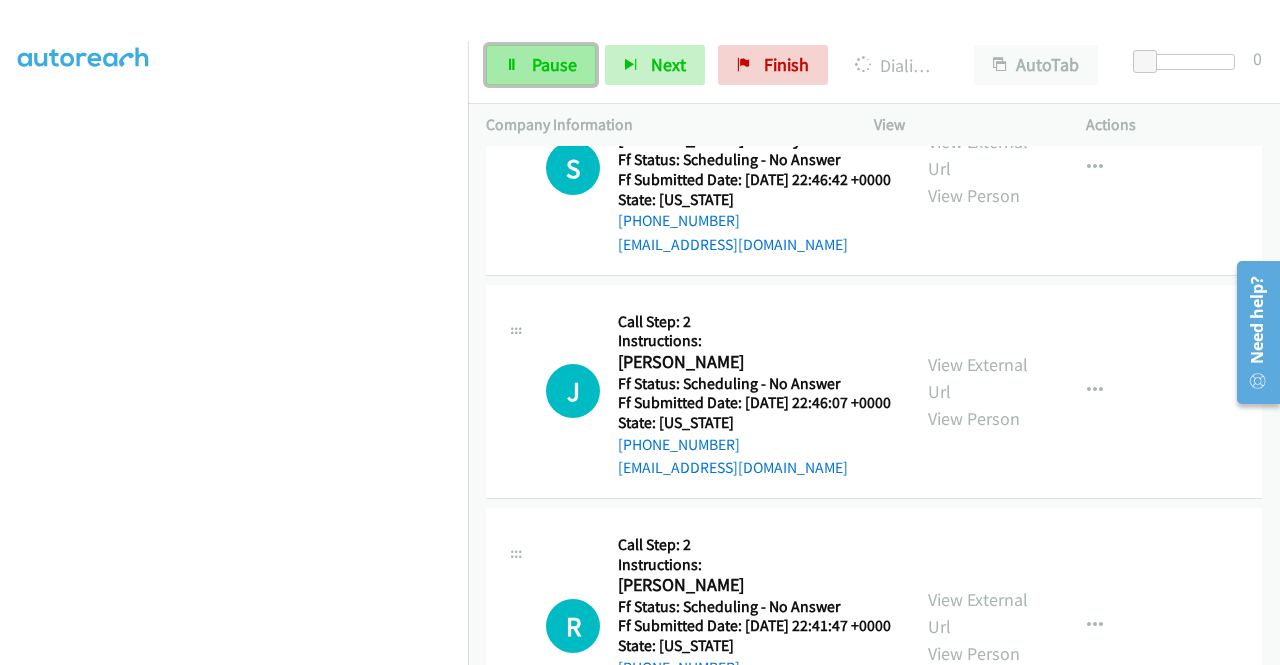 click on "Pause" at bounding box center (554, 64) 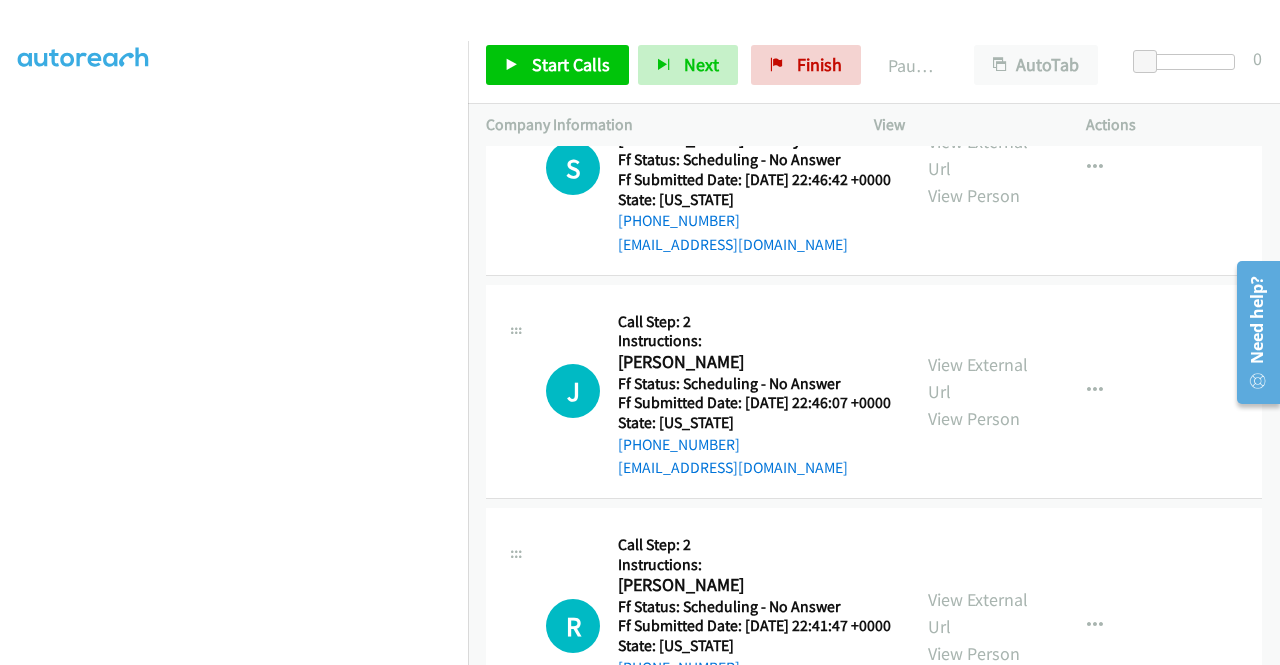 click on "View External Url" at bounding box center (978, -738) 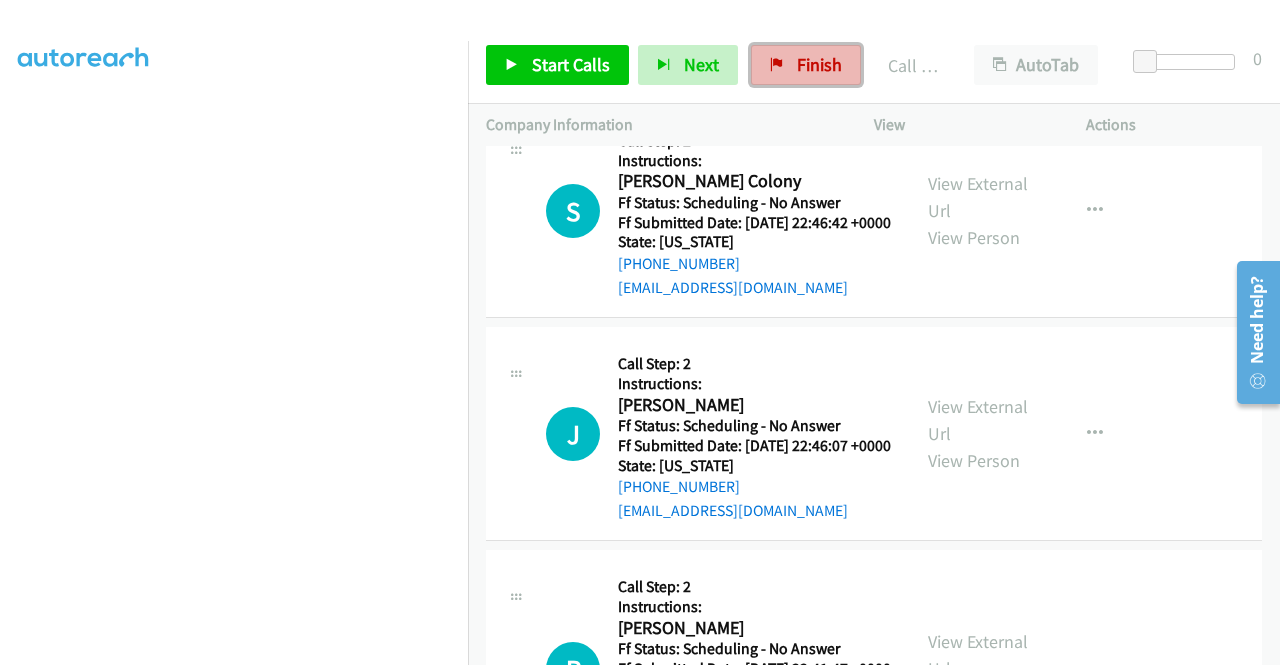 click on "Finish" at bounding box center [819, 64] 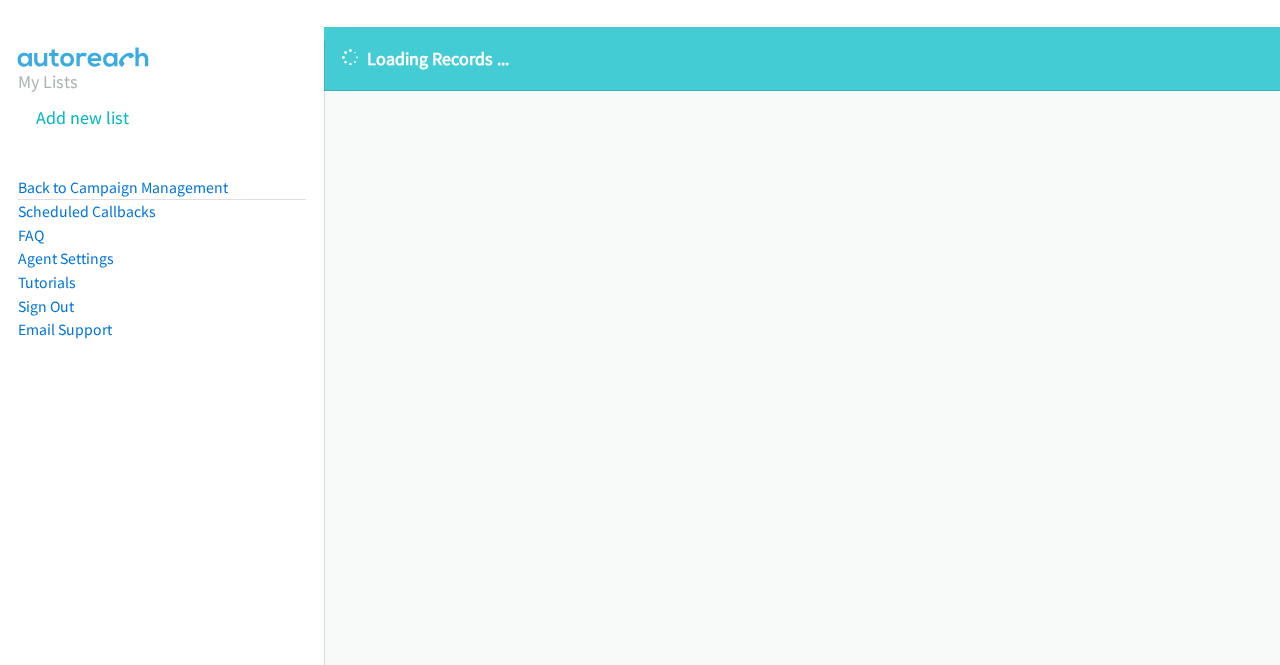 scroll, scrollTop: 0, scrollLeft: 0, axis: both 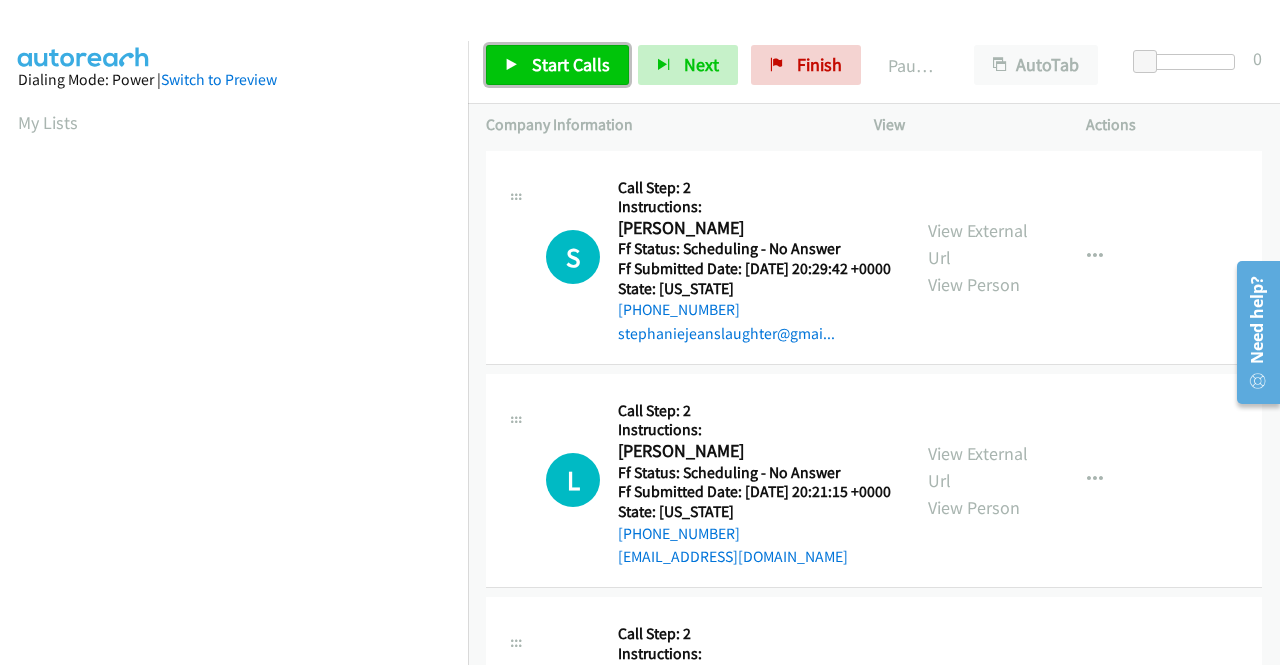 click on "Start Calls" at bounding box center [571, 64] 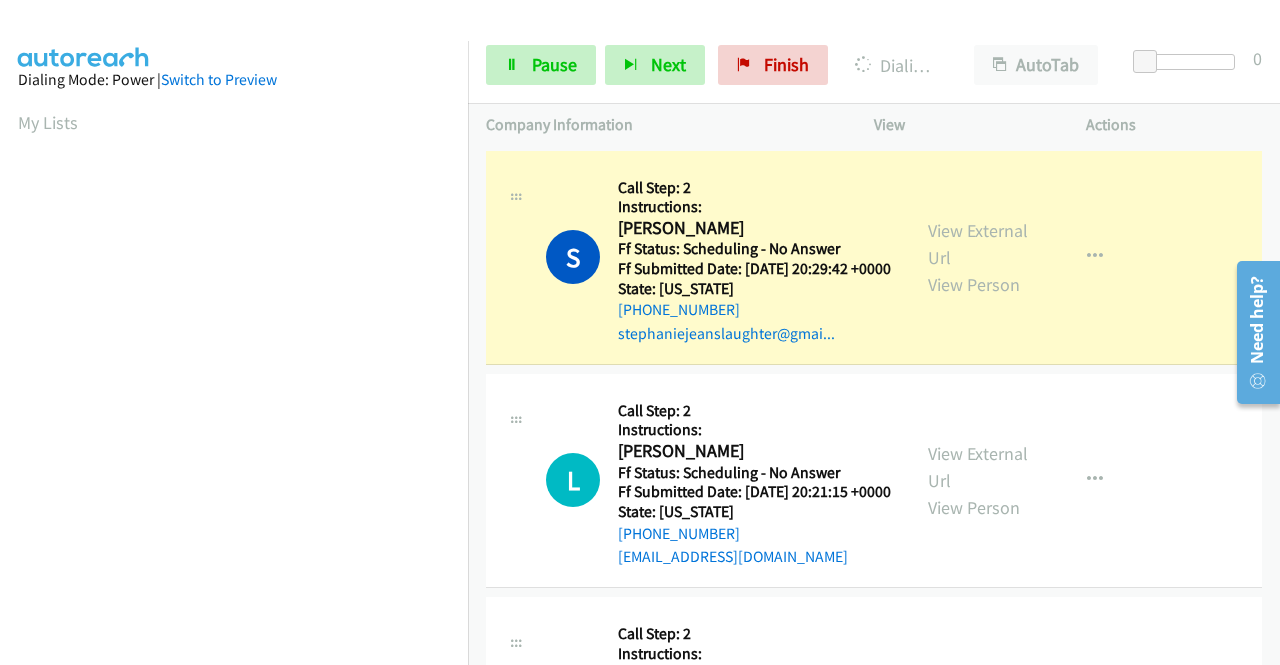 click on "View External Url
View Person
View External Url
Email
Schedule/Manage Callback
Skip Call
Add to do not call list" at bounding box center (1025, 257) 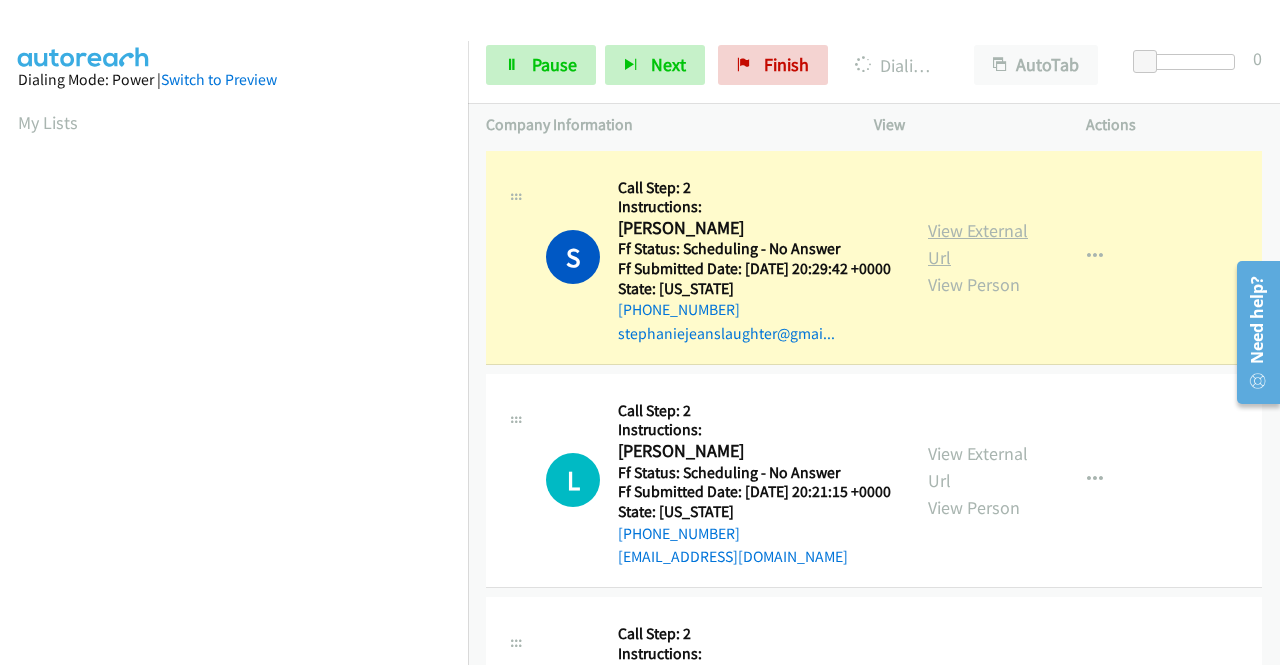 click on "View External Url" at bounding box center [978, 244] 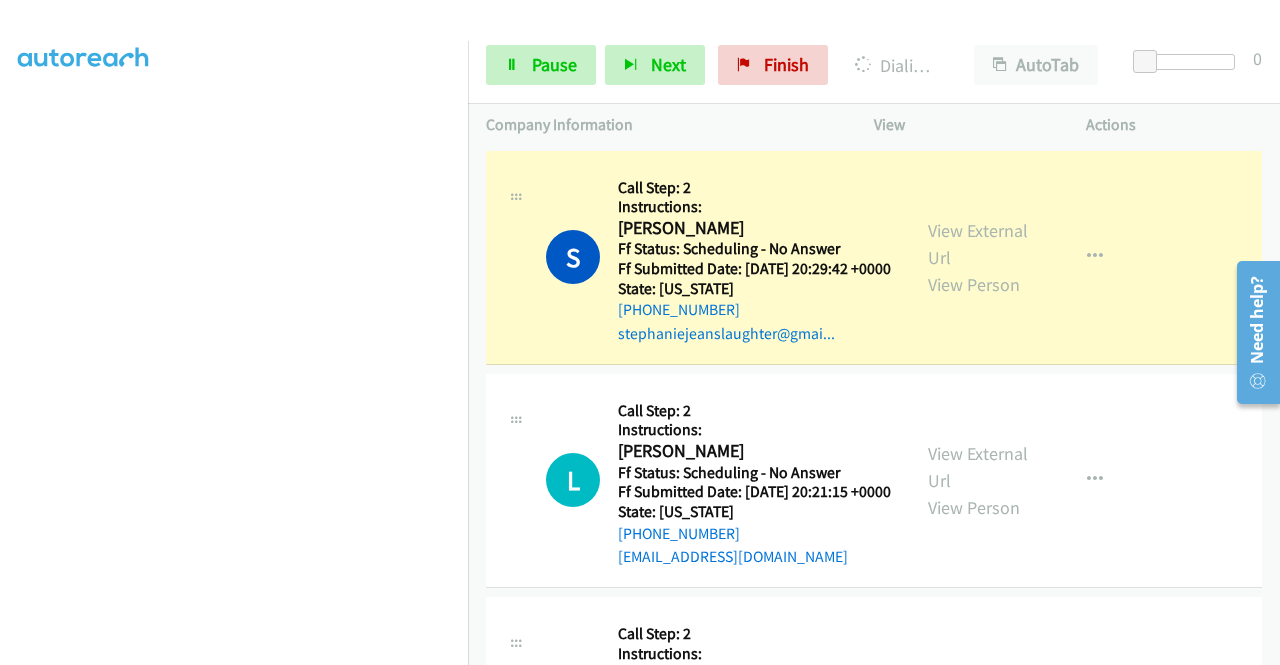 scroll, scrollTop: 444, scrollLeft: 0, axis: vertical 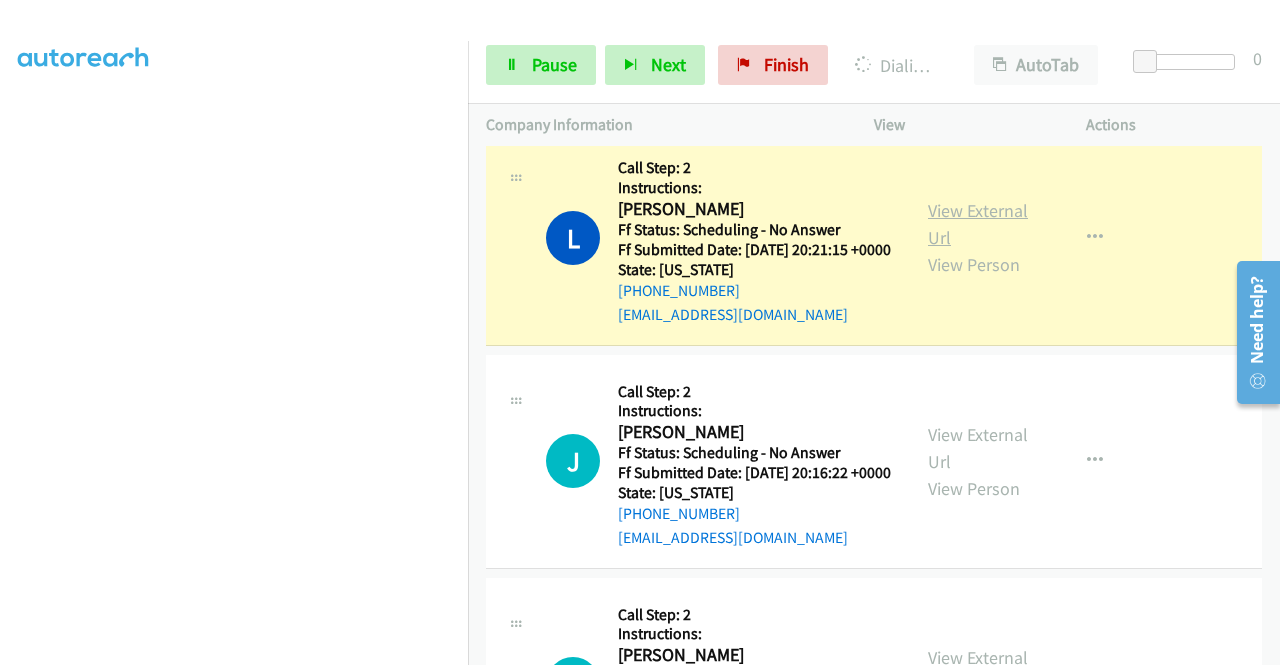 click on "View External Url" at bounding box center (978, 224) 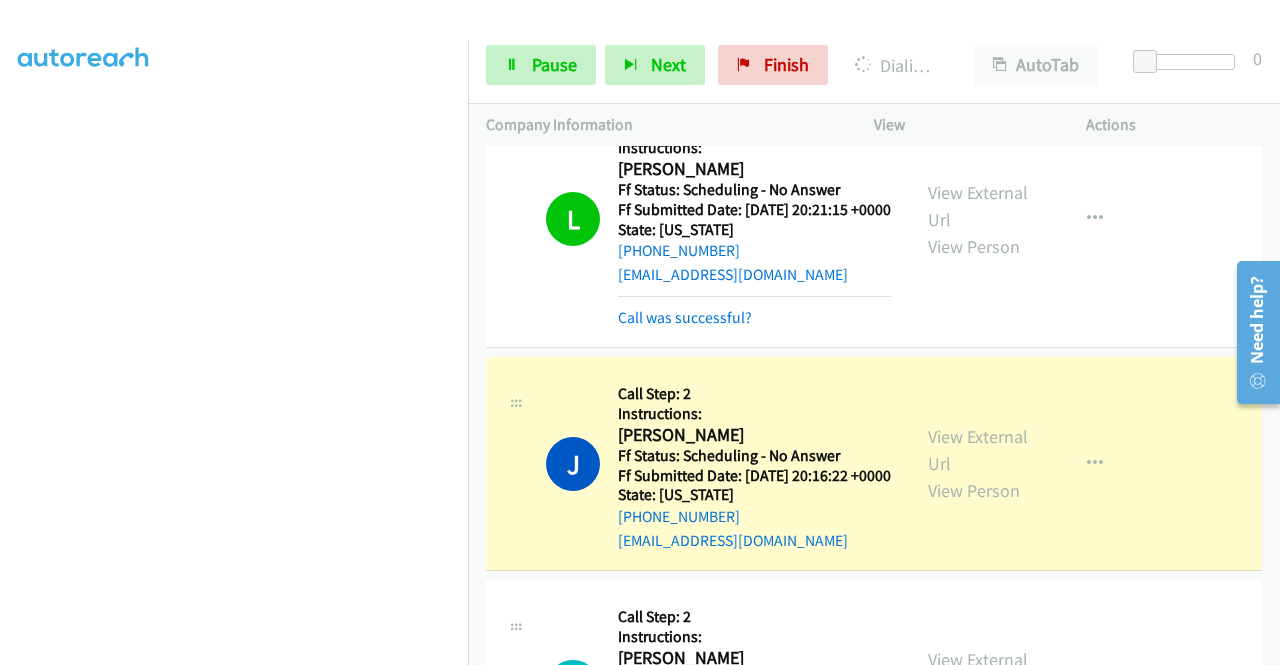 scroll, scrollTop: 485, scrollLeft: 0, axis: vertical 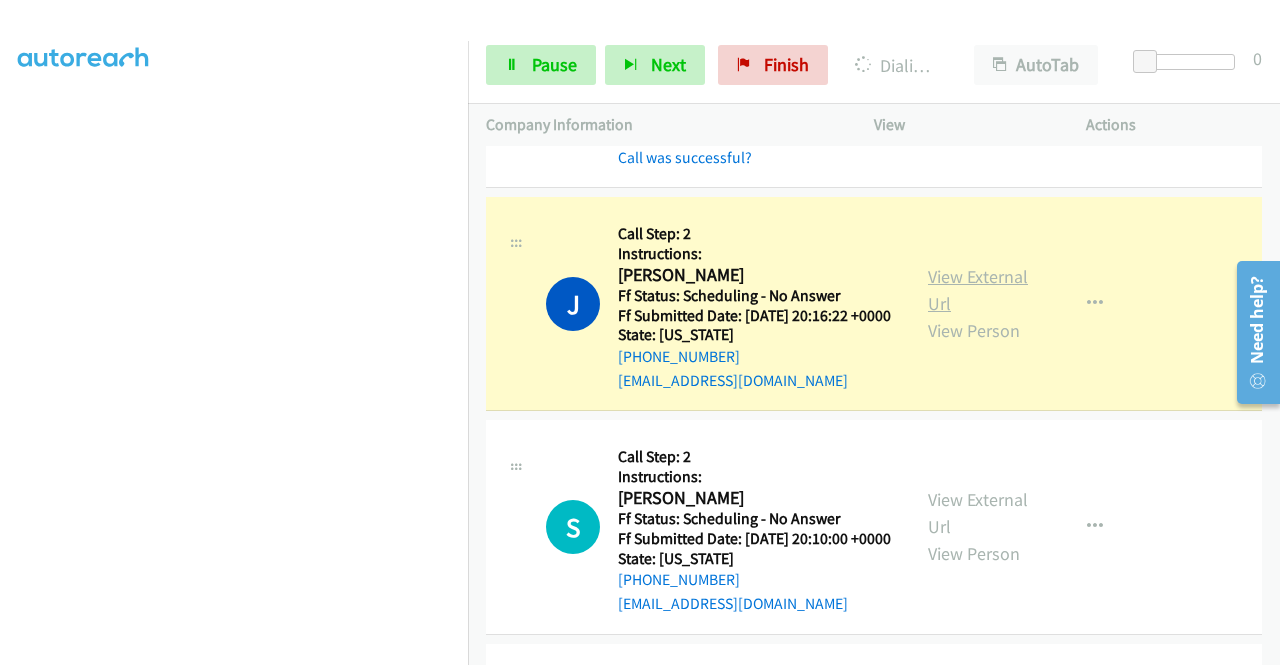 click on "View External Url" at bounding box center (978, 290) 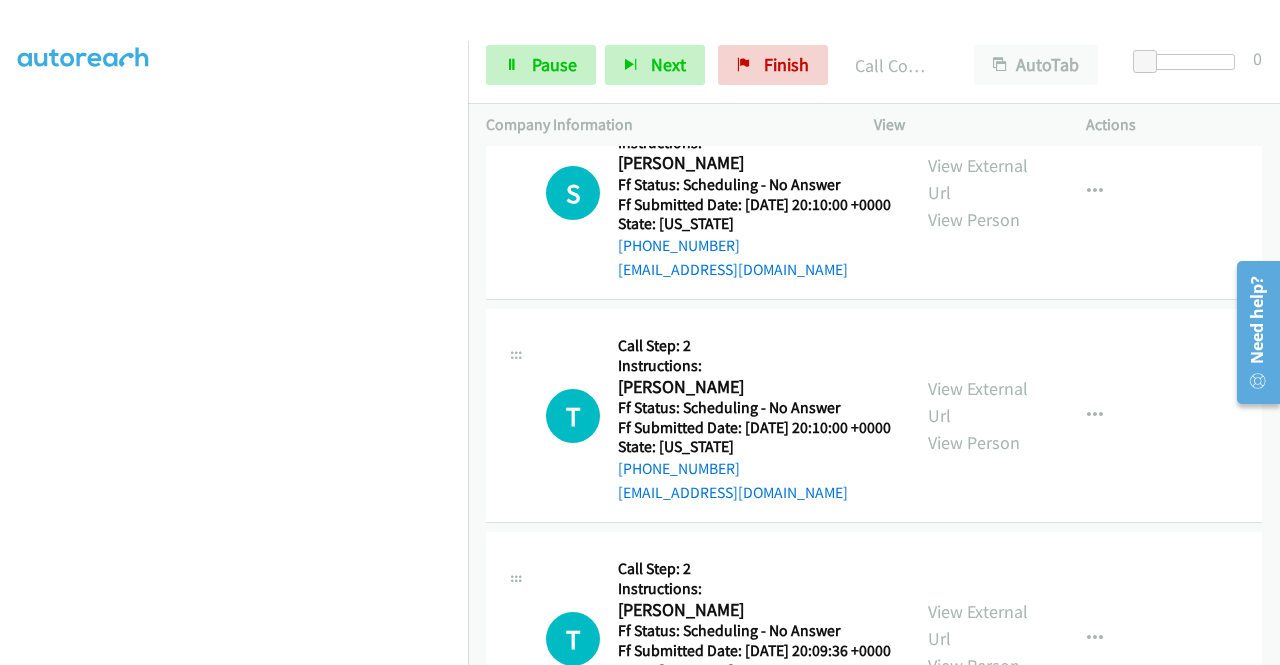 scroll, scrollTop: 872, scrollLeft: 0, axis: vertical 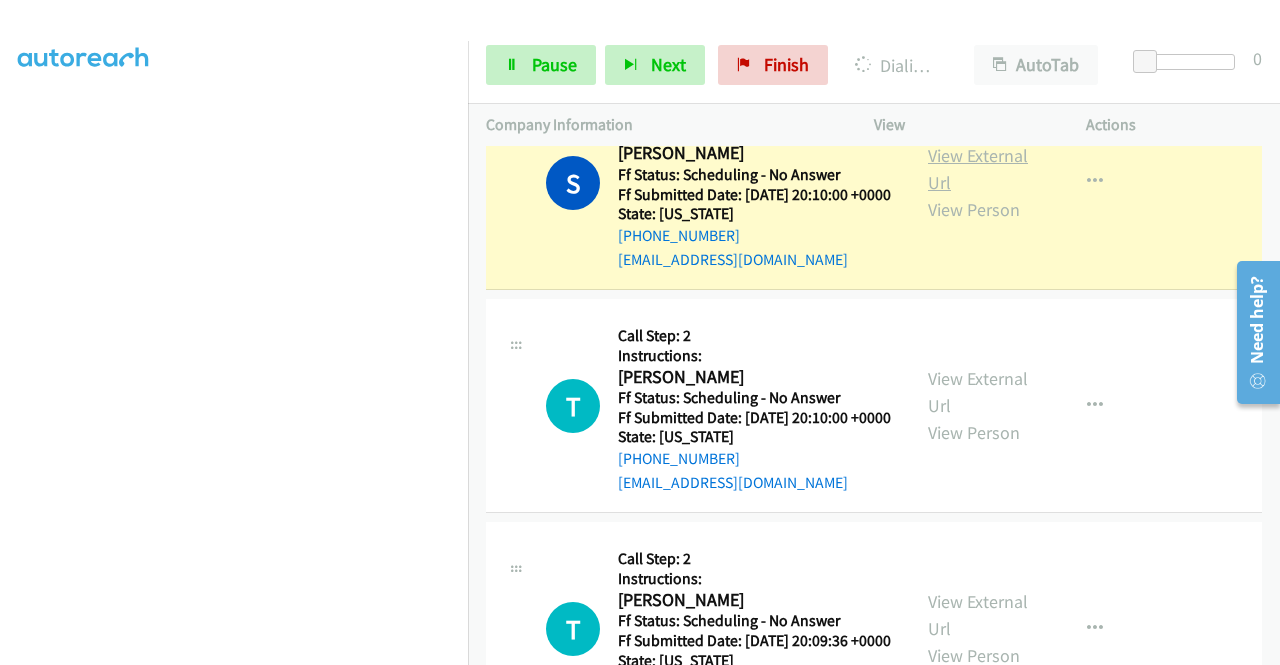 click on "View External Url" at bounding box center (978, 169) 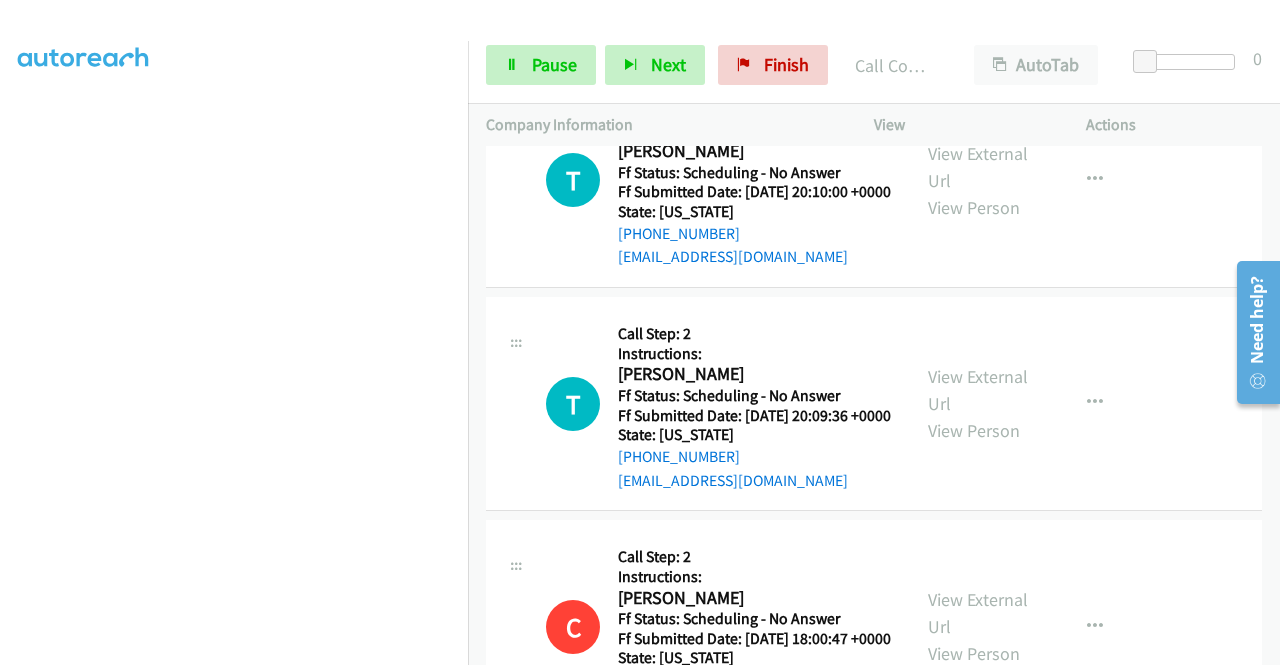 scroll, scrollTop: 1152, scrollLeft: 0, axis: vertical 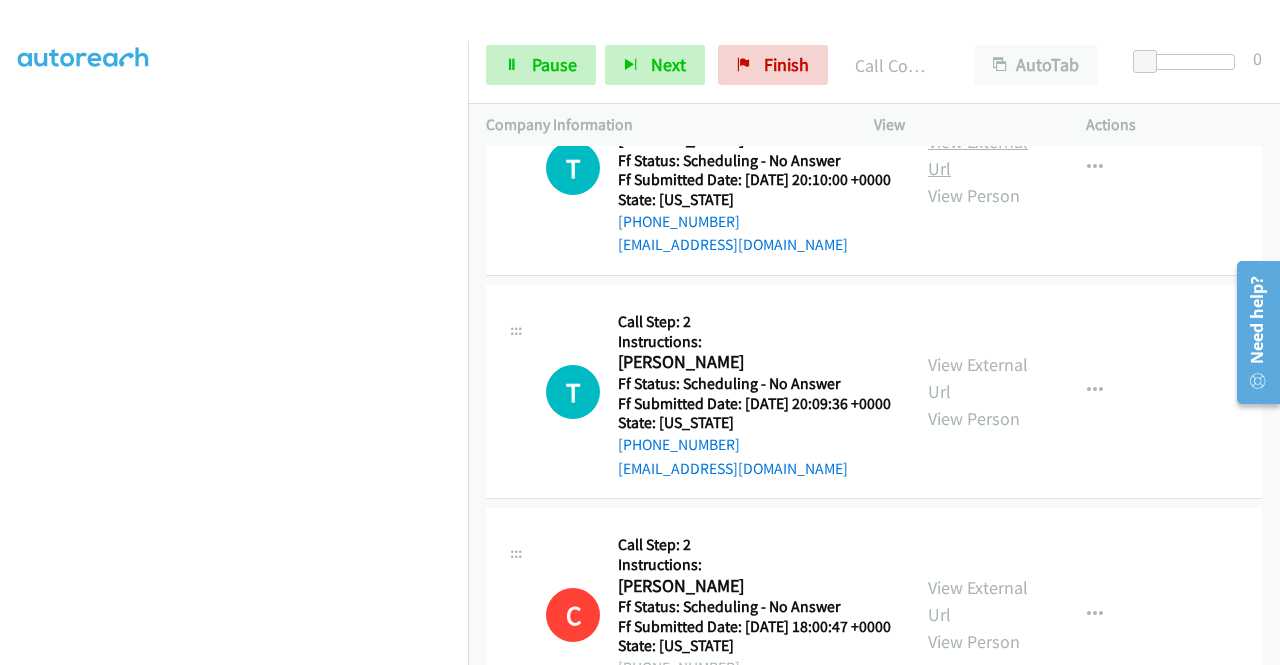 click on "View External Url" at bounding box center (978, 155) 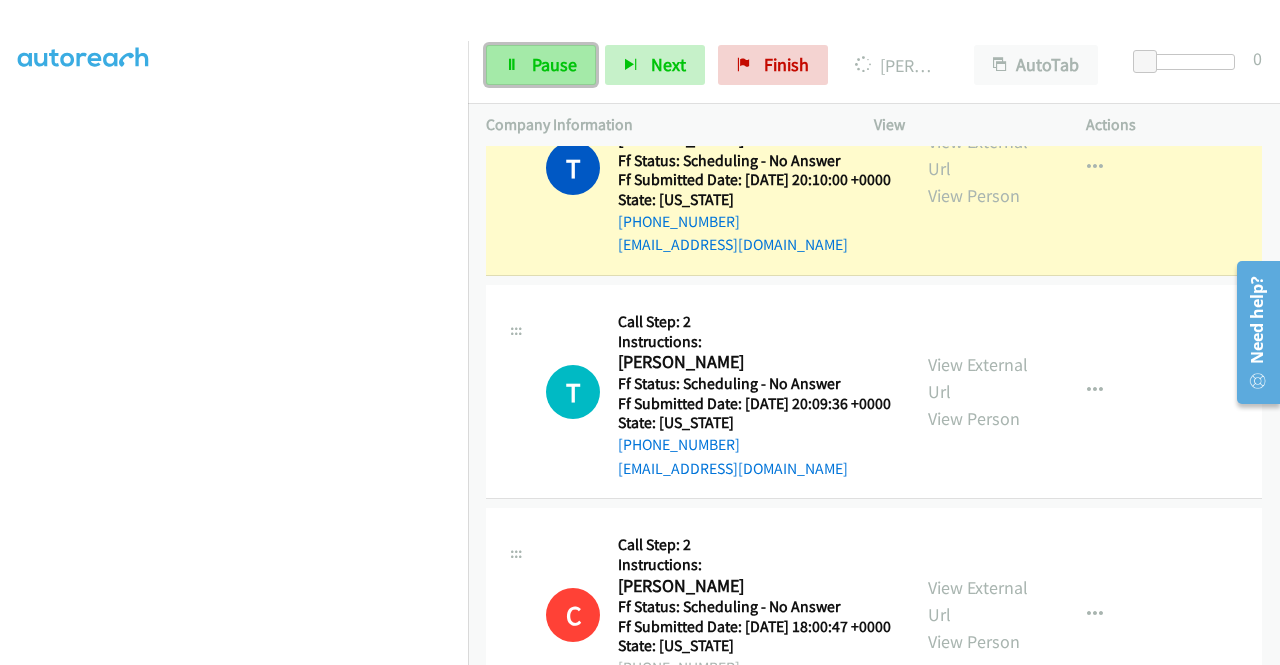 click at bounding box center (512, 66) 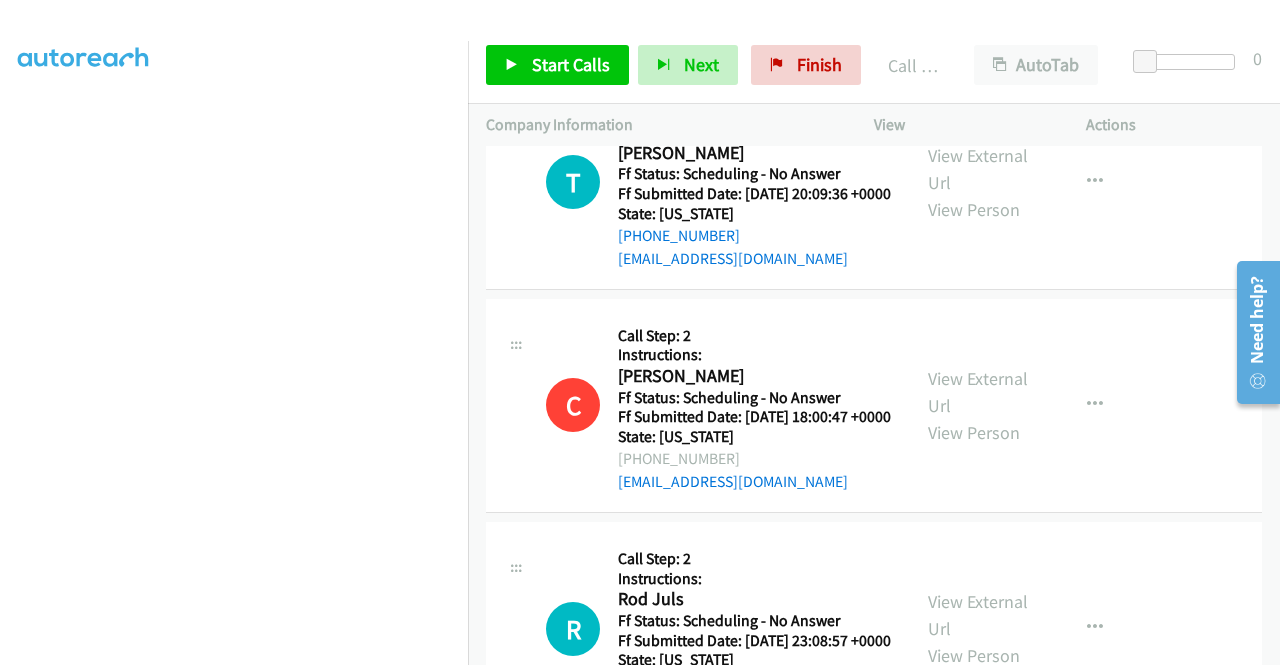 scroll, scrollTop: 1418, scrollLeft: 0, axis: vertical 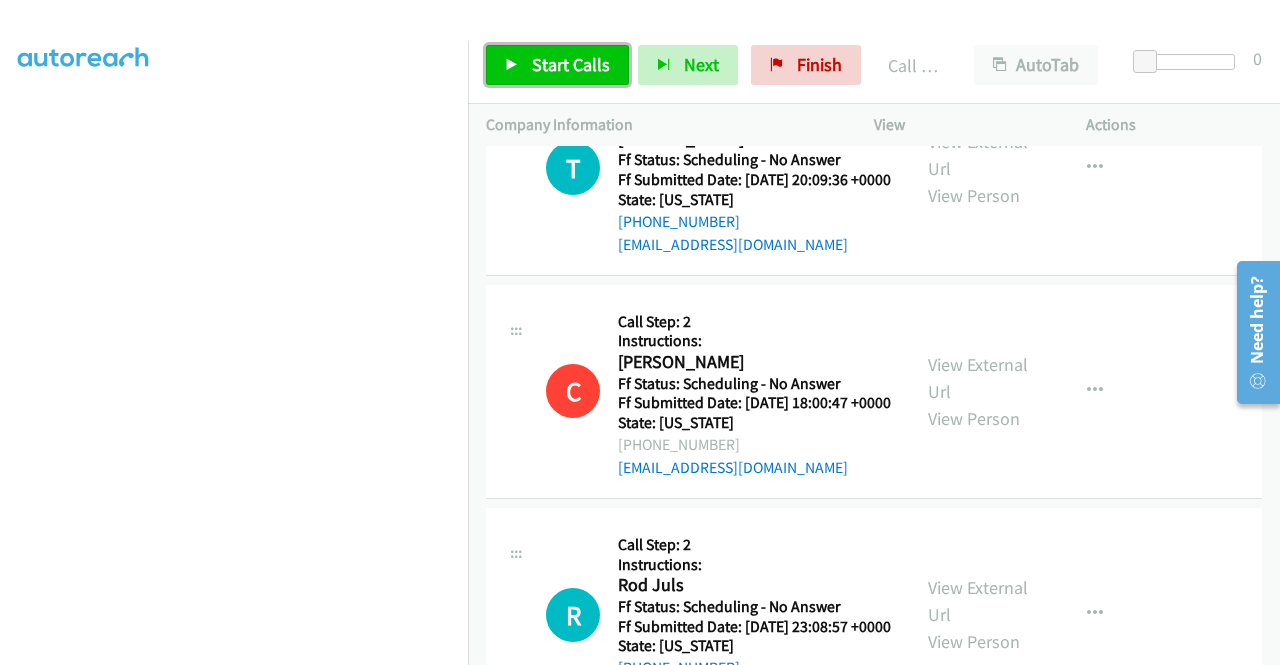 click on "Start Calls" at bounding box center (557, 65) 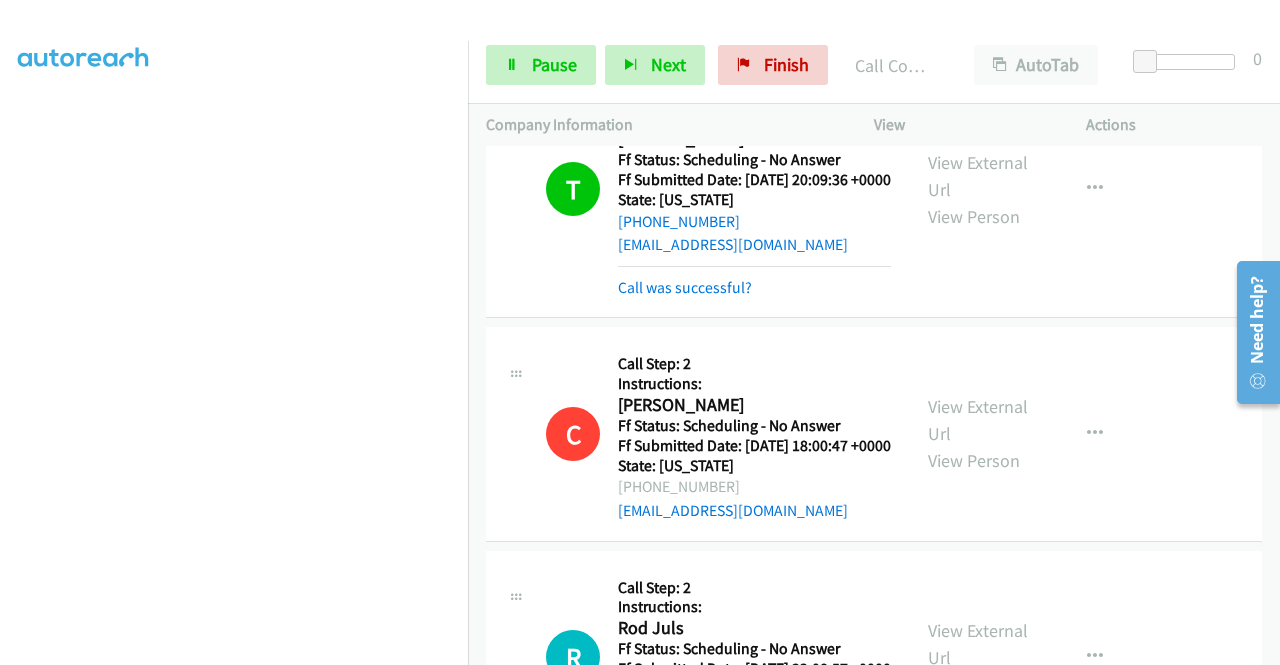 click on "View External Url
View Person" at bounding box center [980, 189] 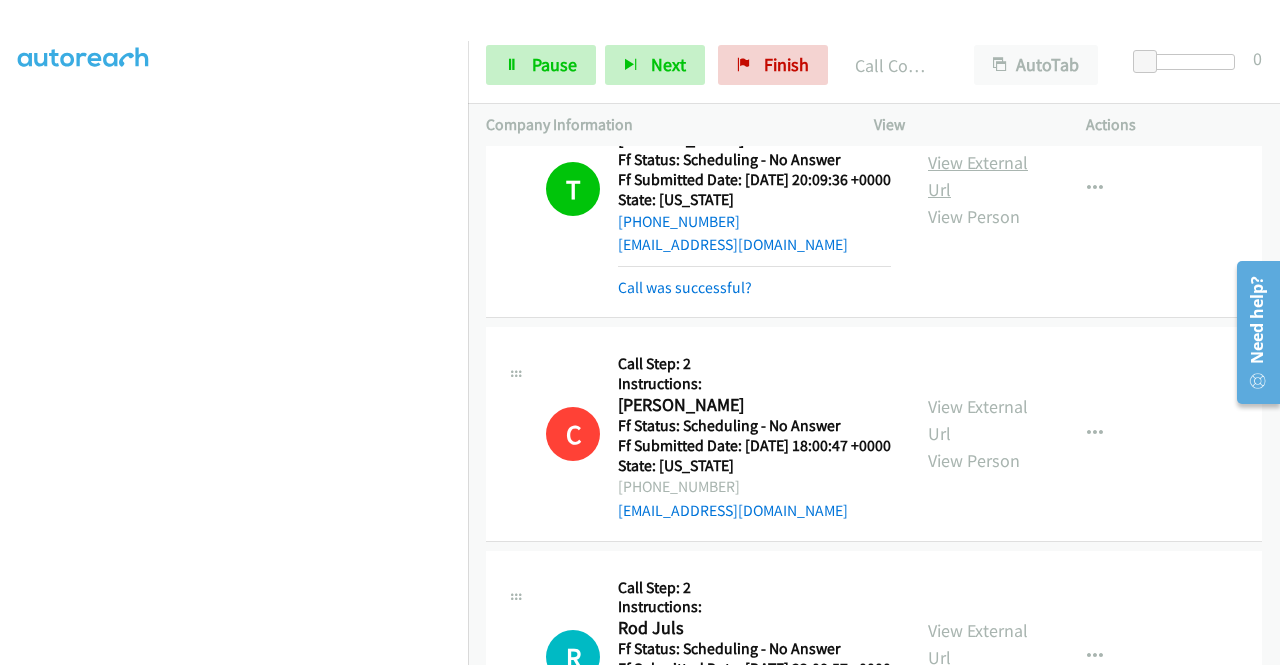 click on "View External Url" at bounding box center (978, 176) 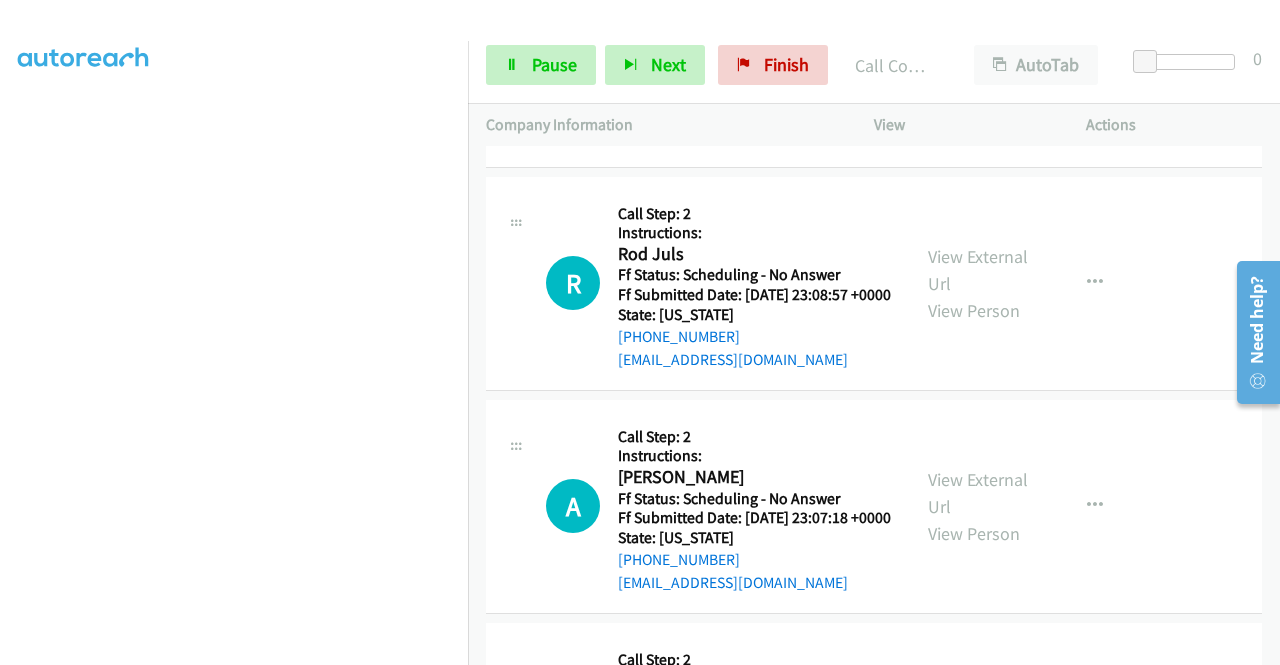 scroll, scrollTop: 1952, scrollLeft: 0, axis: vertical 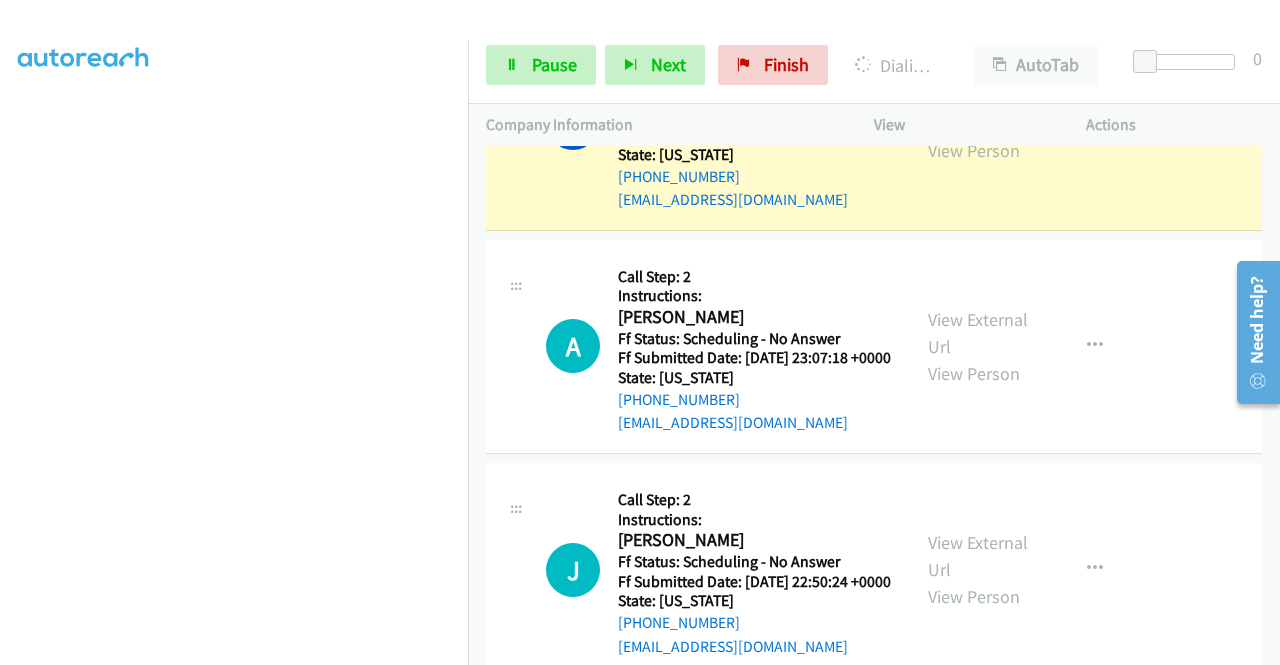 click on "View External Url" at bounding box center (978, 110) 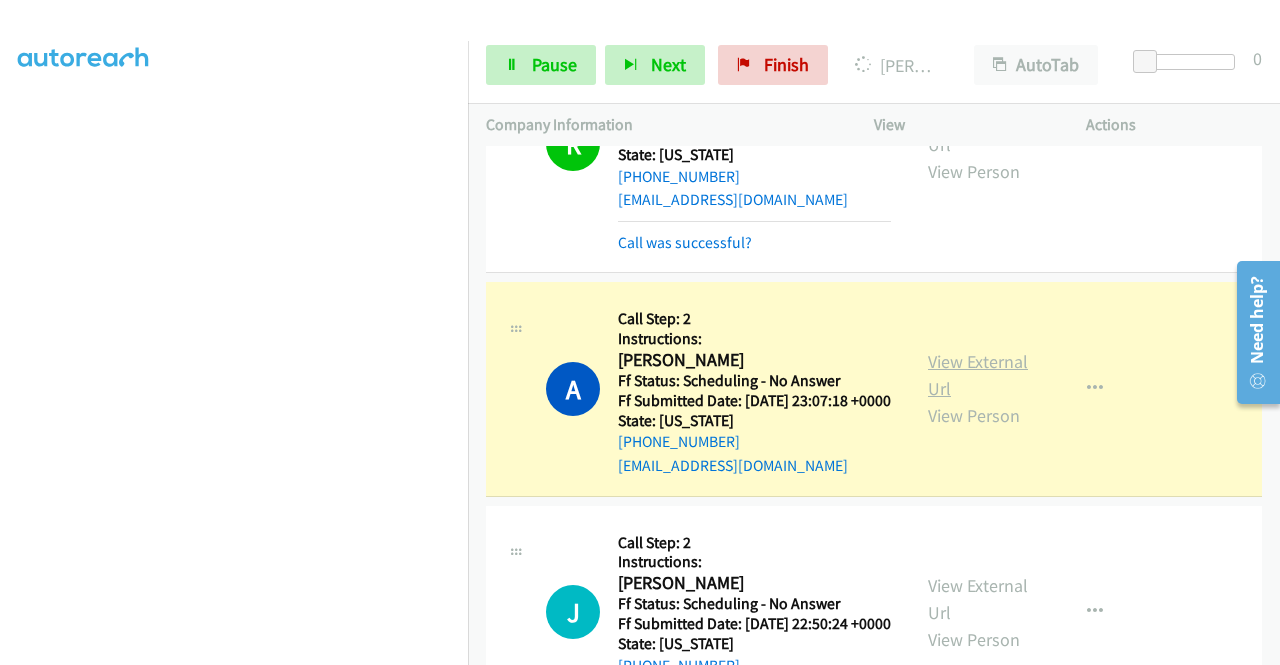 click on "View External Url" at bounding box center (978, 375) 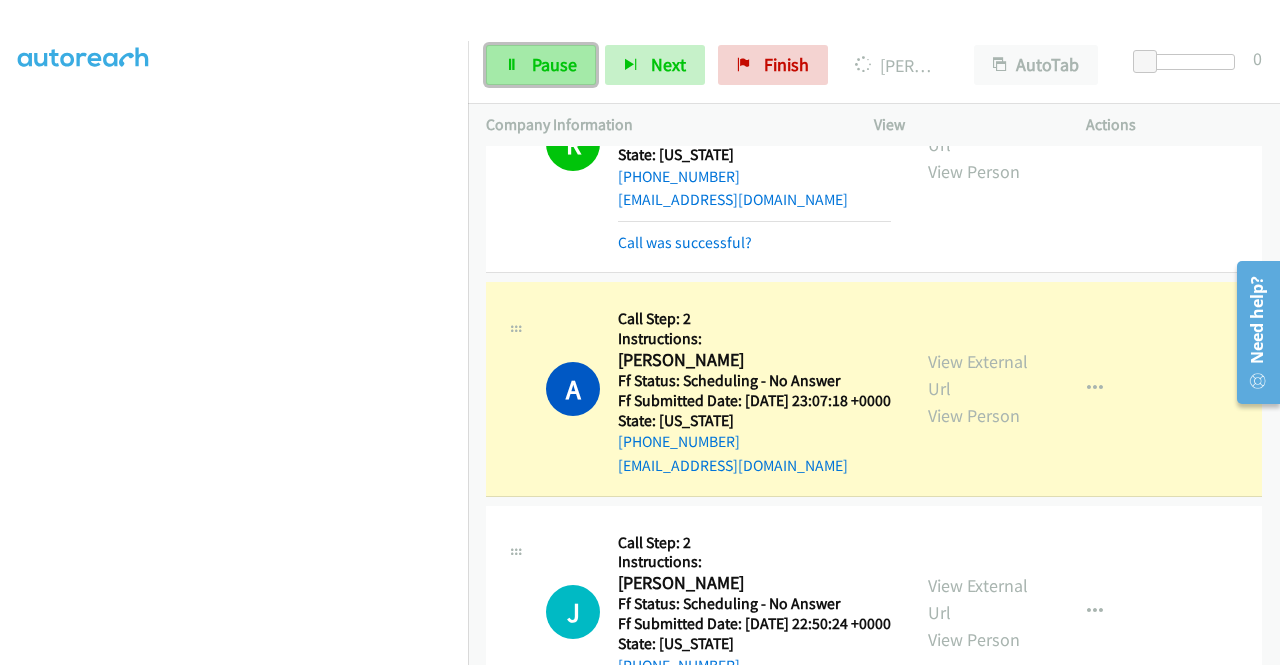 click at bounding box center [512, 66] 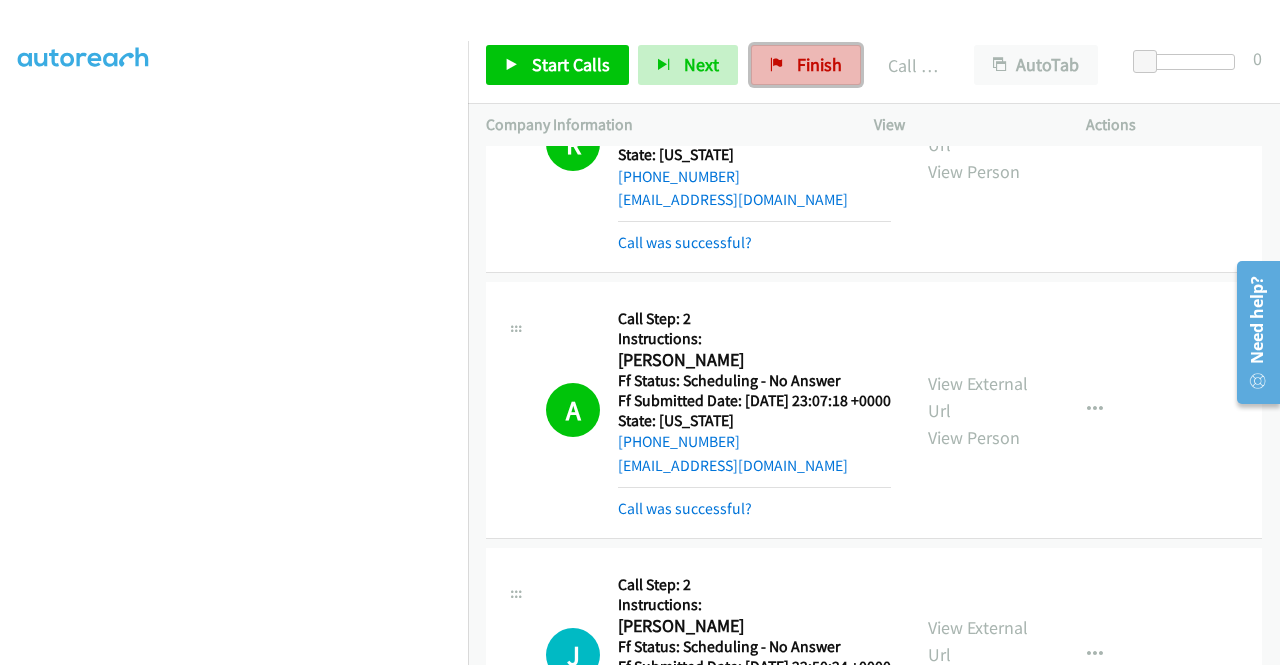 click on "Finish" at bounding box center (819, 64) 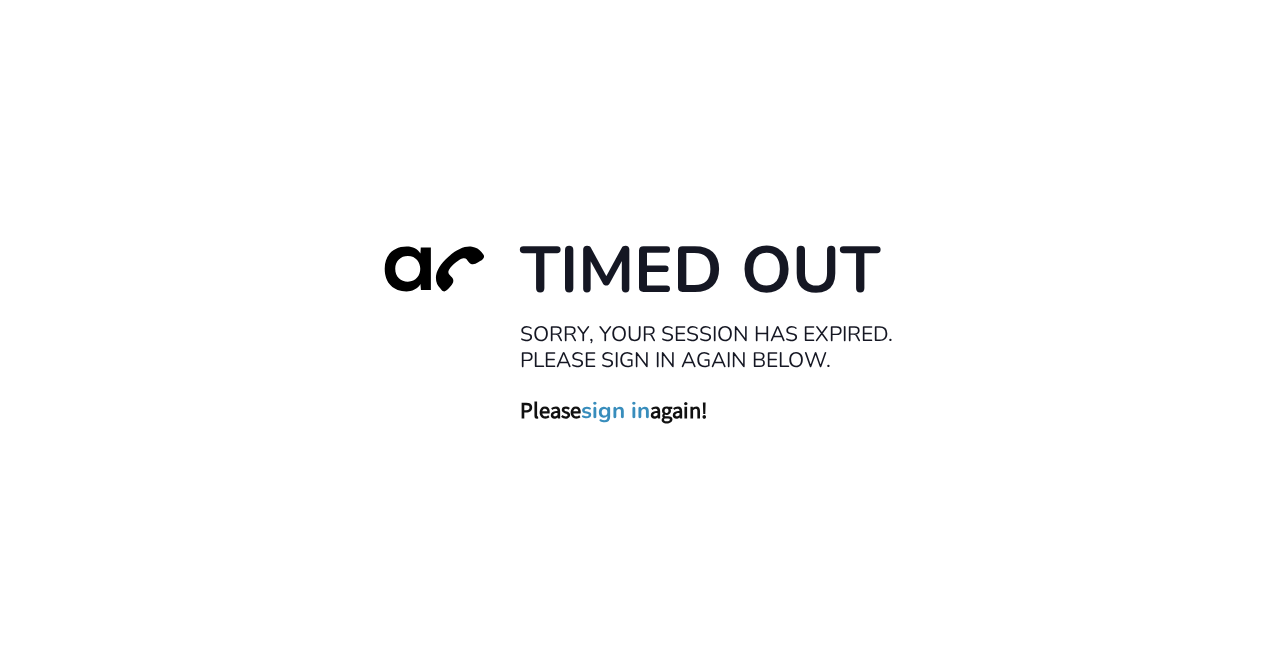 scroll, scrollTop: 0, scrollLeft: 0, axis: both 